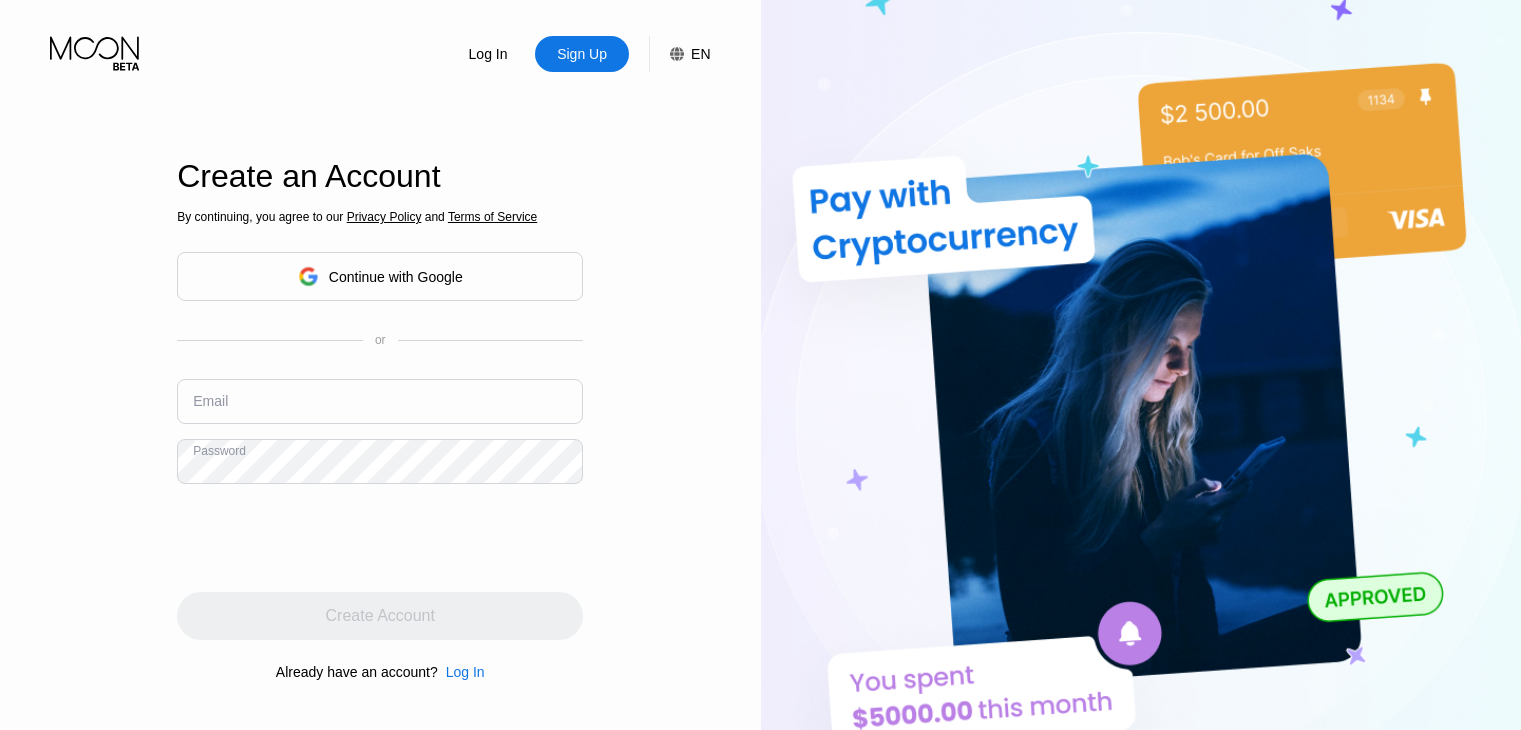 scroll, scrollTop: 0, scrollLeft: 0, axis: both 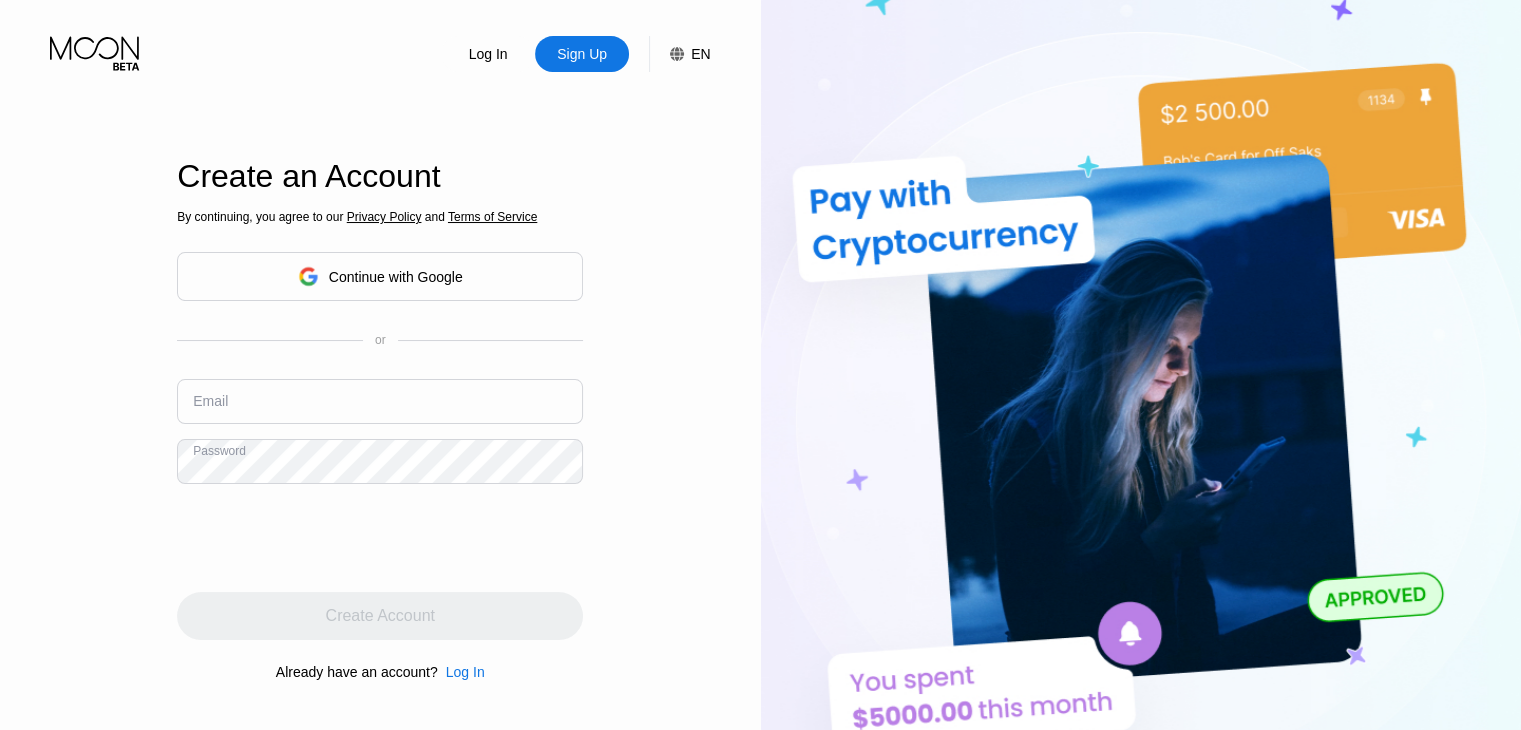 click at bounding box center (380, 401) 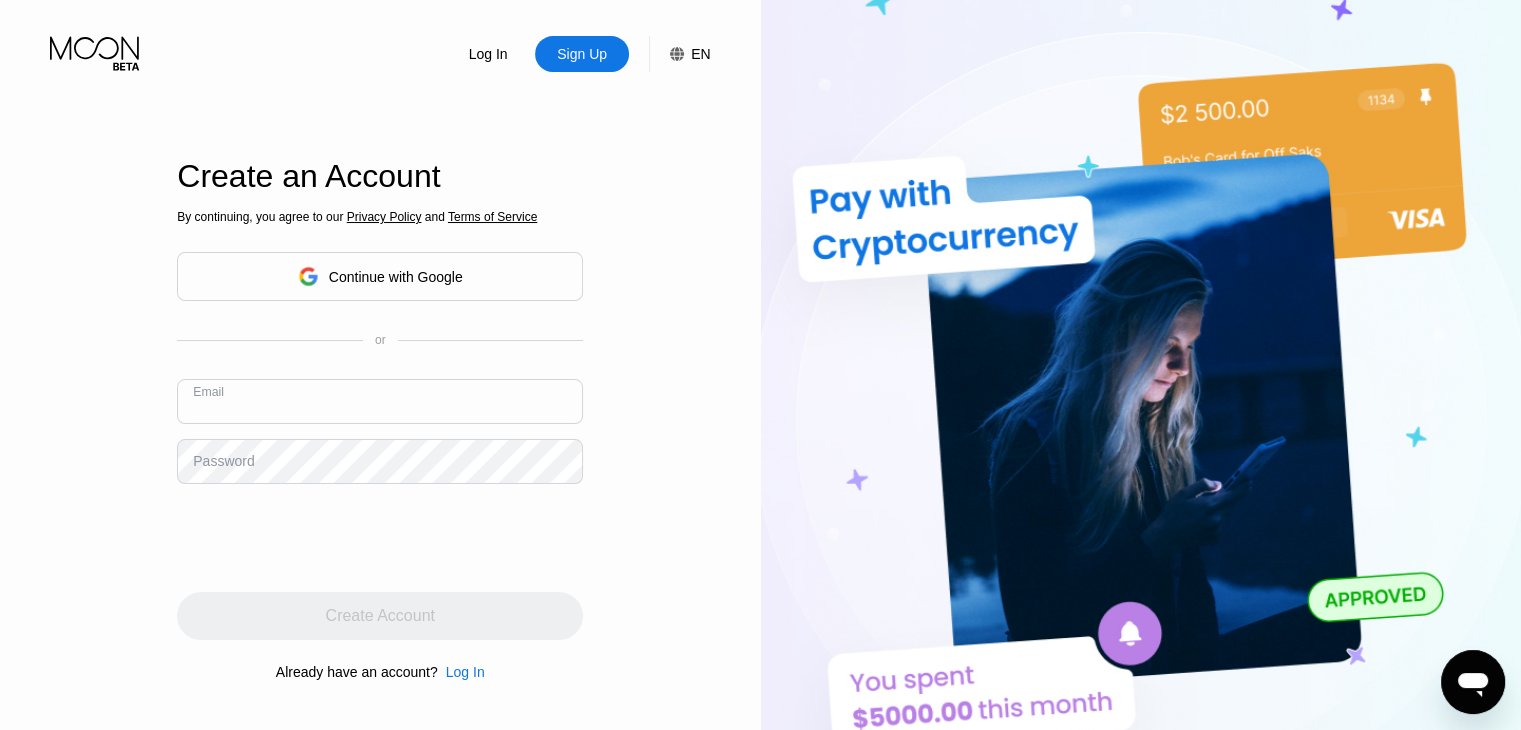 scroll, scrollTop: 0, scrollLeft: 0, axis: both 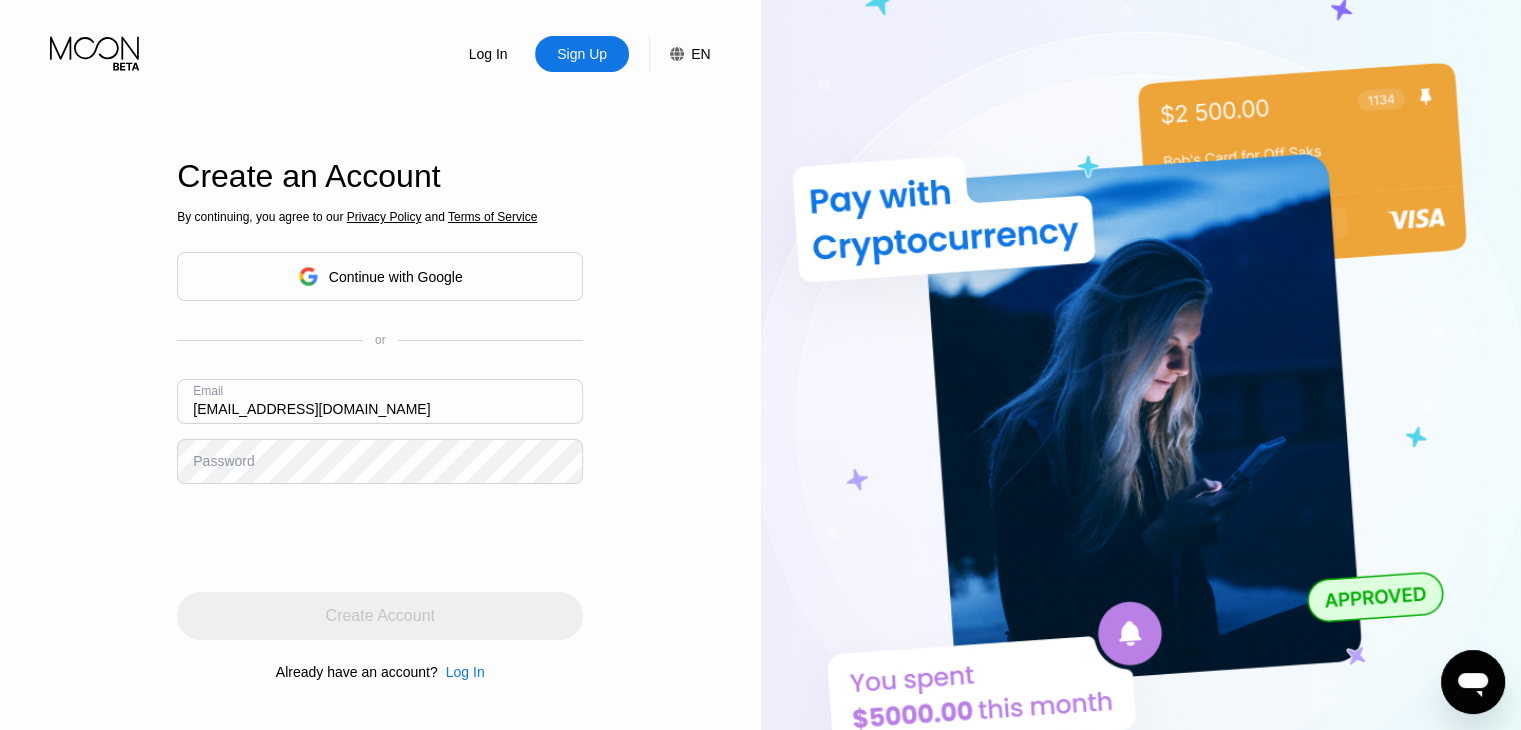 type on "mrtkanc333@hotmail.com" 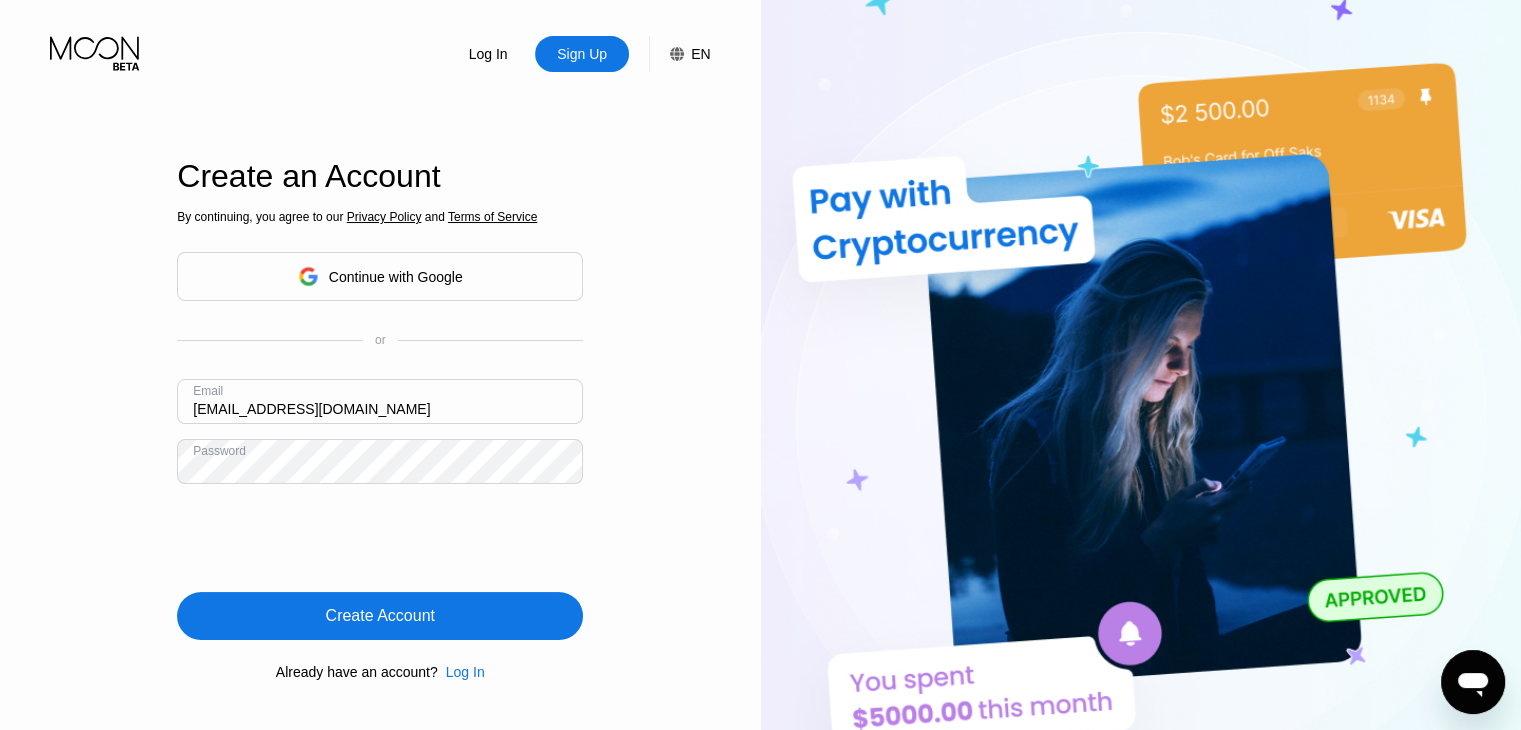 click on "Create Account" at bounding box center (380, 616) 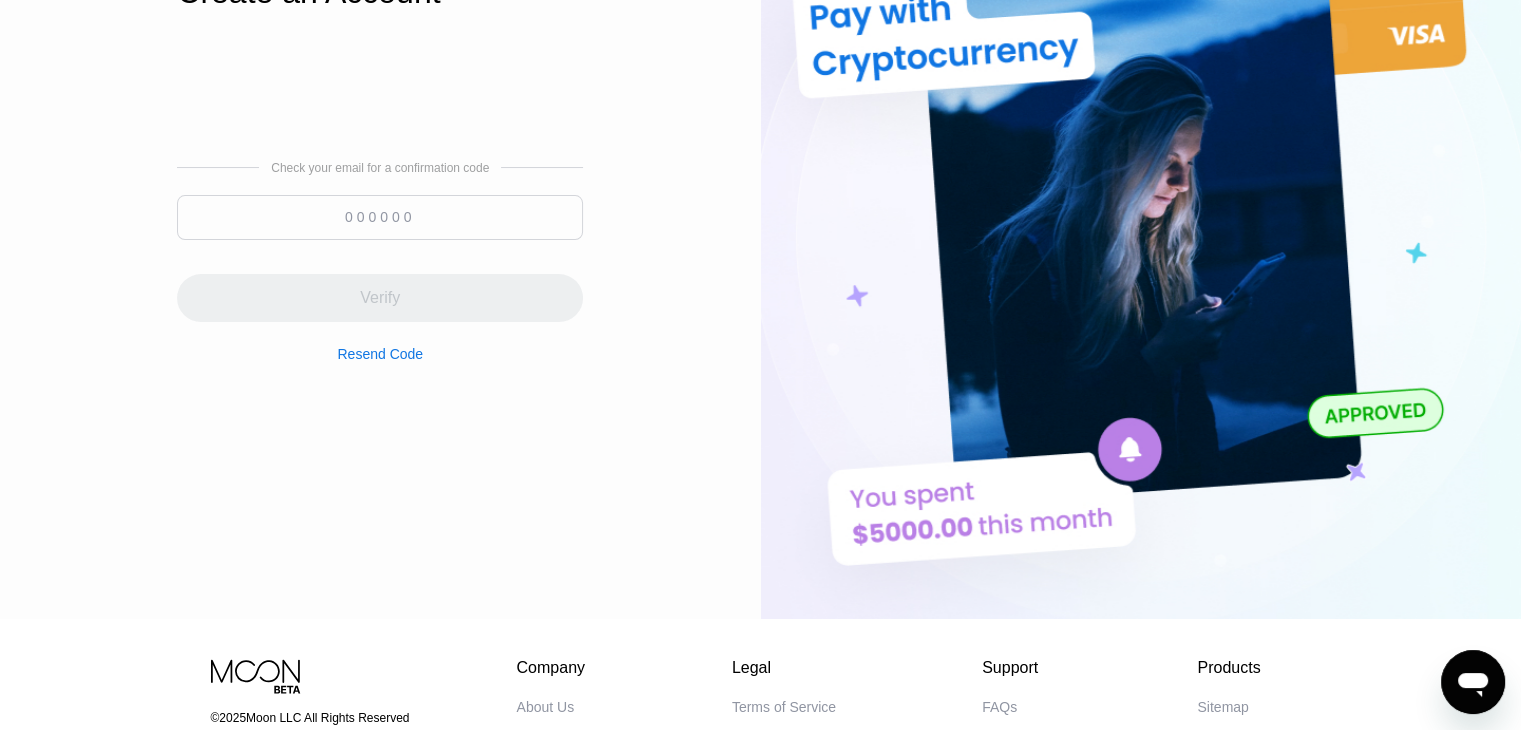 scroll, scrollTop: 0, scrollLeft: 0, axis: both 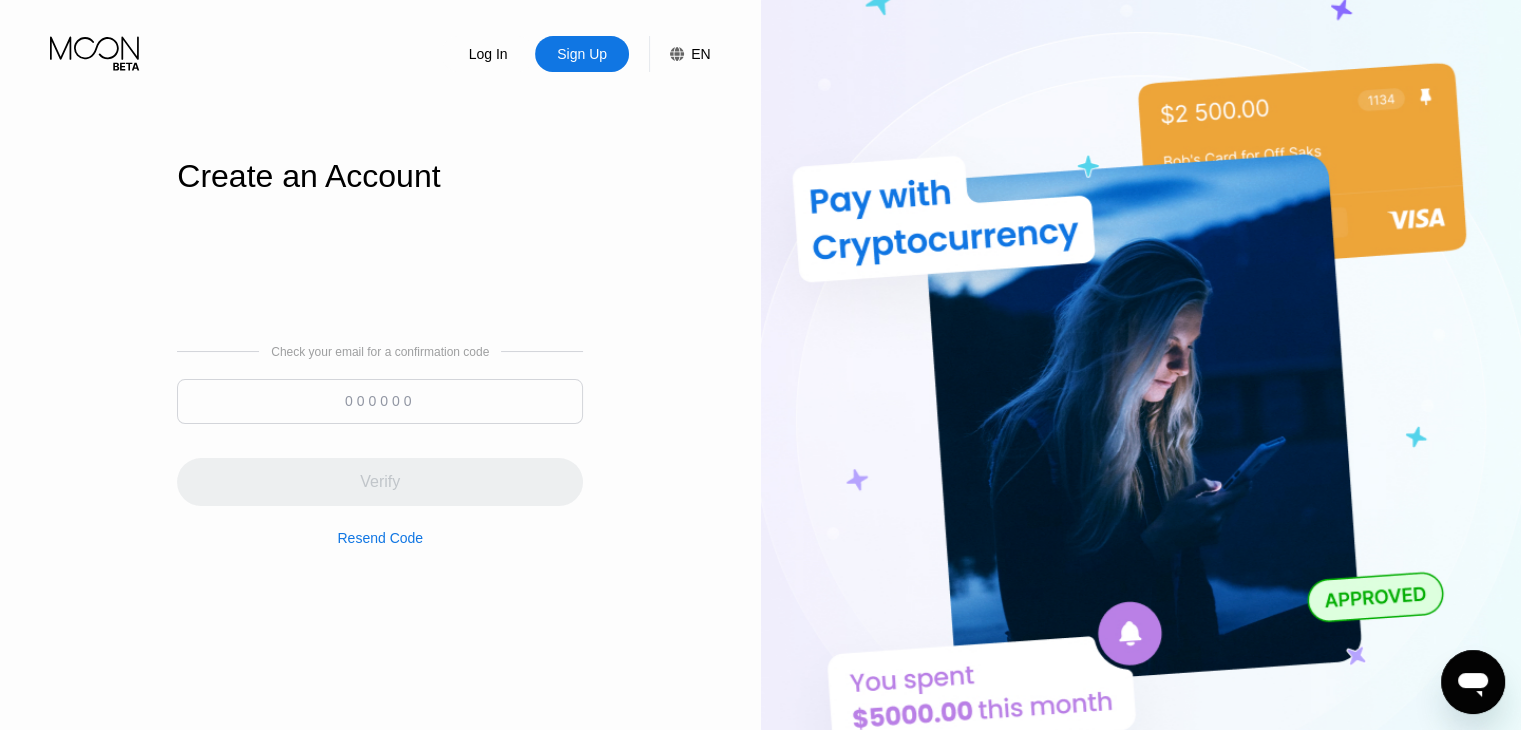 click on "Resend Code" at bounding box center (380, 538) 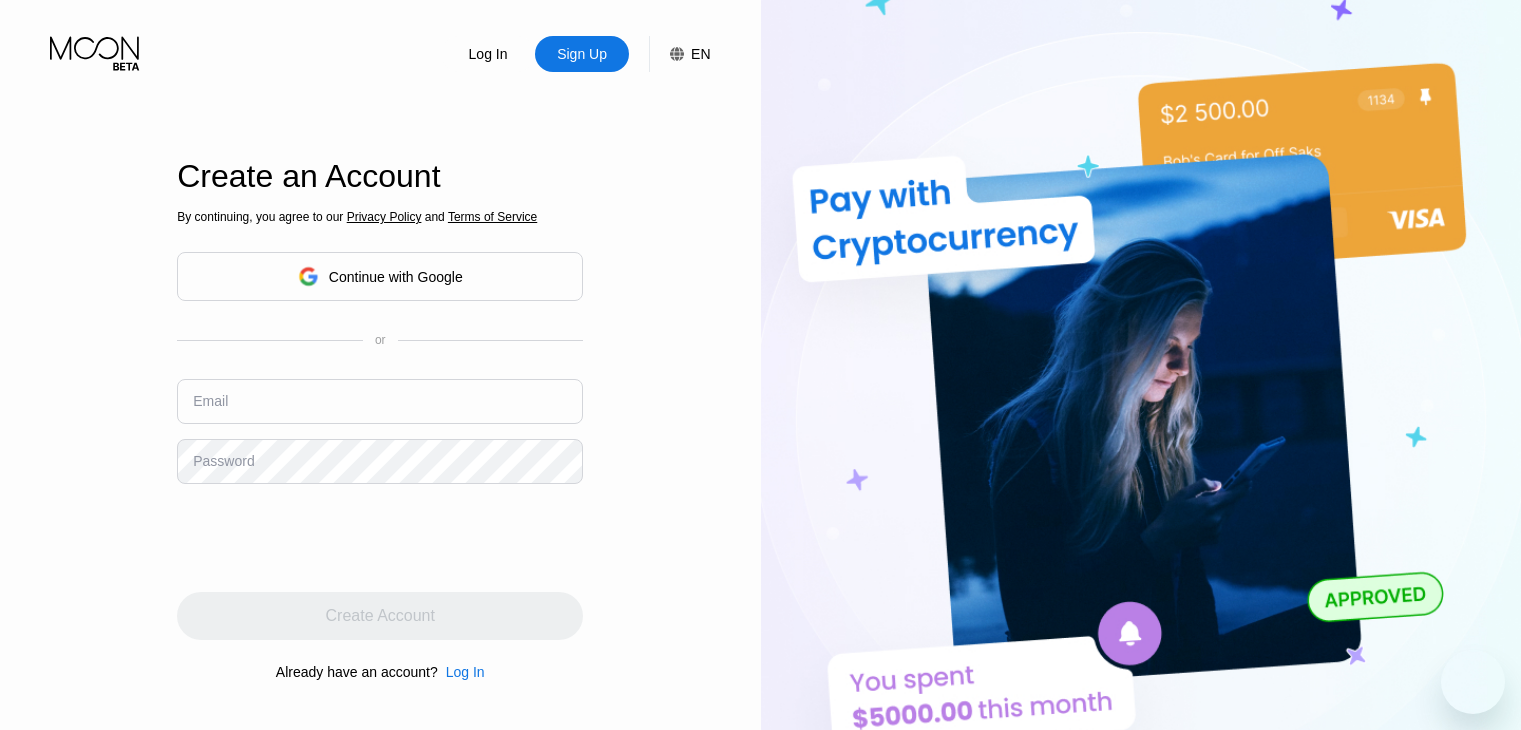 scroll, scrollTop: 0, scrollLeft: 0, axis: both 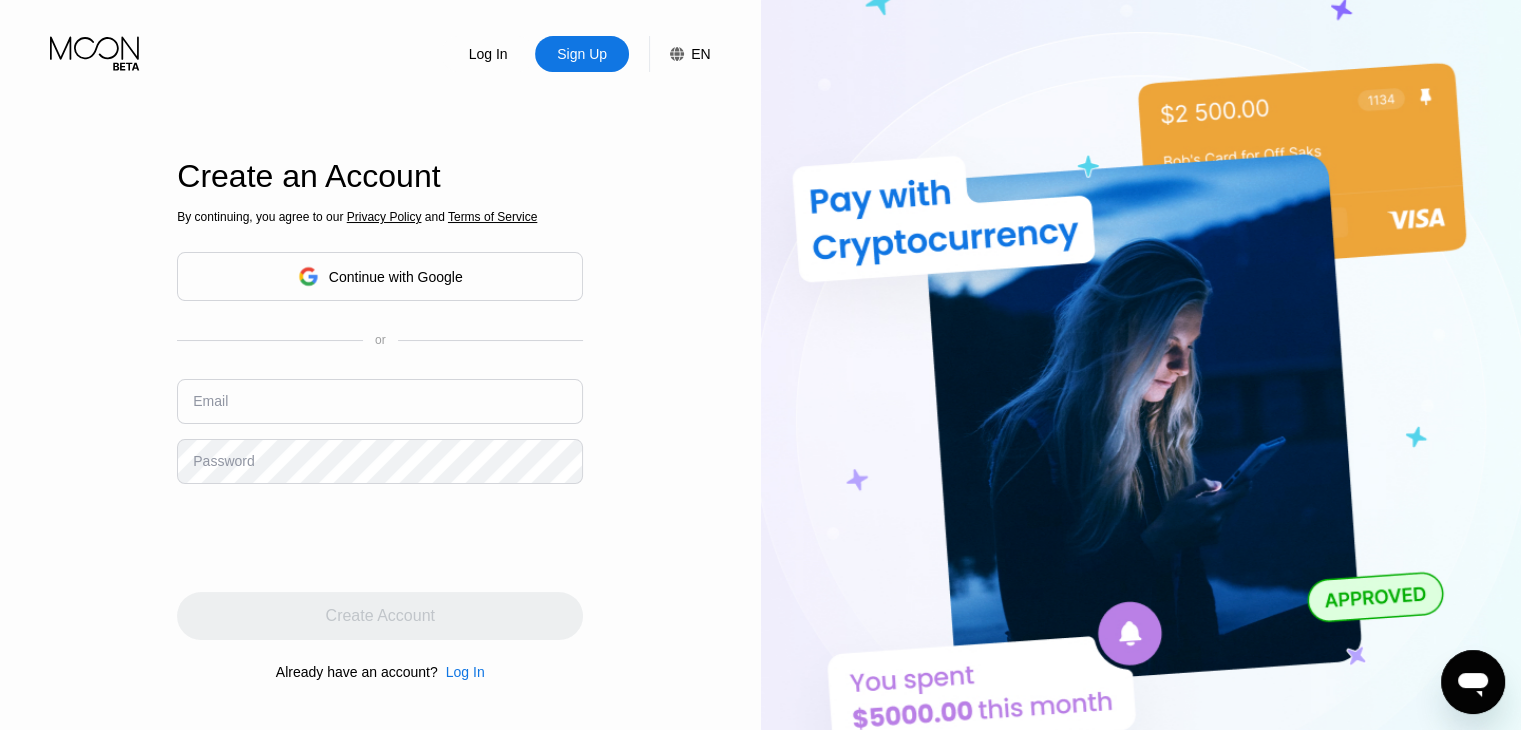 click at bounding box center [380, 401] 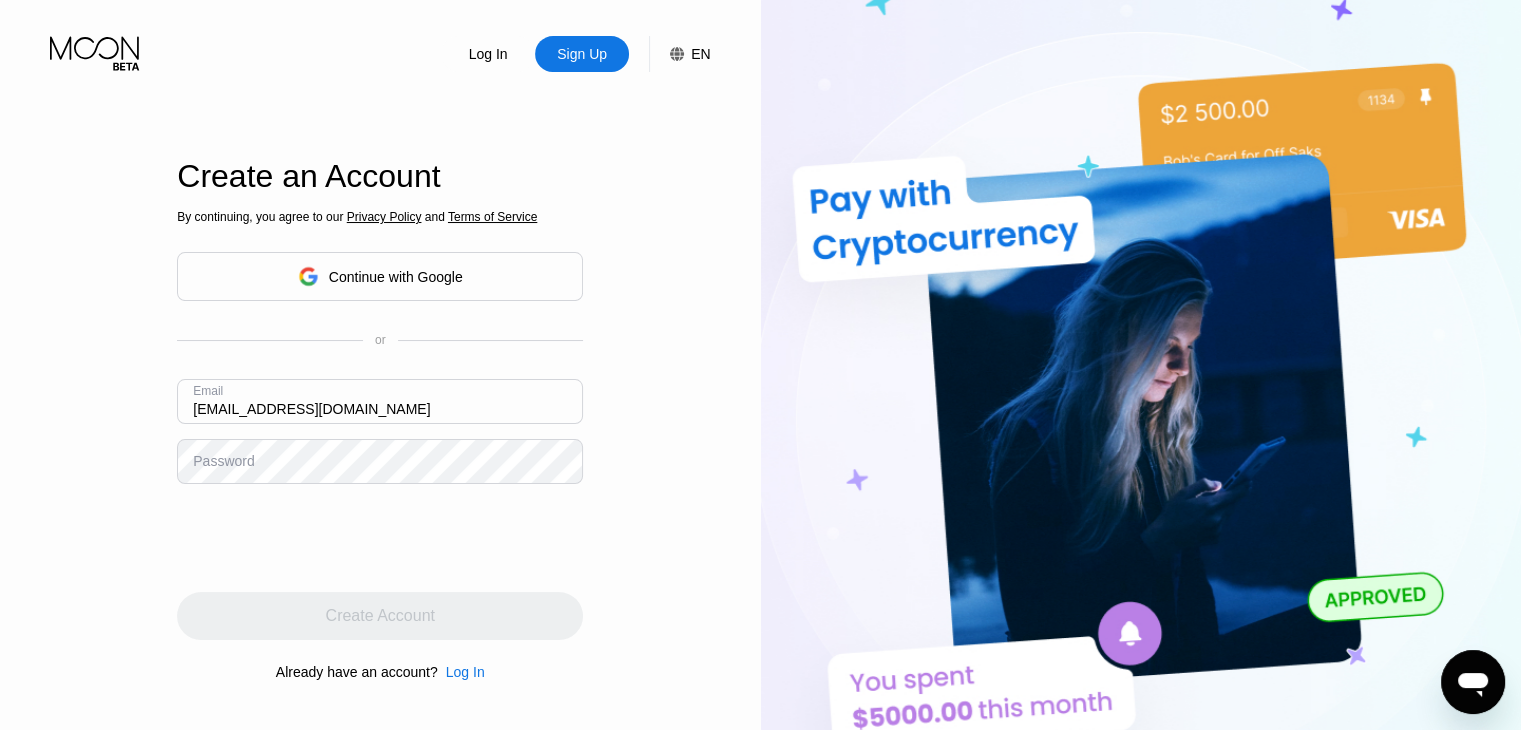 type on "[EMAIL_ADDRESS][DOMAIN_NAME]" 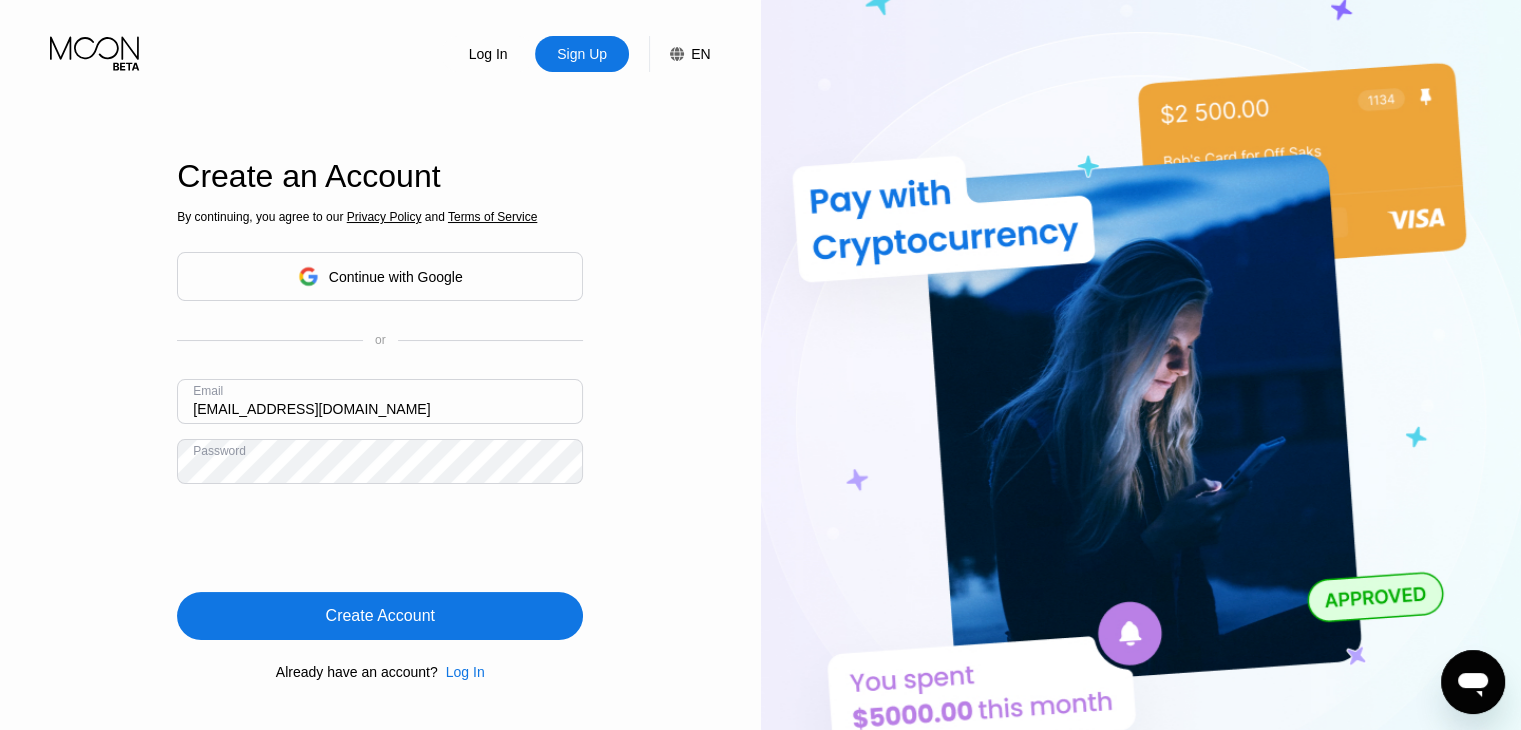 click on "Create Account" at bounding box center (380, 616) 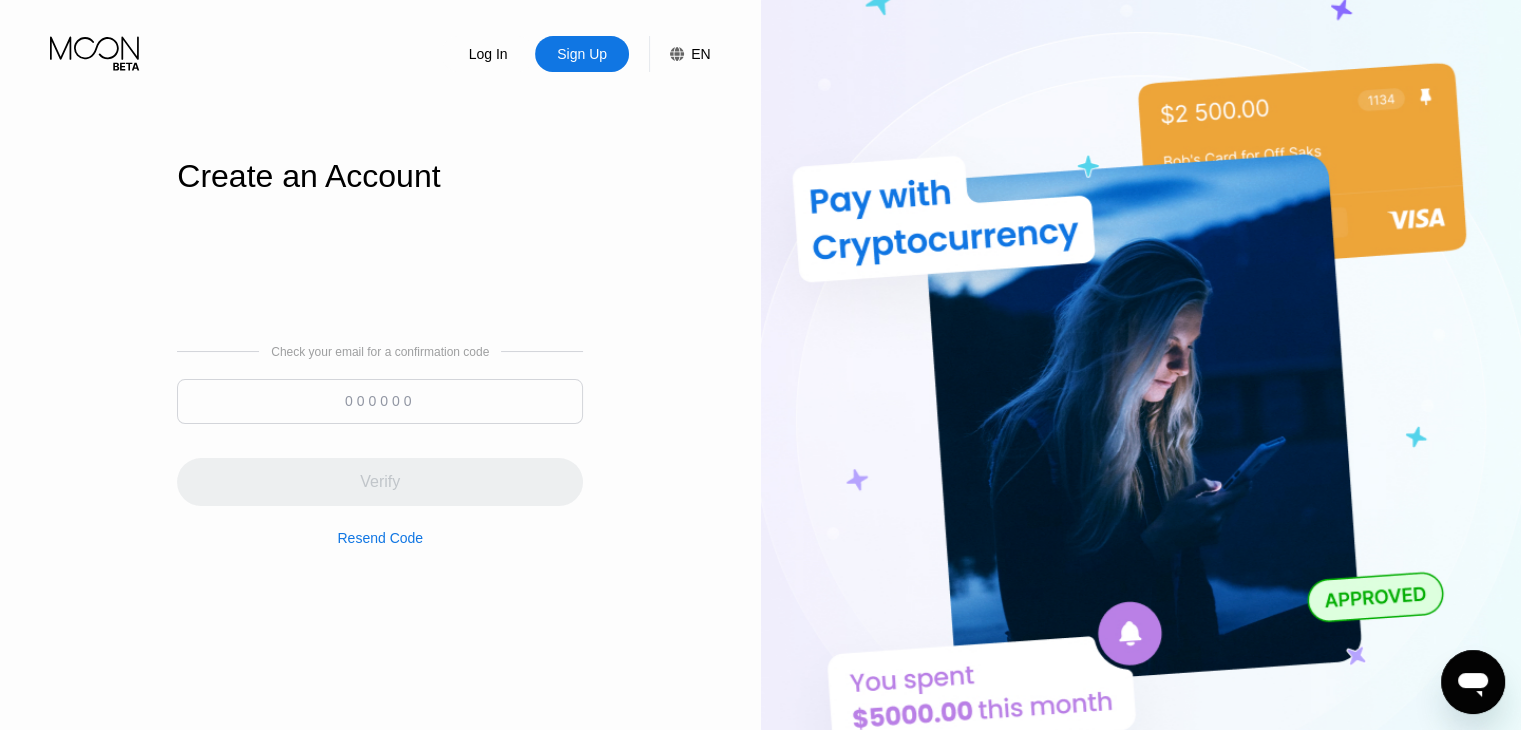 click on "EN" at bounding box center [690, 54] 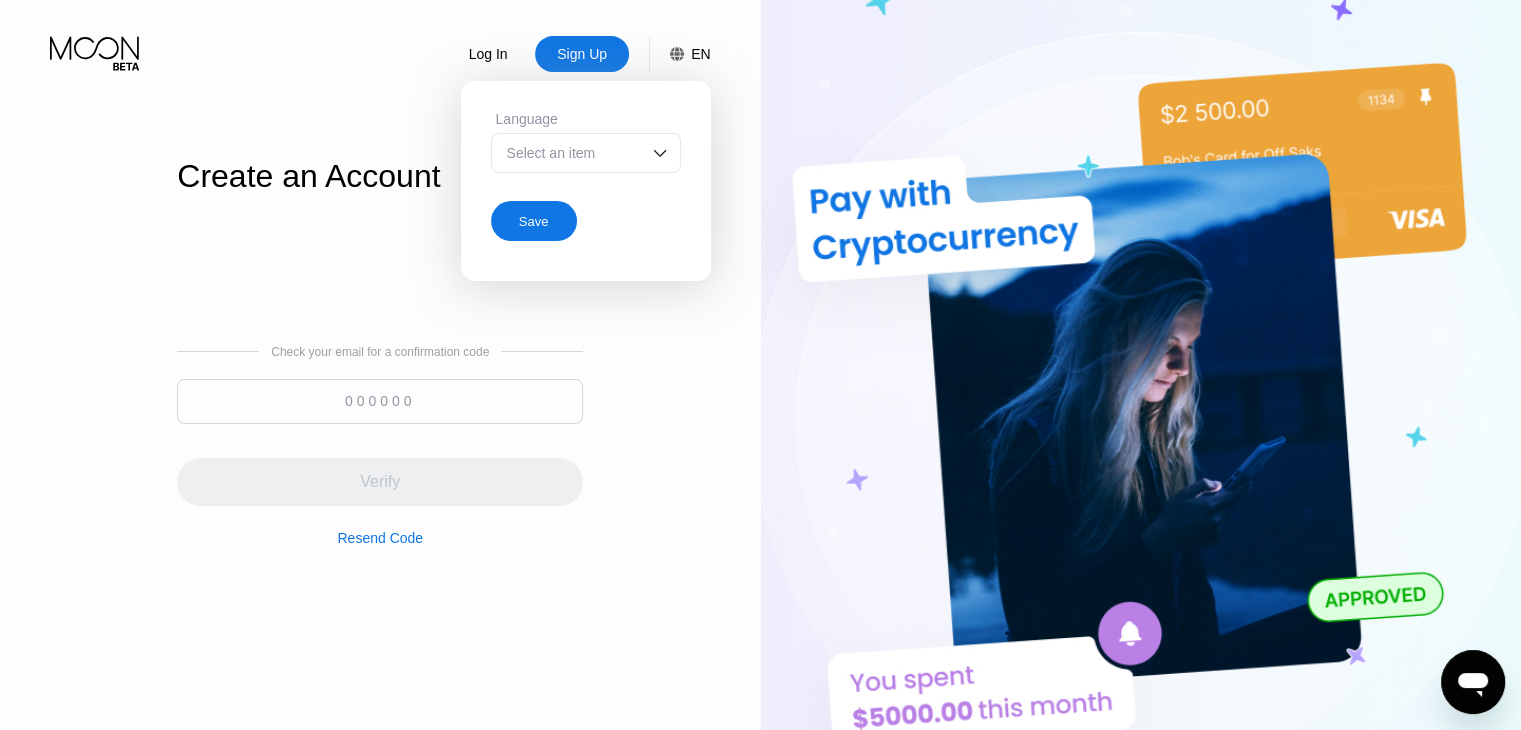 click on "Select an item" at bounding box center [586, 153] 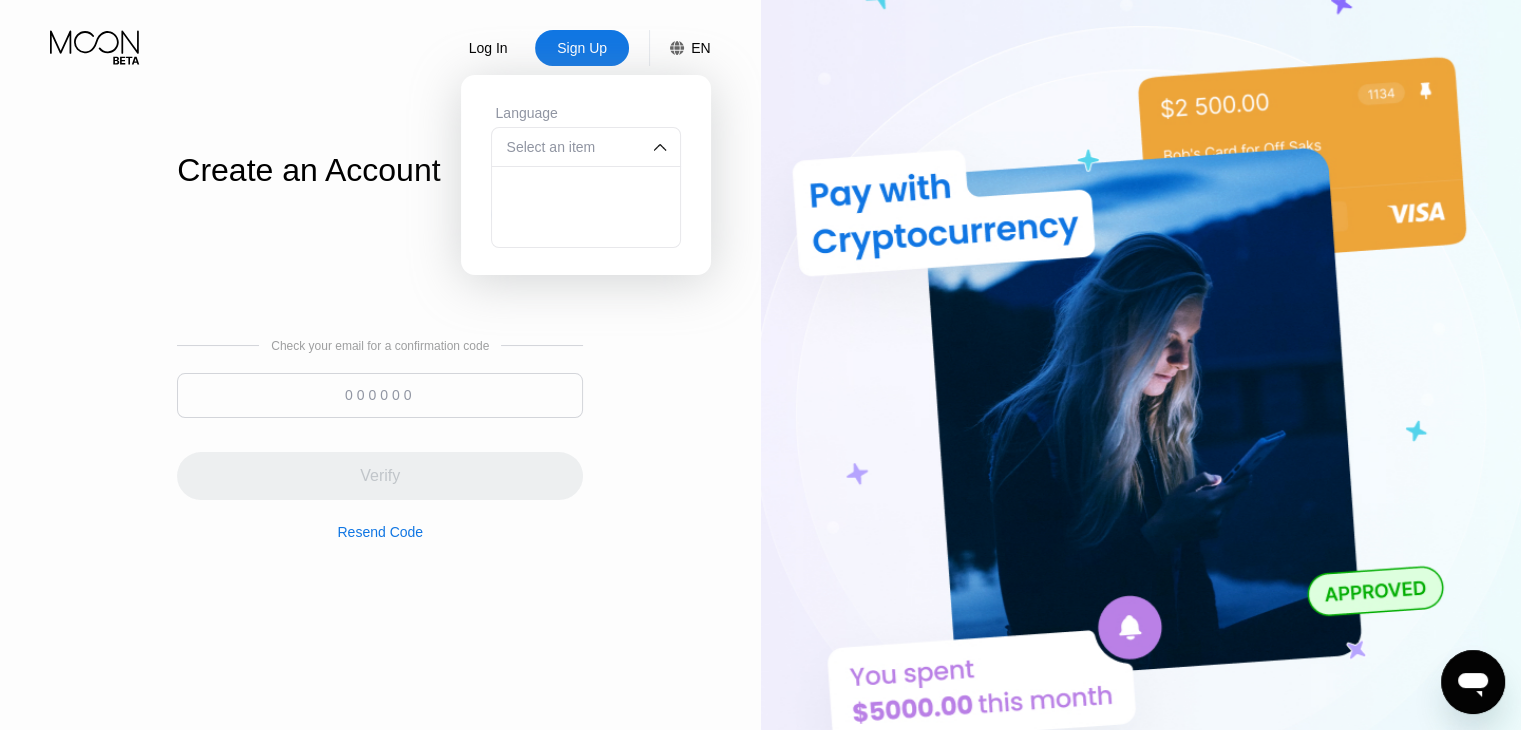 scroll, scrollTop: 0, scrollLeft: 0, axis: both 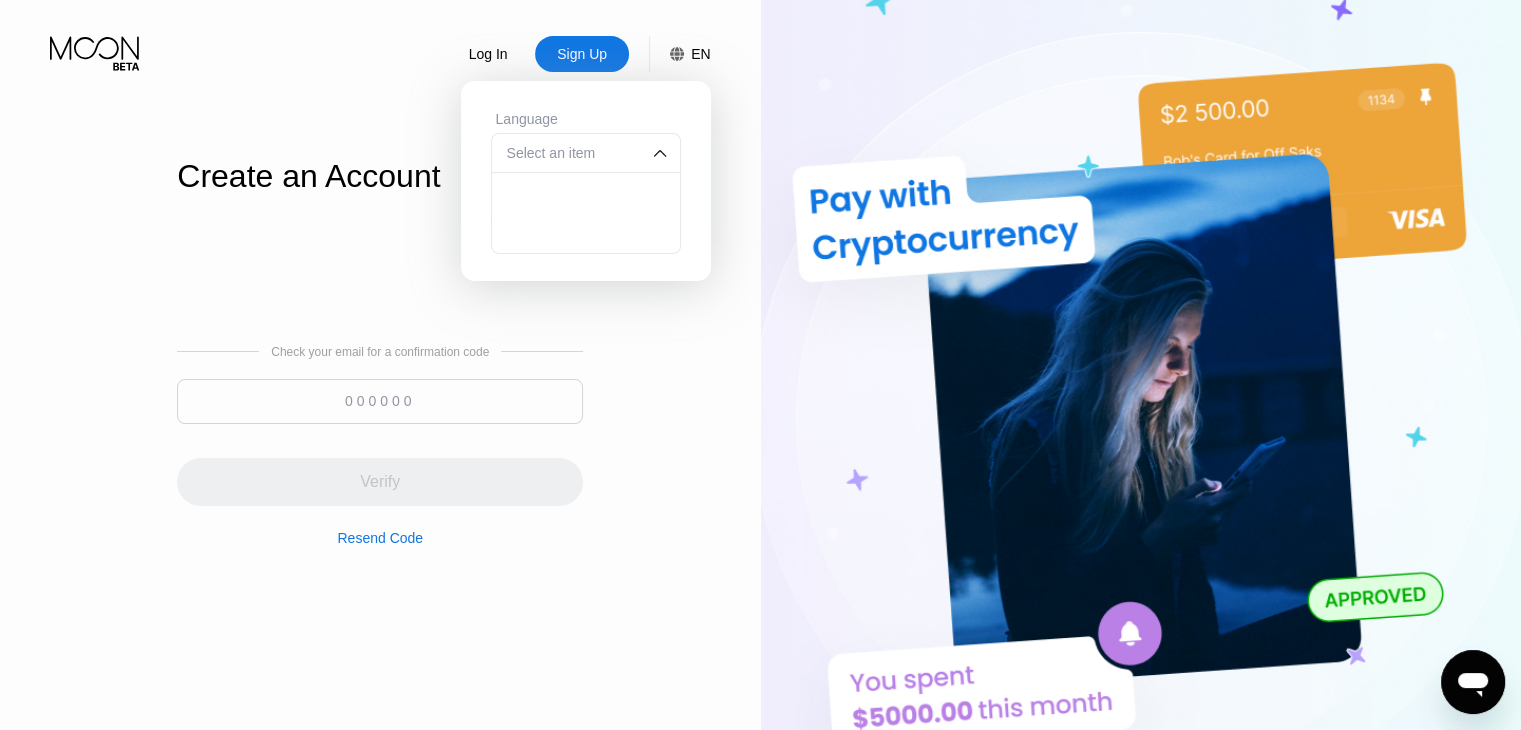 click on "Select an item" at bounding box center (571, 153) 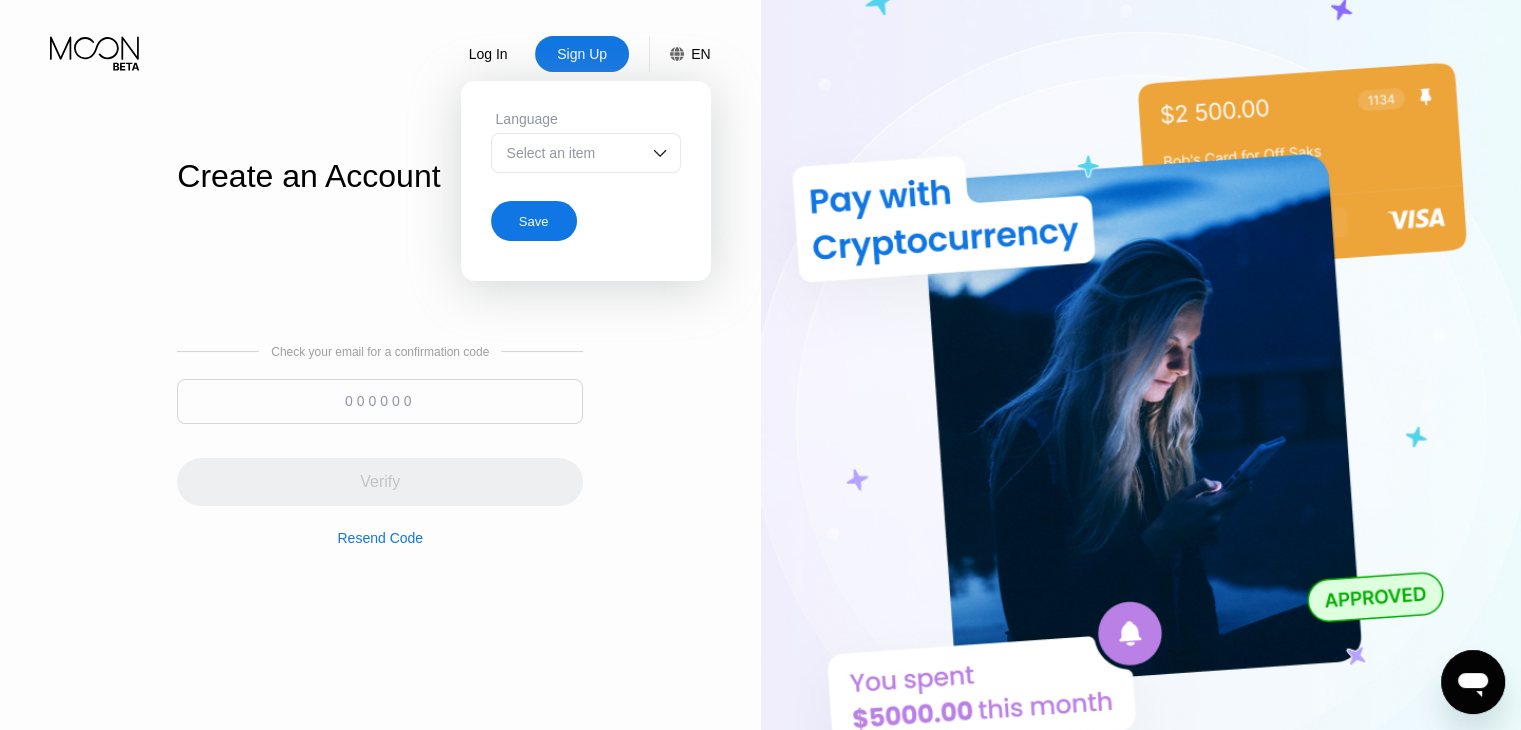 click on "Create an Account Check your email for a confirmation code Verify Resend Code" at bounding box center [380, 421] 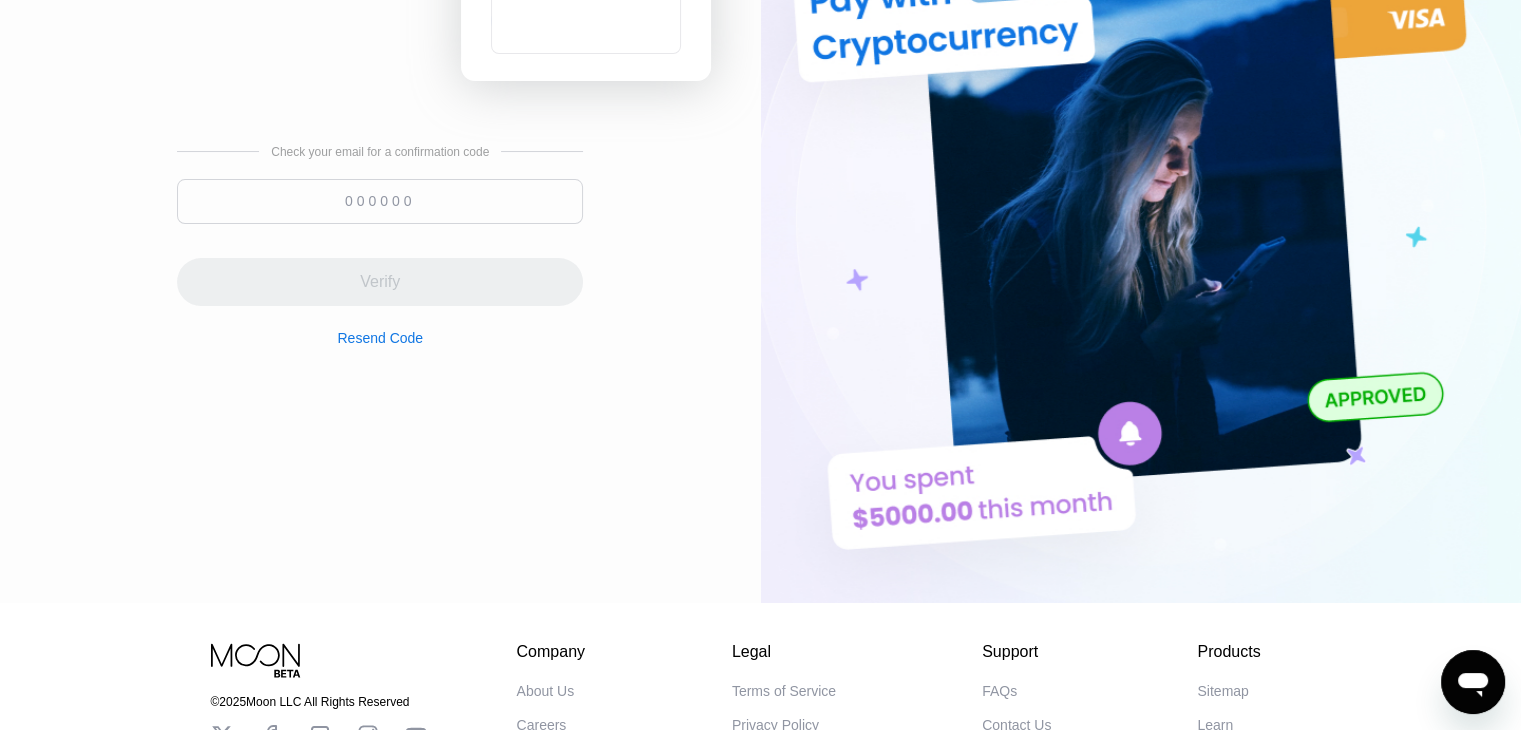 click on "Log In Sign Up EN Language Select an item Save Create an Account Check your email for a confirmation code Verify Resend Code" at bounding box center (380, 201) 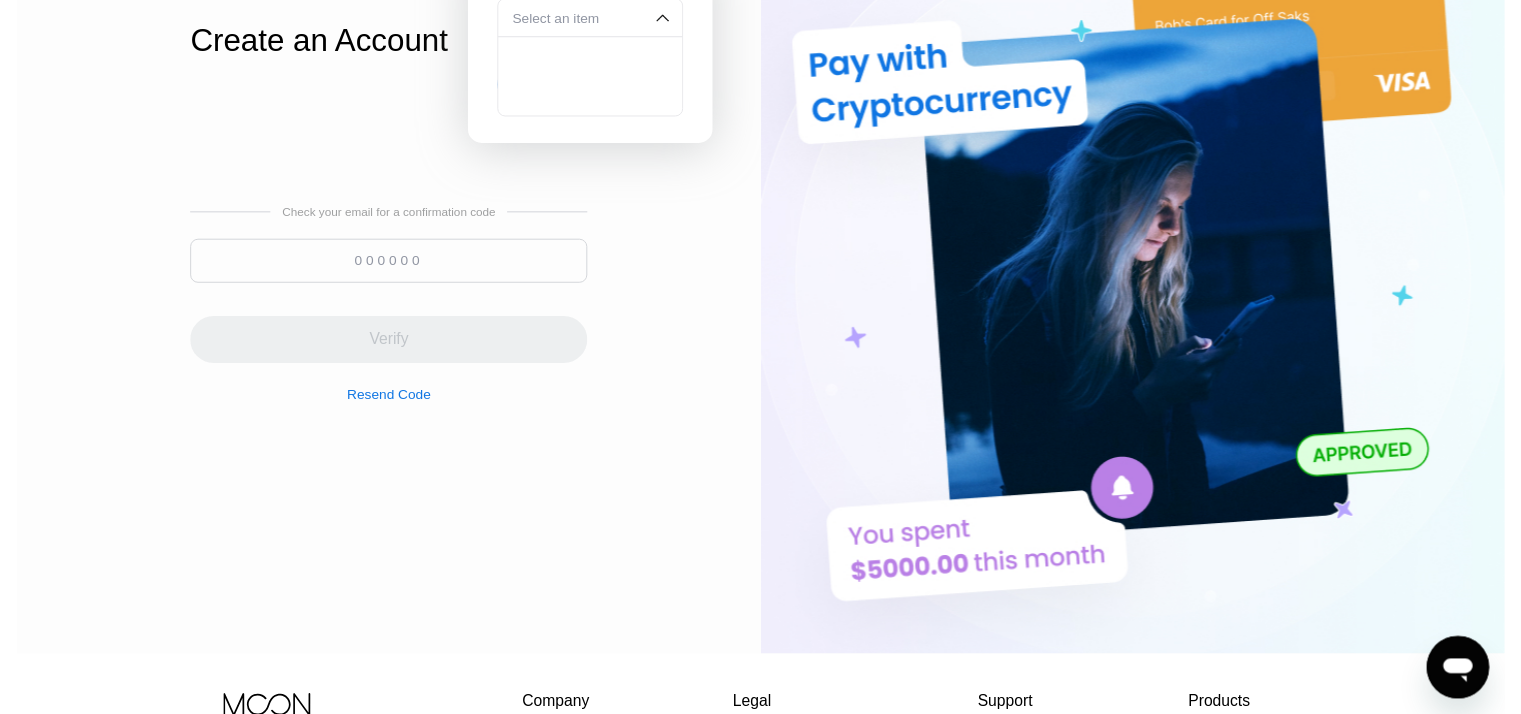 scroll, scrollTop: 0, scrollLeft: 0, axis: both 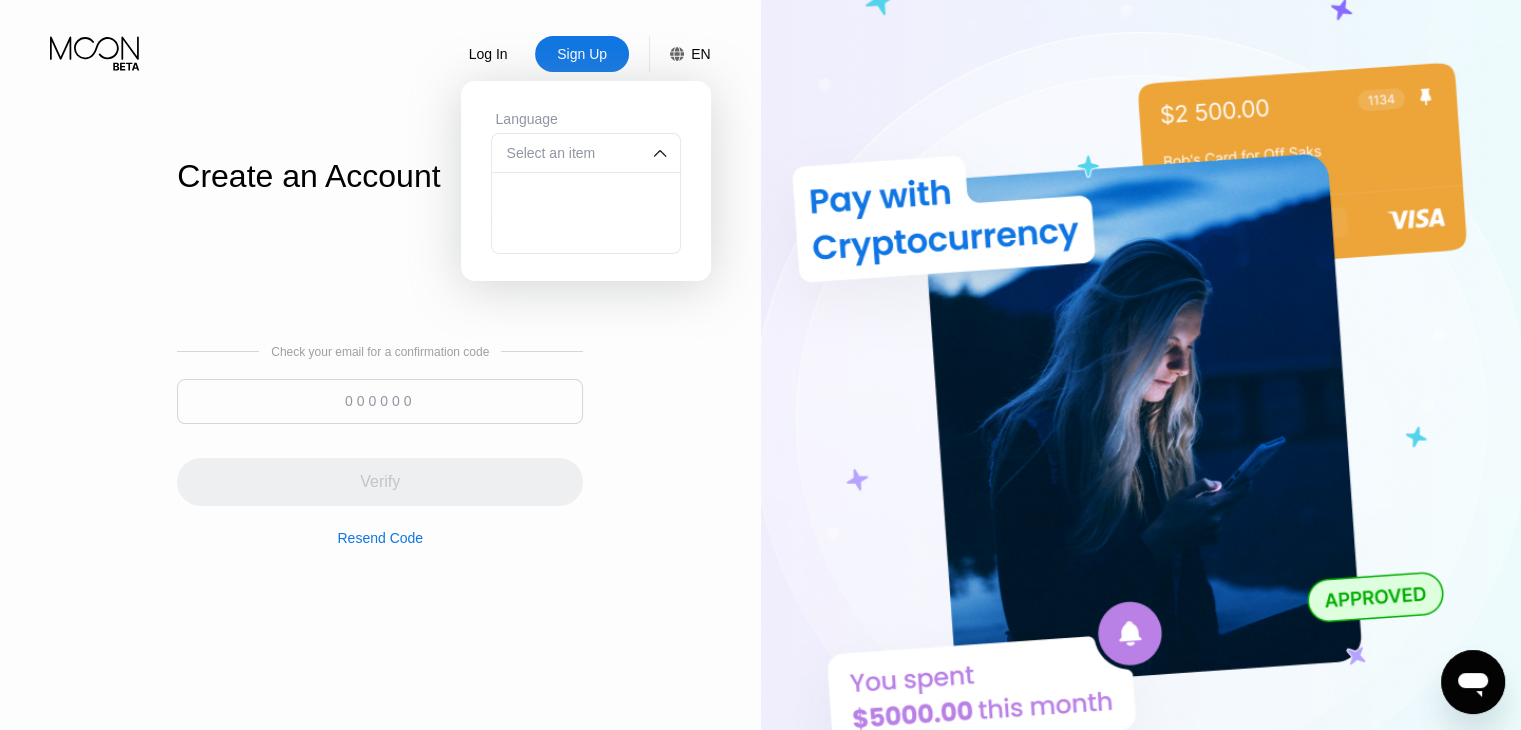 click at bounding box center (660, 153) 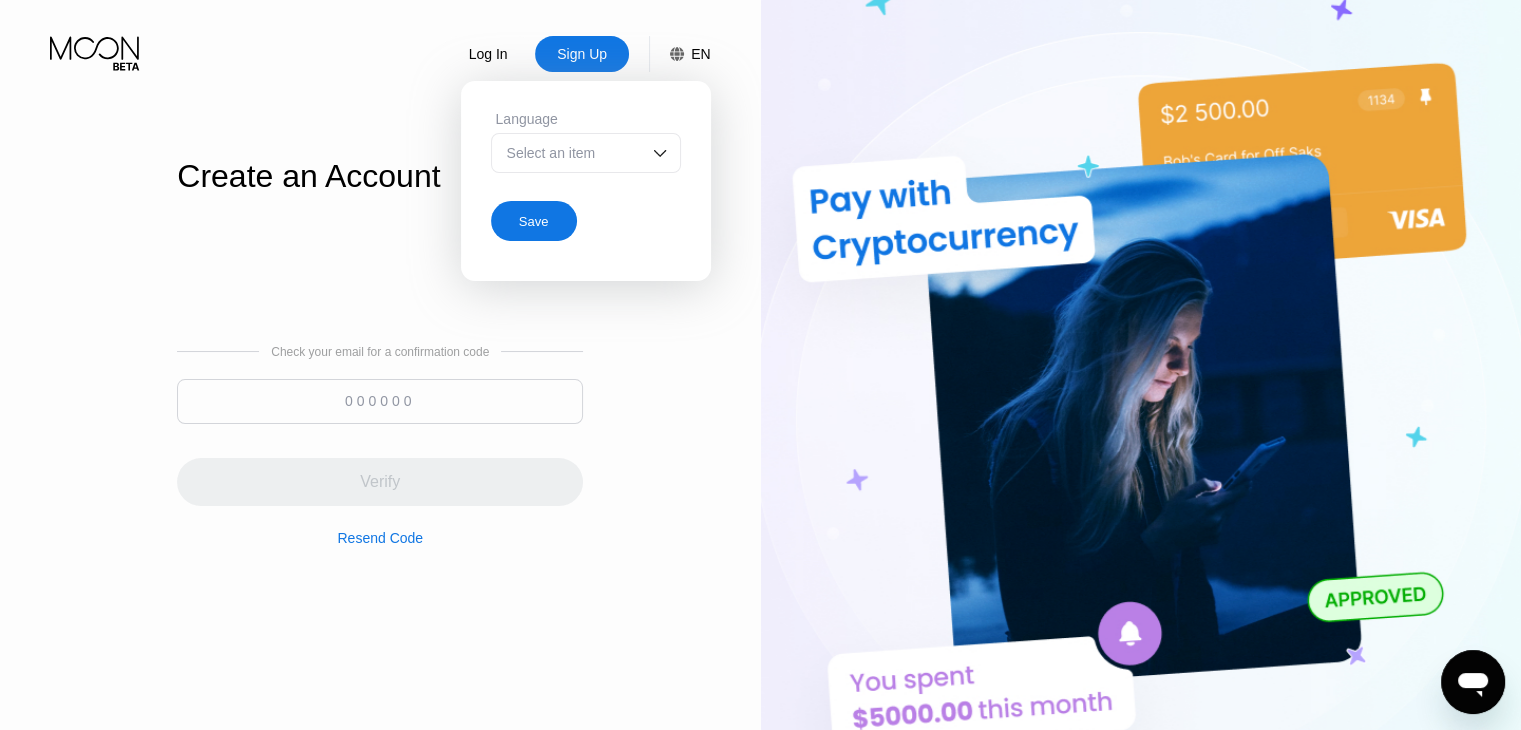click on "EN" at bounding box center [690, 54] 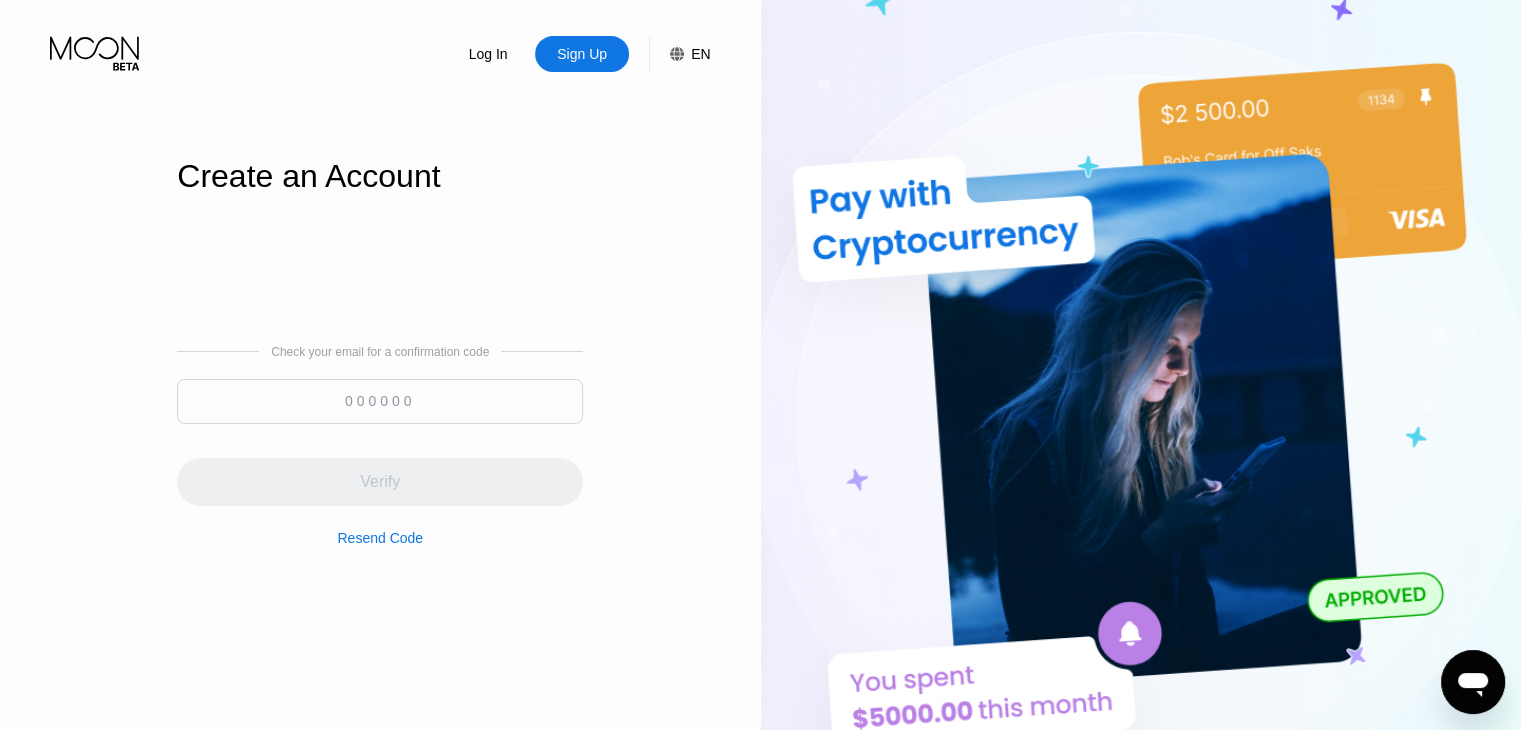 click at bounding box center [380, 401] 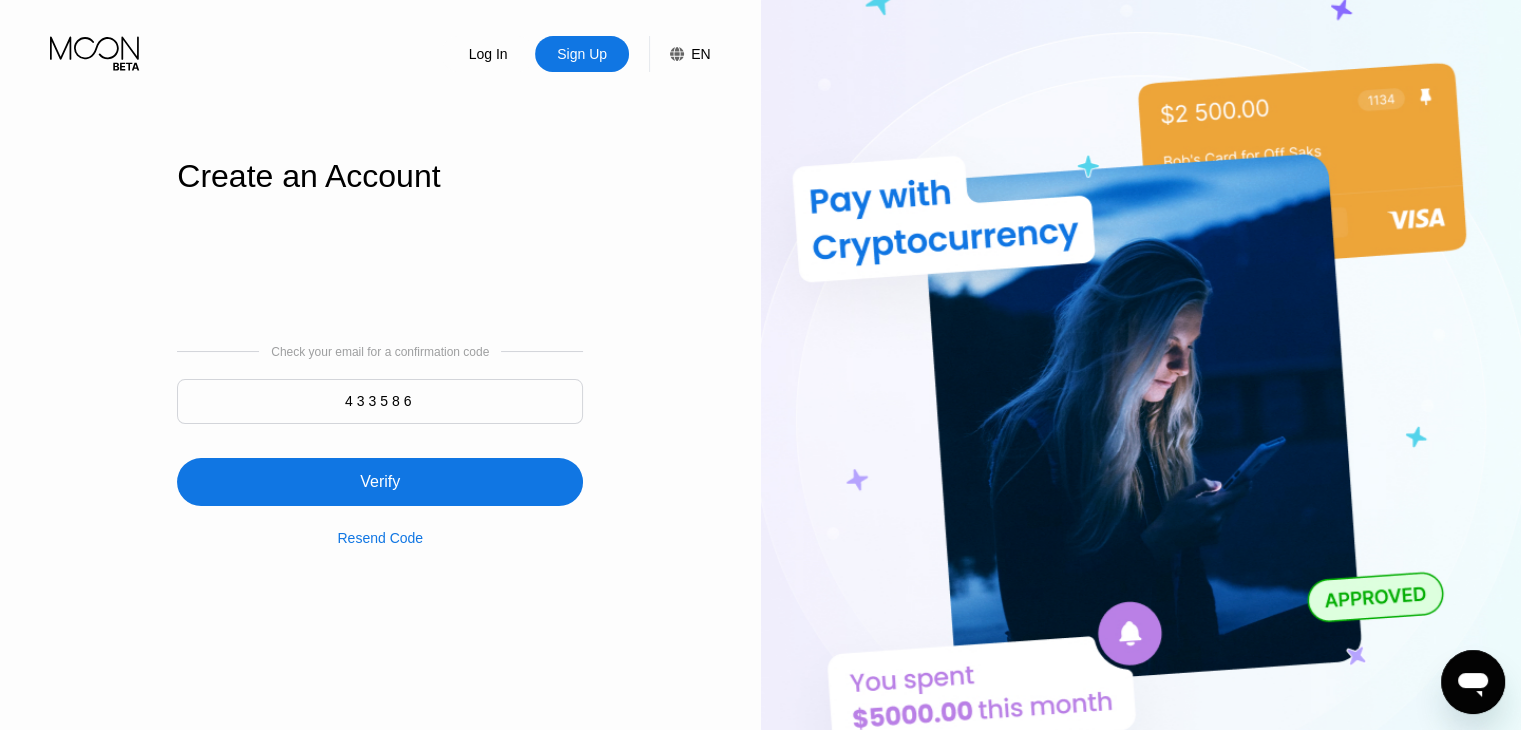 type on "433586" 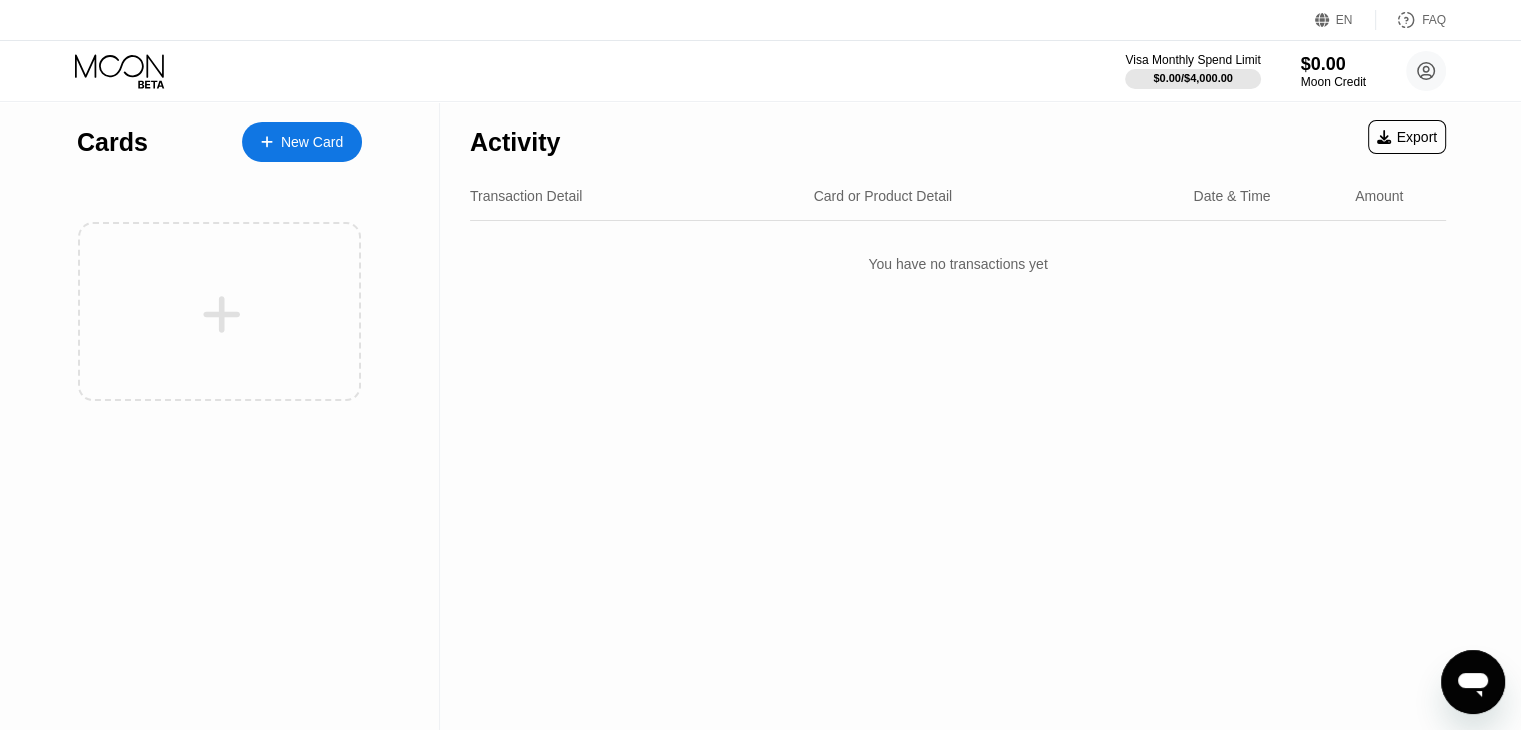 click on "New Card" at bounding box center (312, 142) 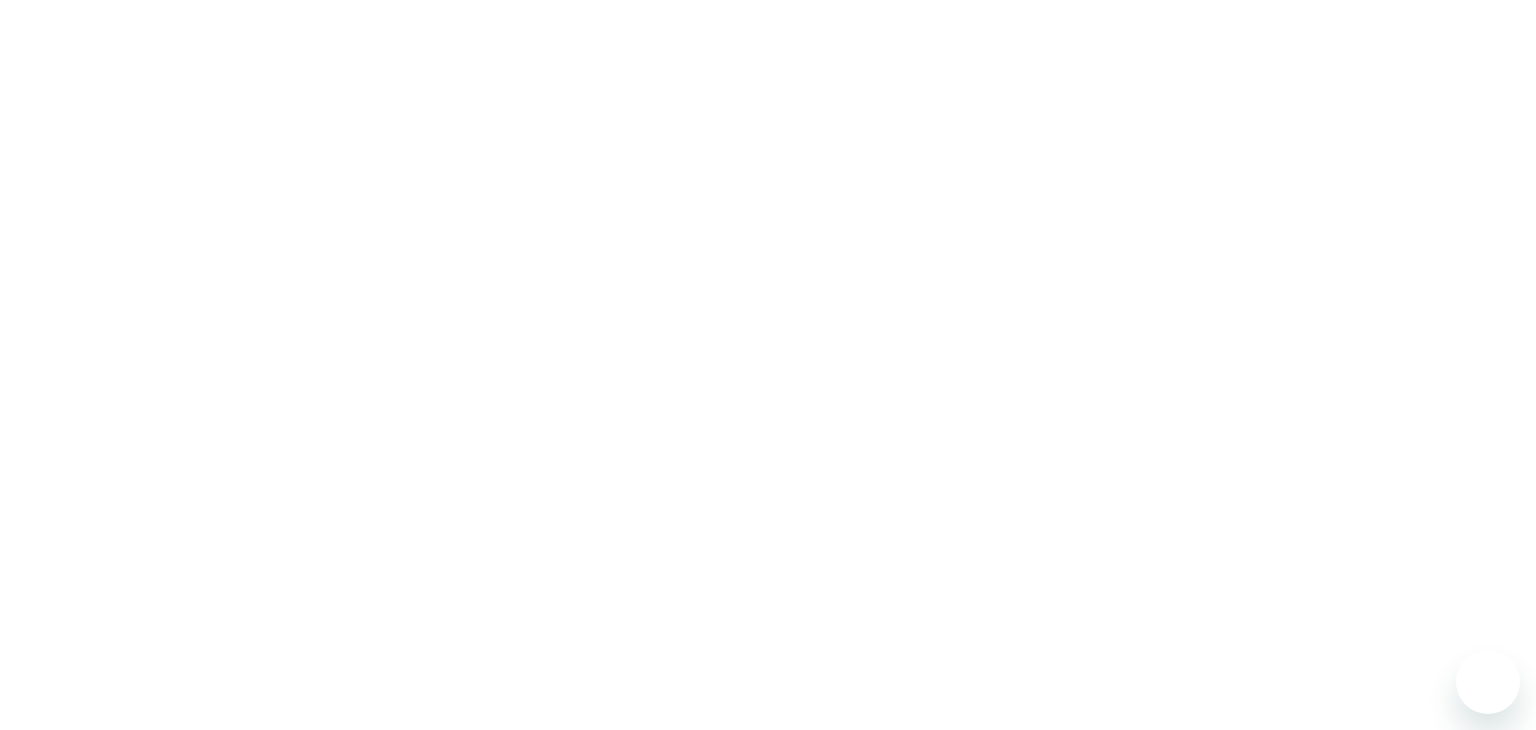 scroll, scrollTop: 0, scrollLeft: 0, axis: both 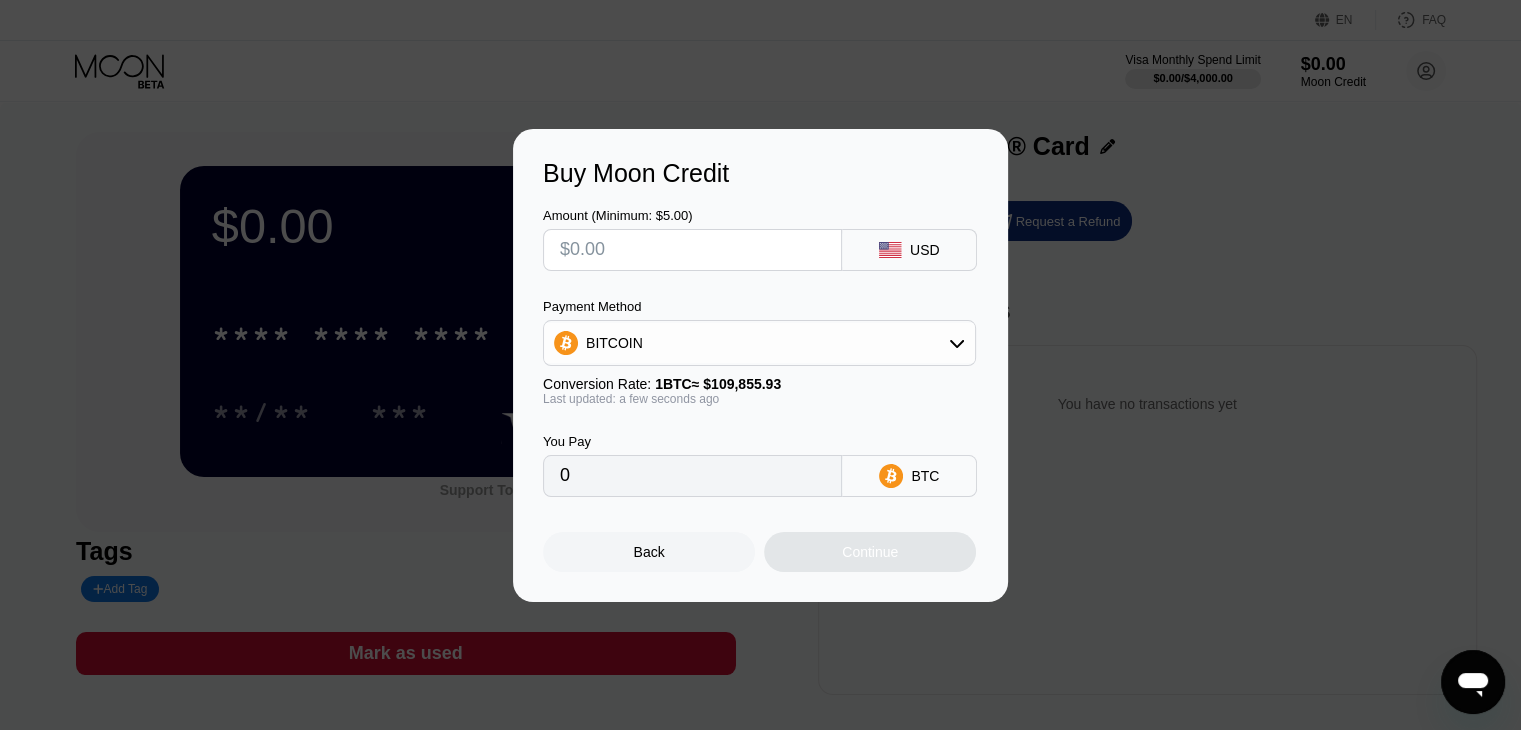 click on "Back" at bounding box center (649, 552) 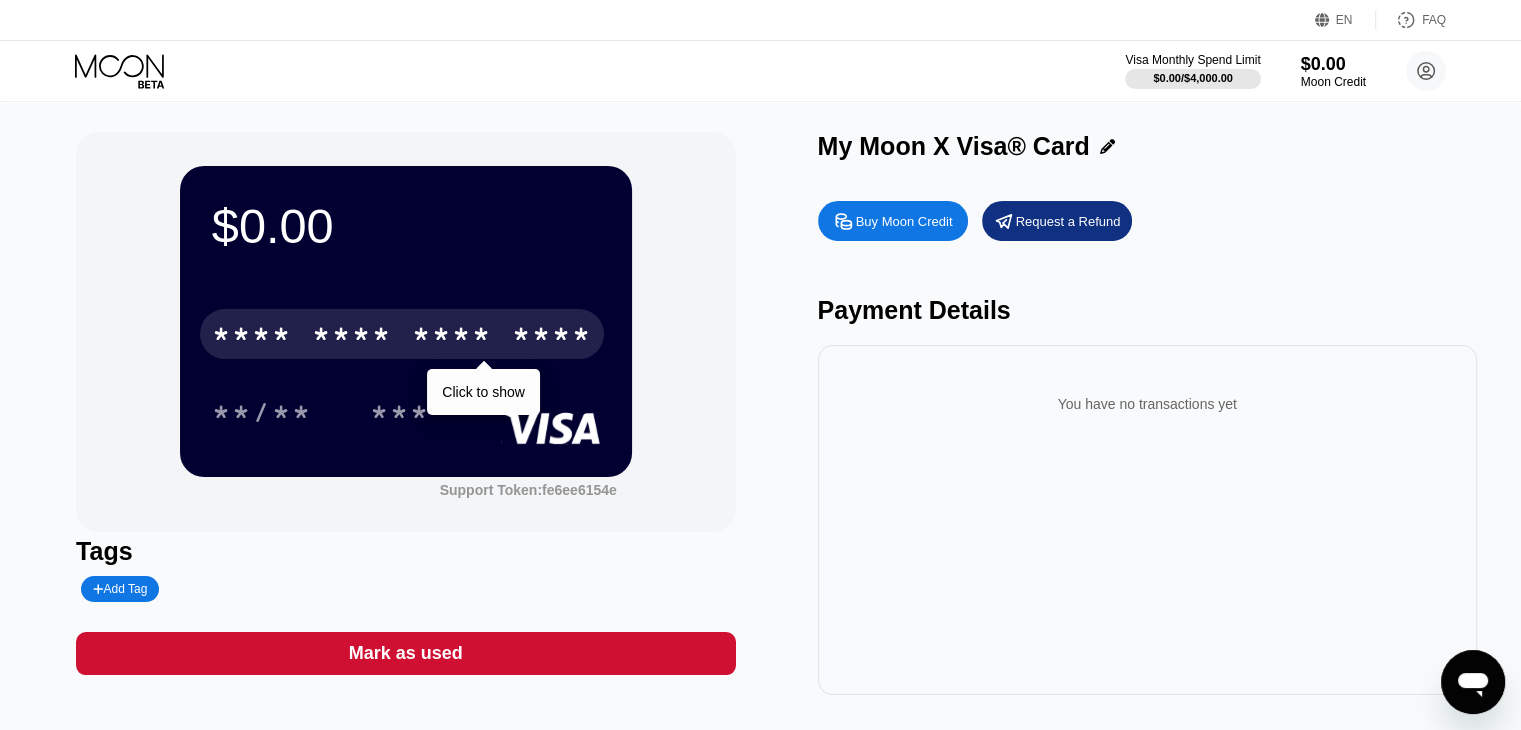click on "* * * *" at bounding box center (352, 337) 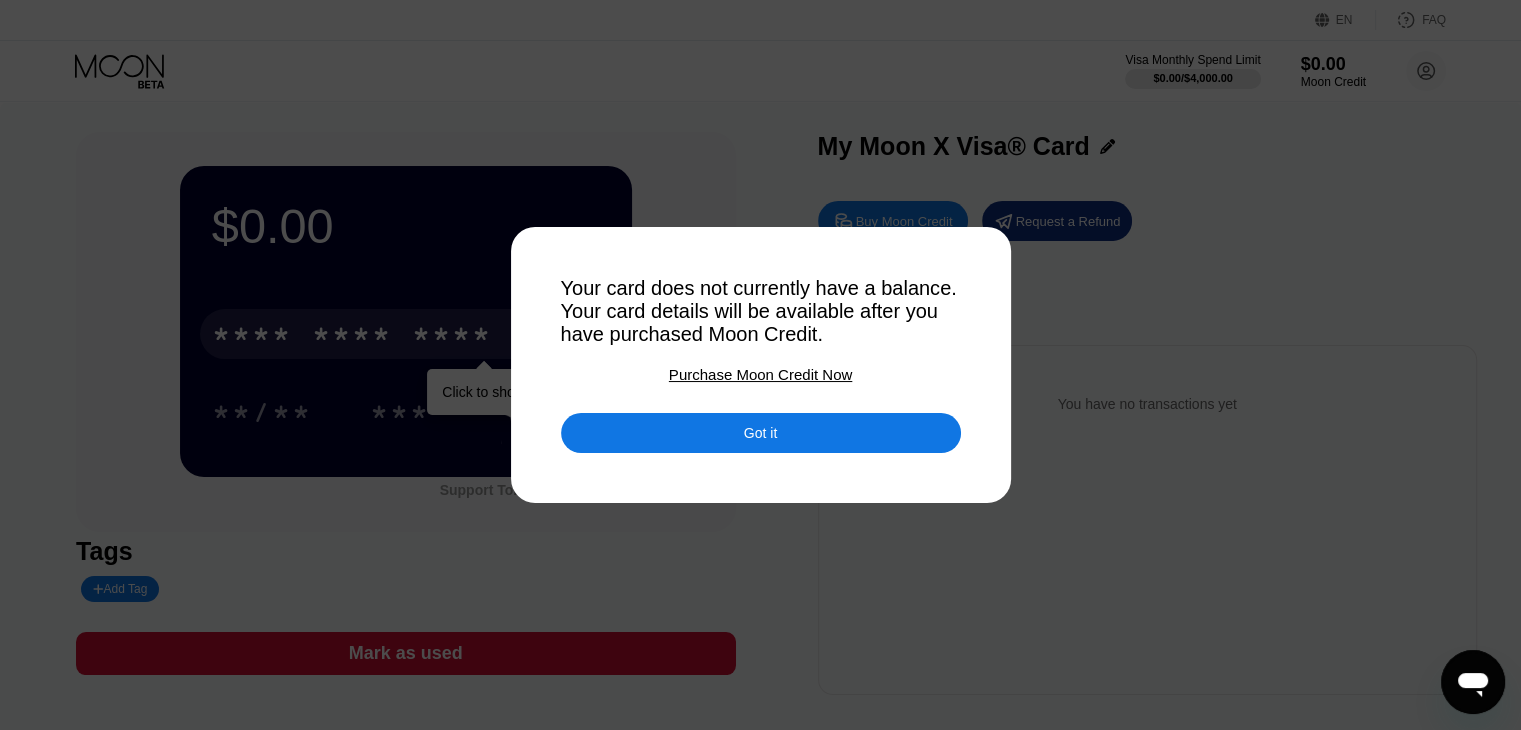 click on "Got it" at bounding box center [761, 433] 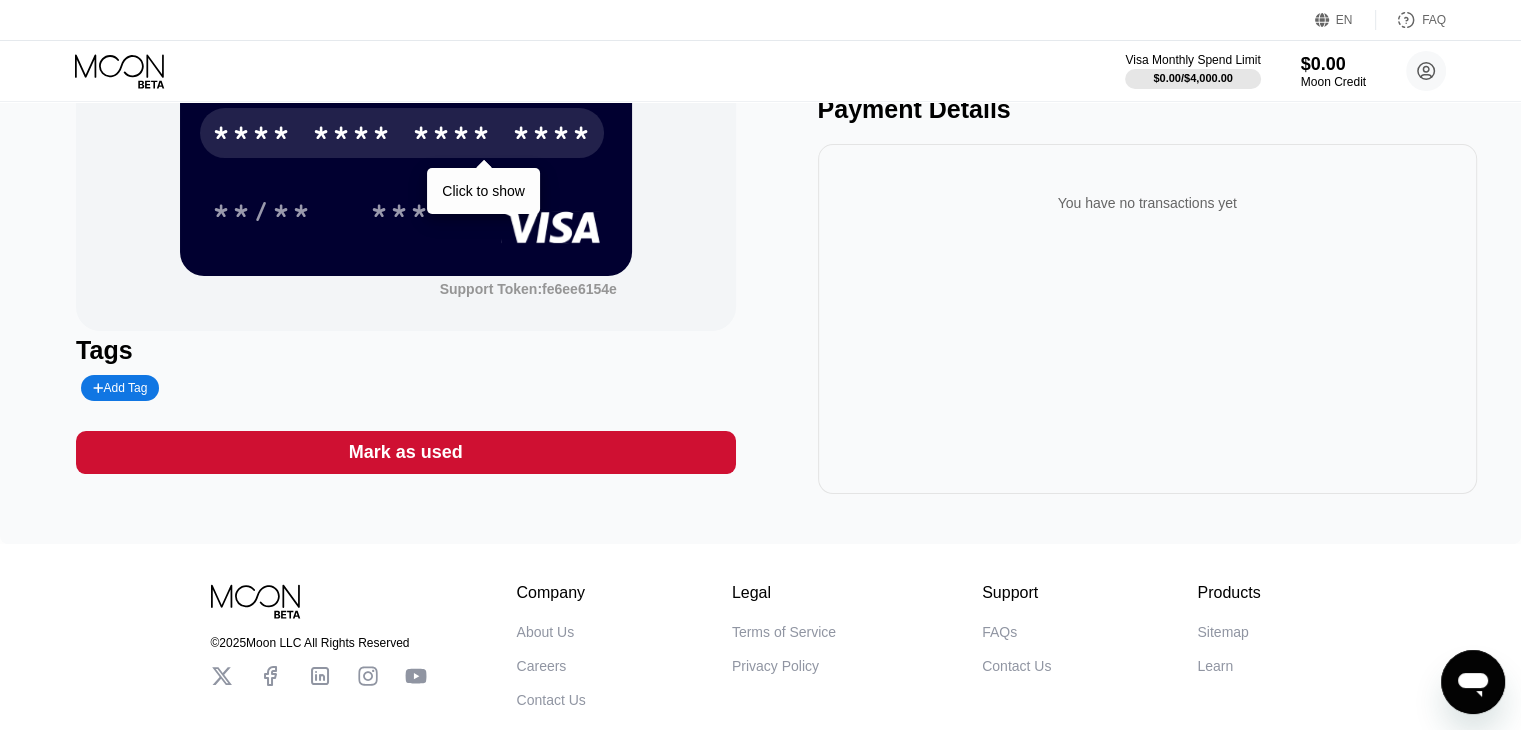 scroll, scrollTop: 0, scrollLeft: 0, axis: both 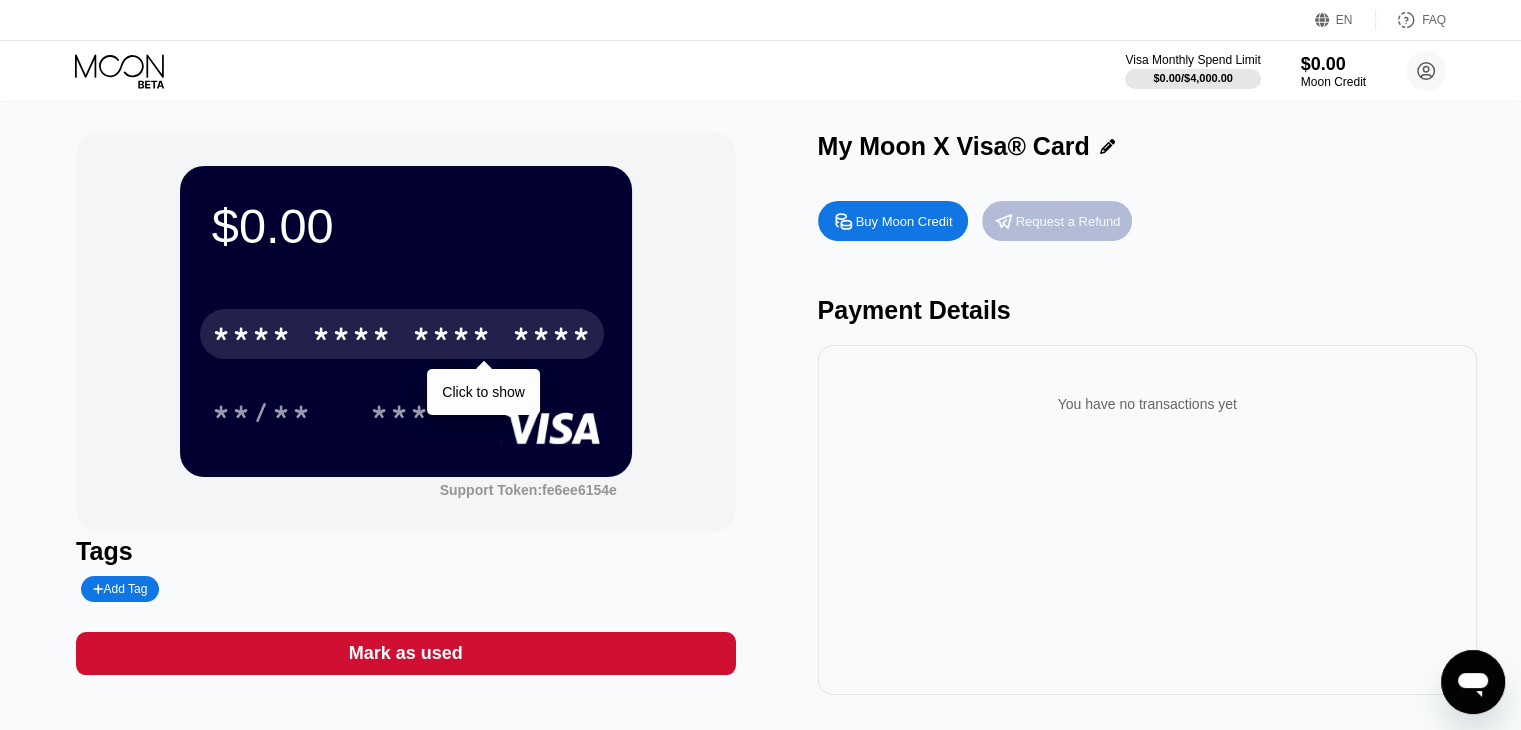 click on "Request a Refund" at bounding box center (1057, 221) 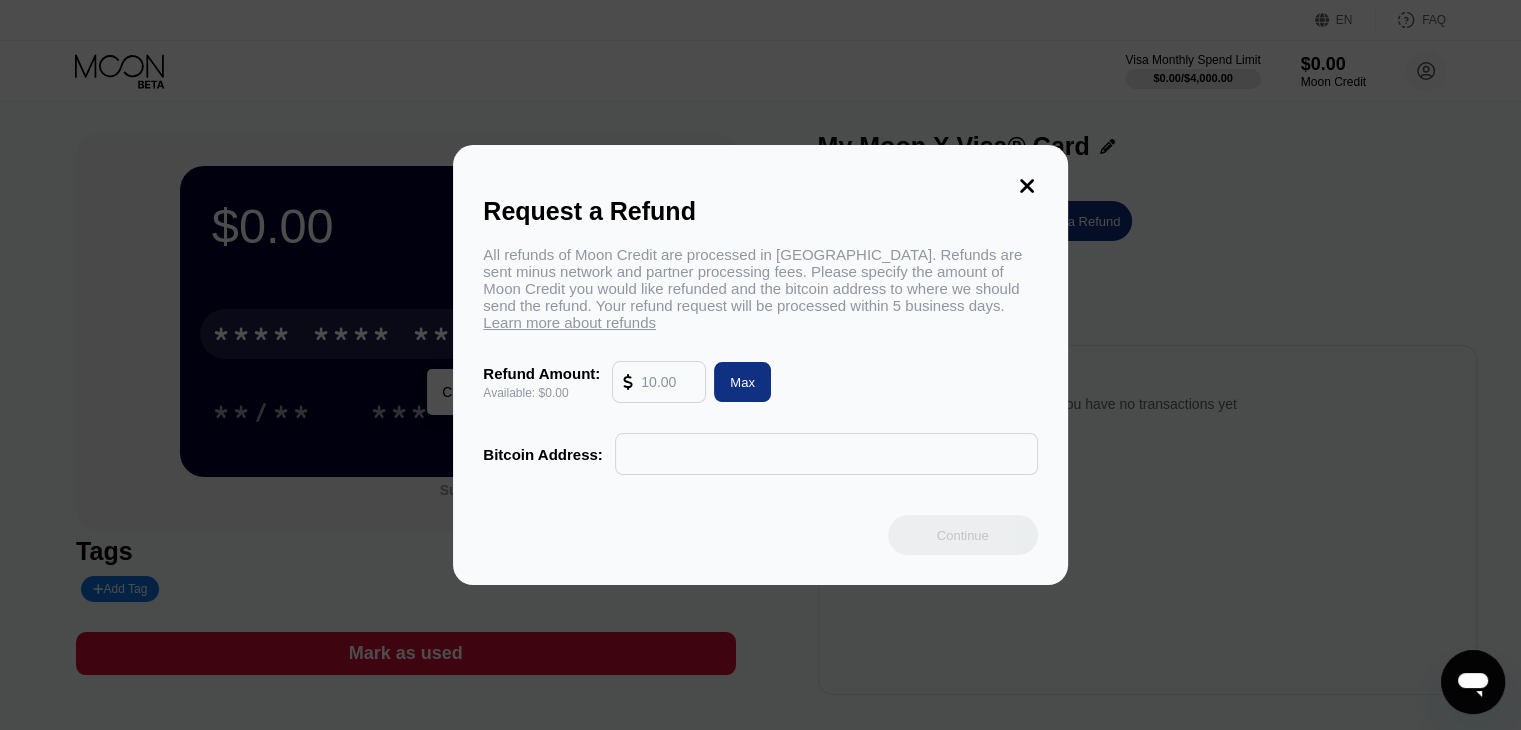 click 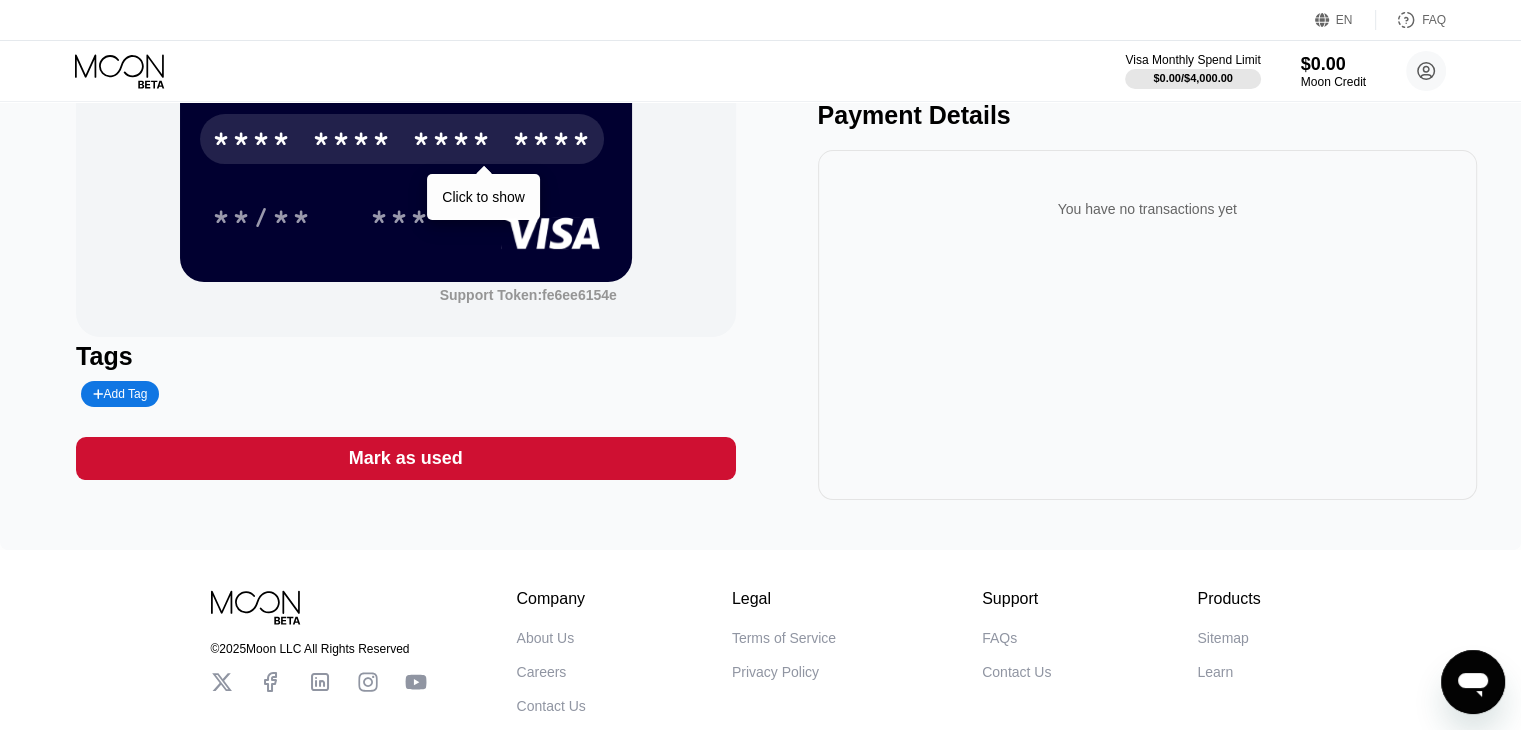 scroll, scrollTop: 0, scrollLeft: 0, axis: both 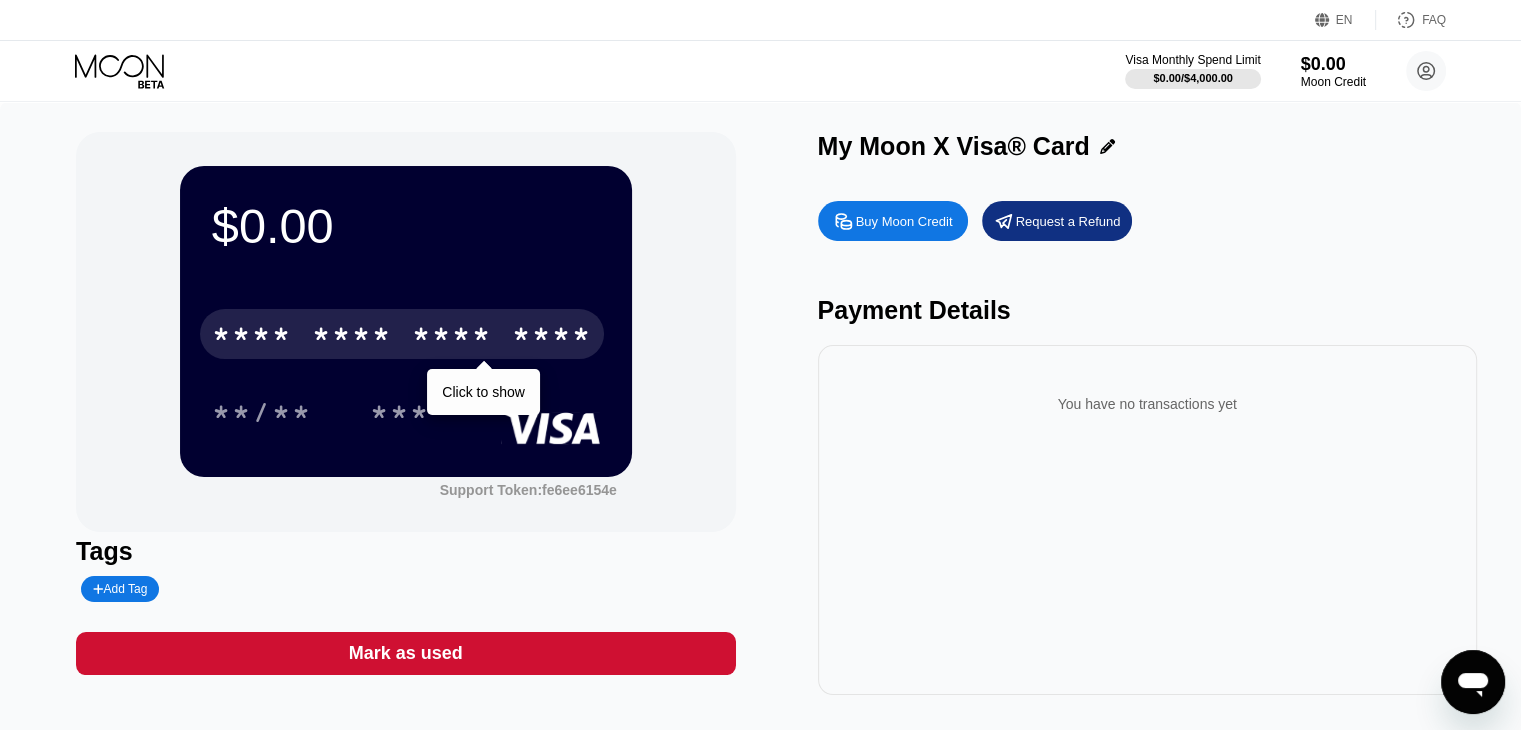 click on "EN" at bounding box center (1344, 20) 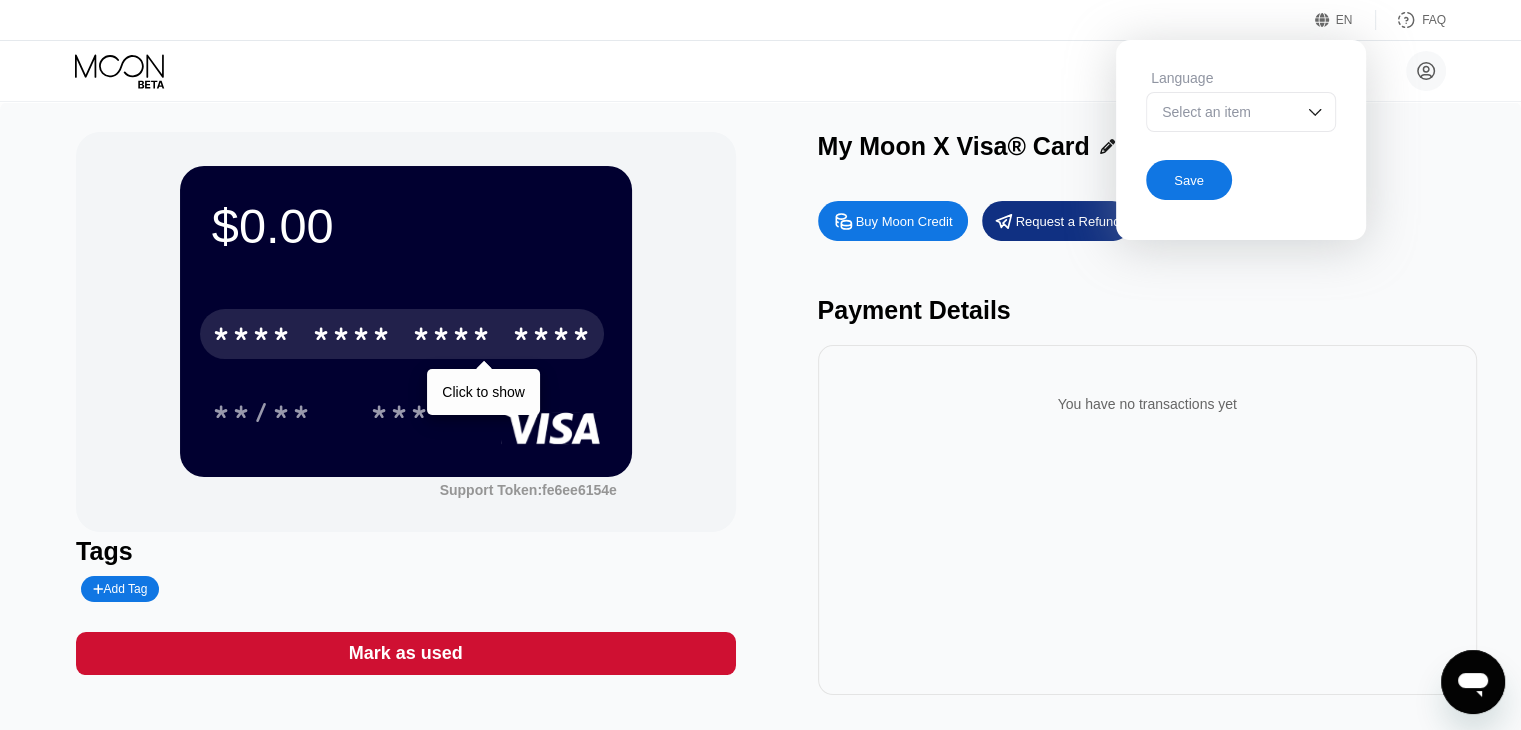click on "Select an item" at bounding box center (1241, 112) 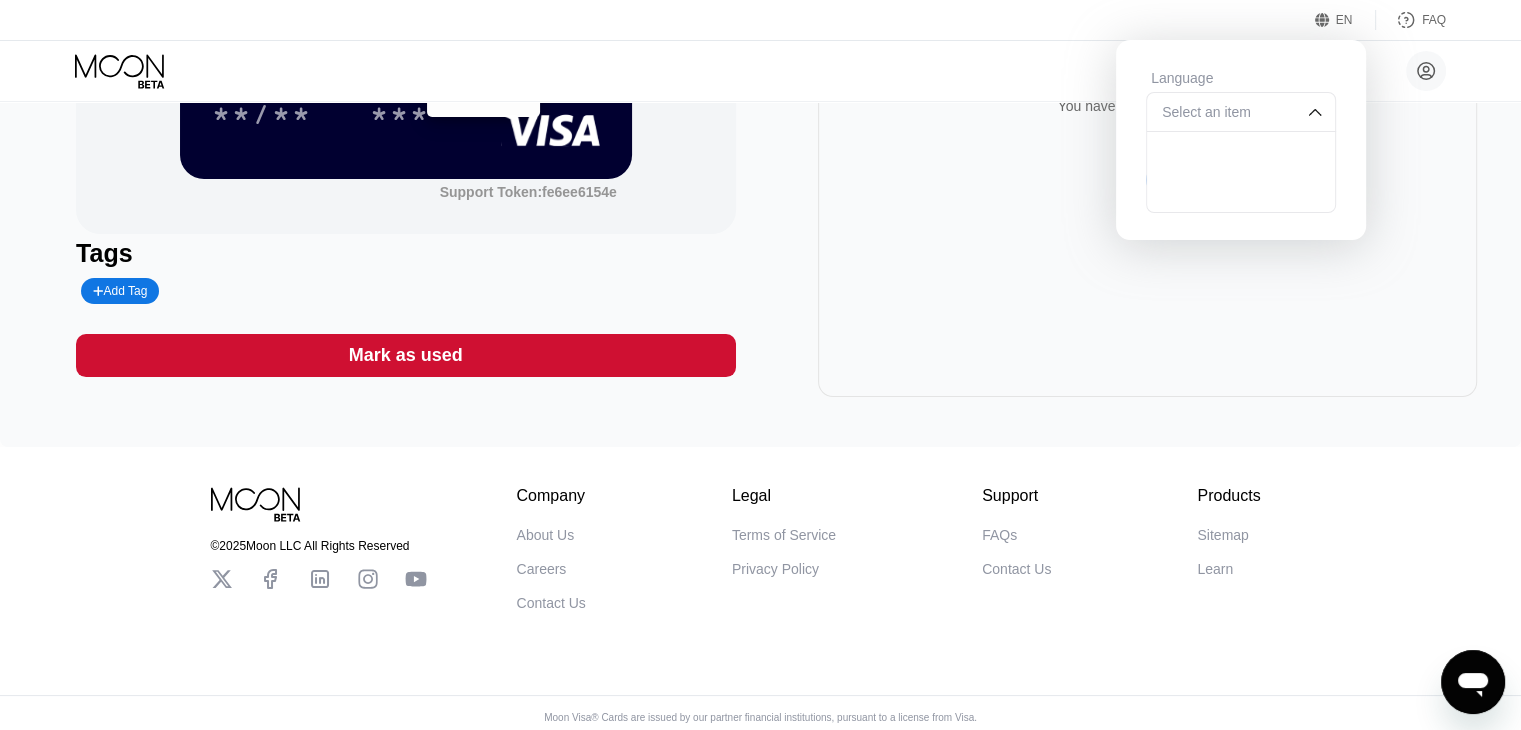 scroll, scrollTop: 300, scrollLeft: 0, axis: vertical 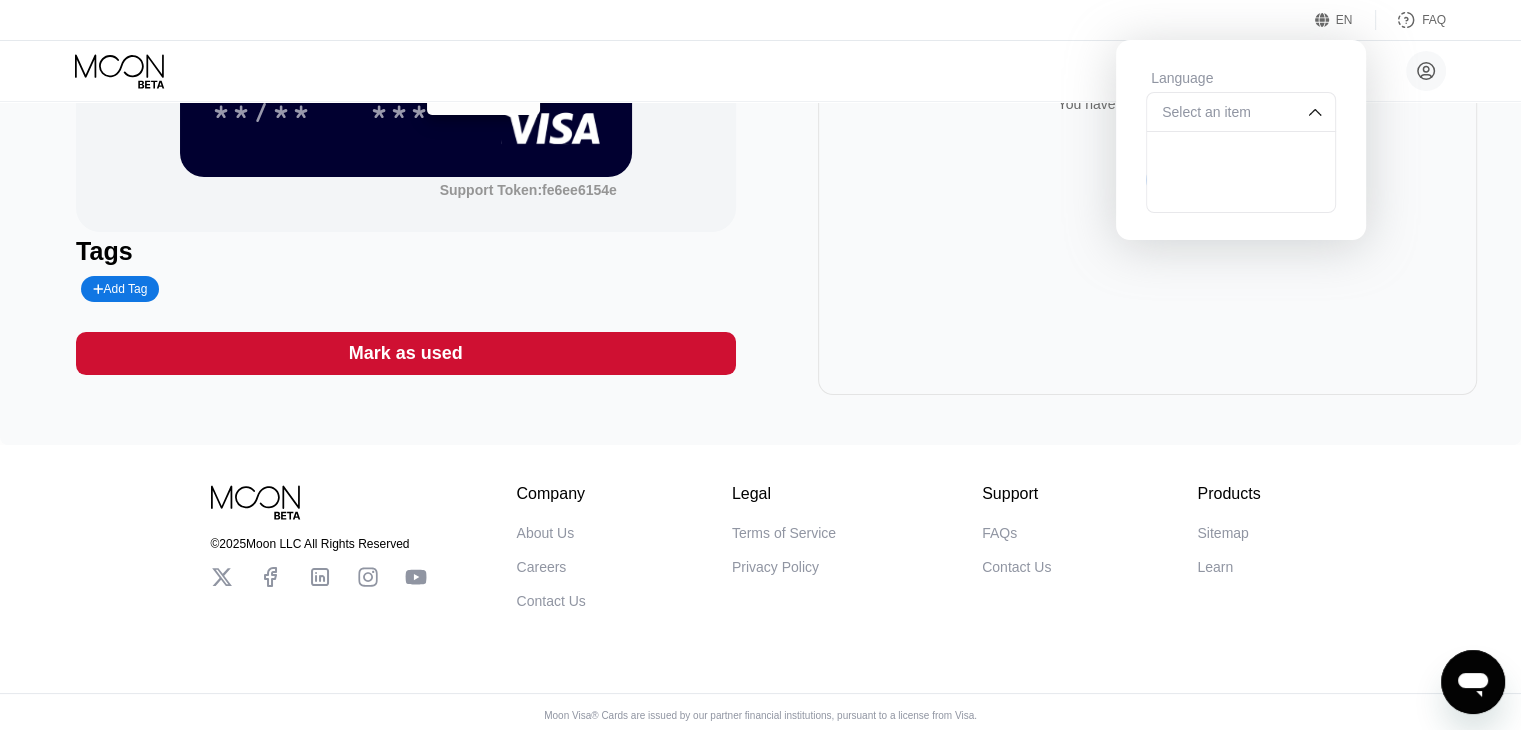 click at bounding box center (1241, 192) 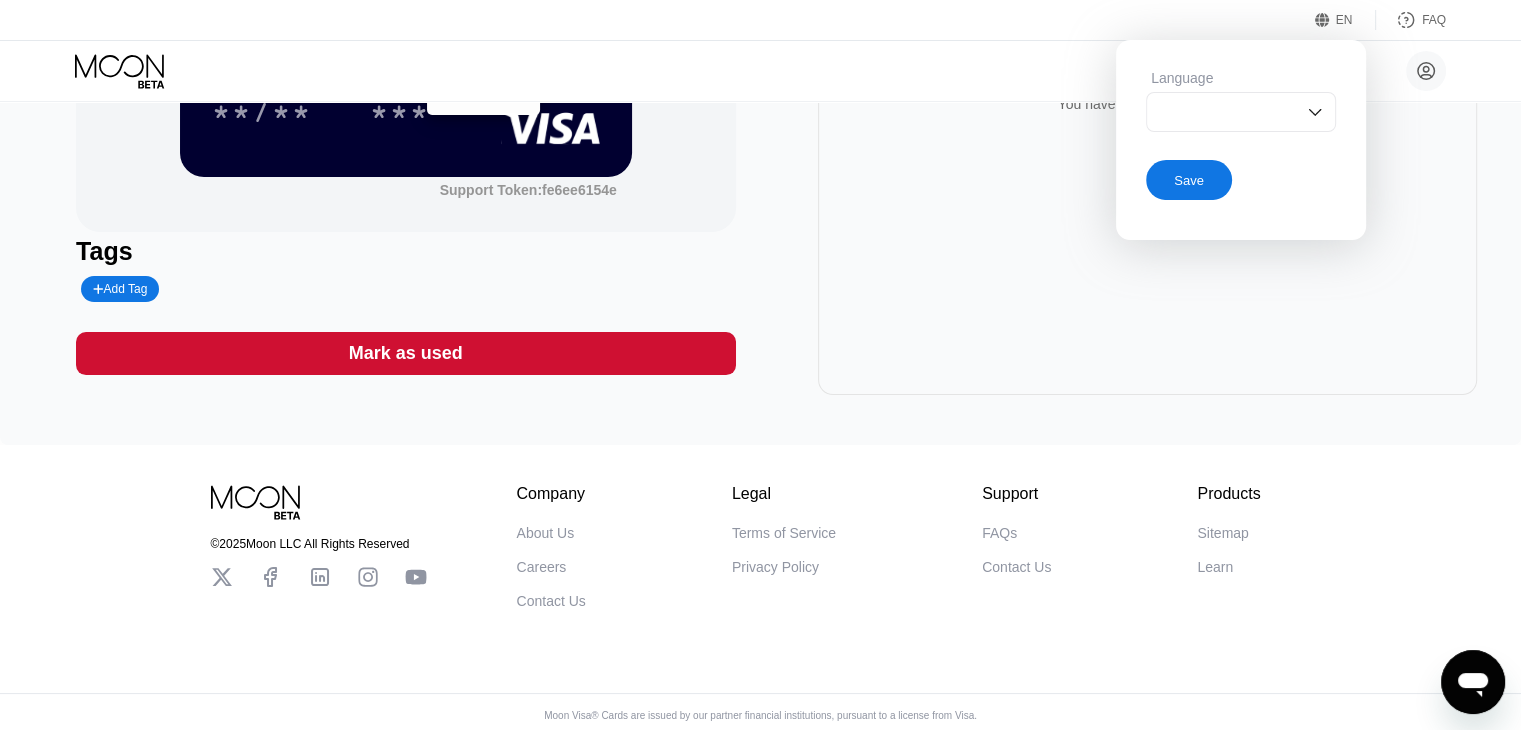click at bounding box center [1241, 112] 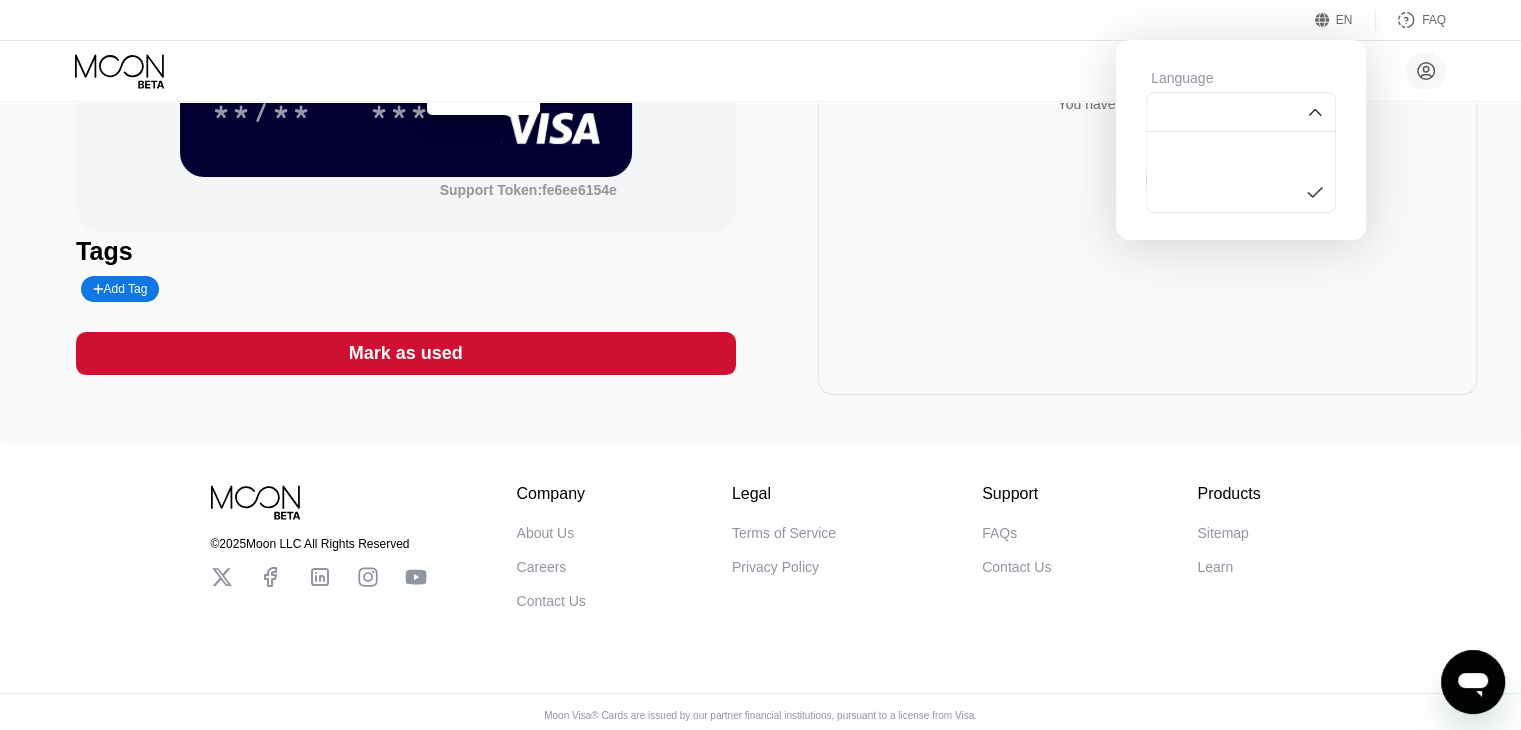 click at bounding box center (1241, 112) 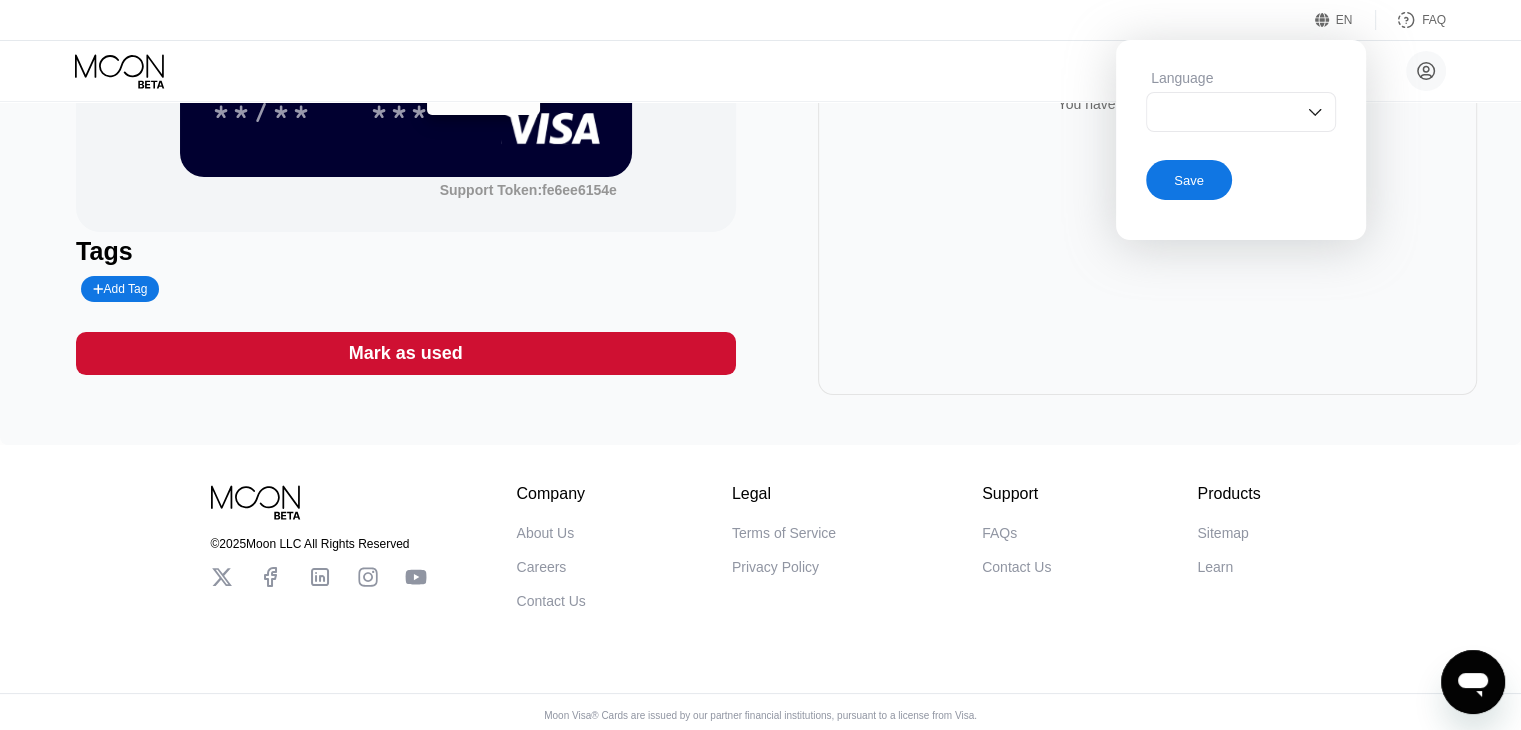 click on "EN Language Save FAQ" at bounding box center [760, 20] 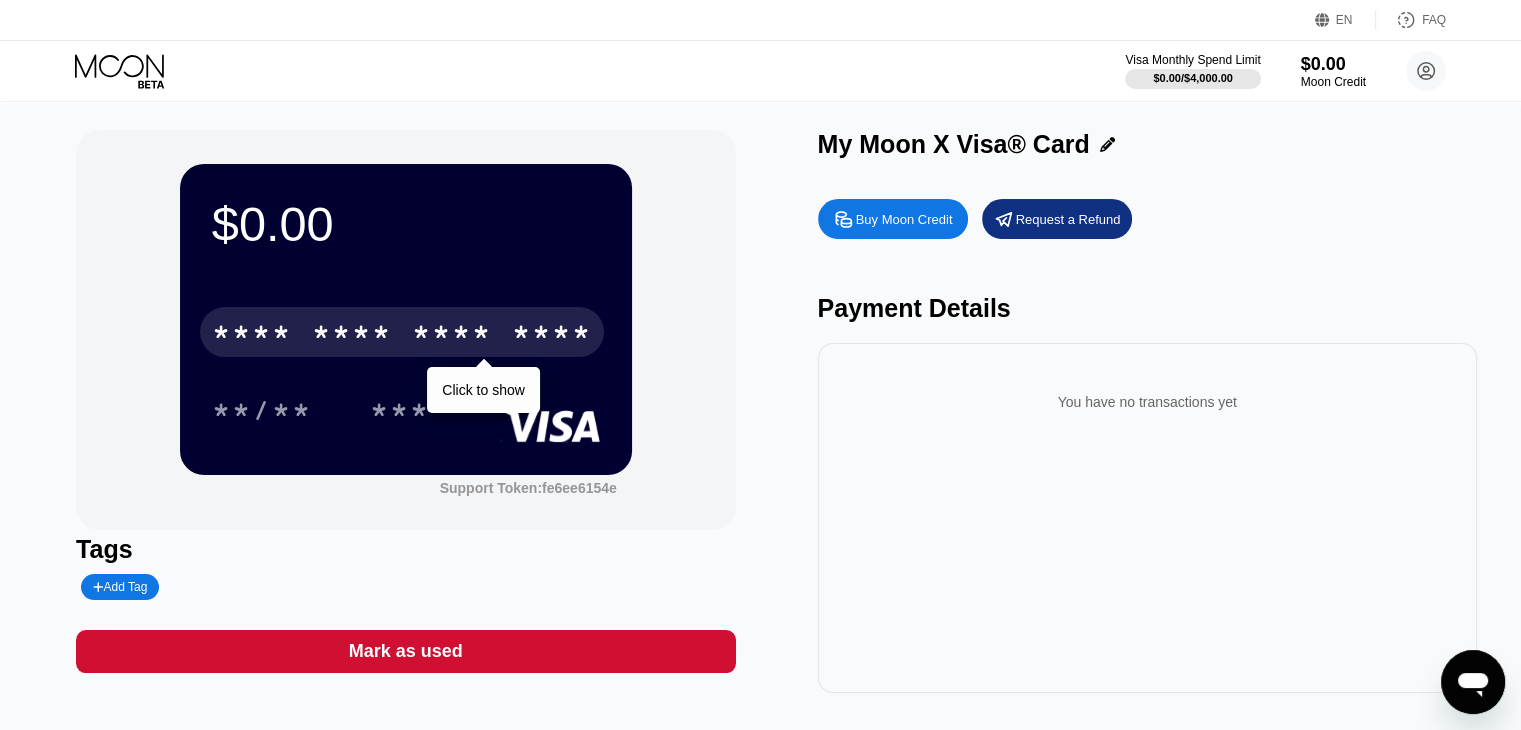 scroll, scrollTop: 0, scrollLeft: 0, axis: both 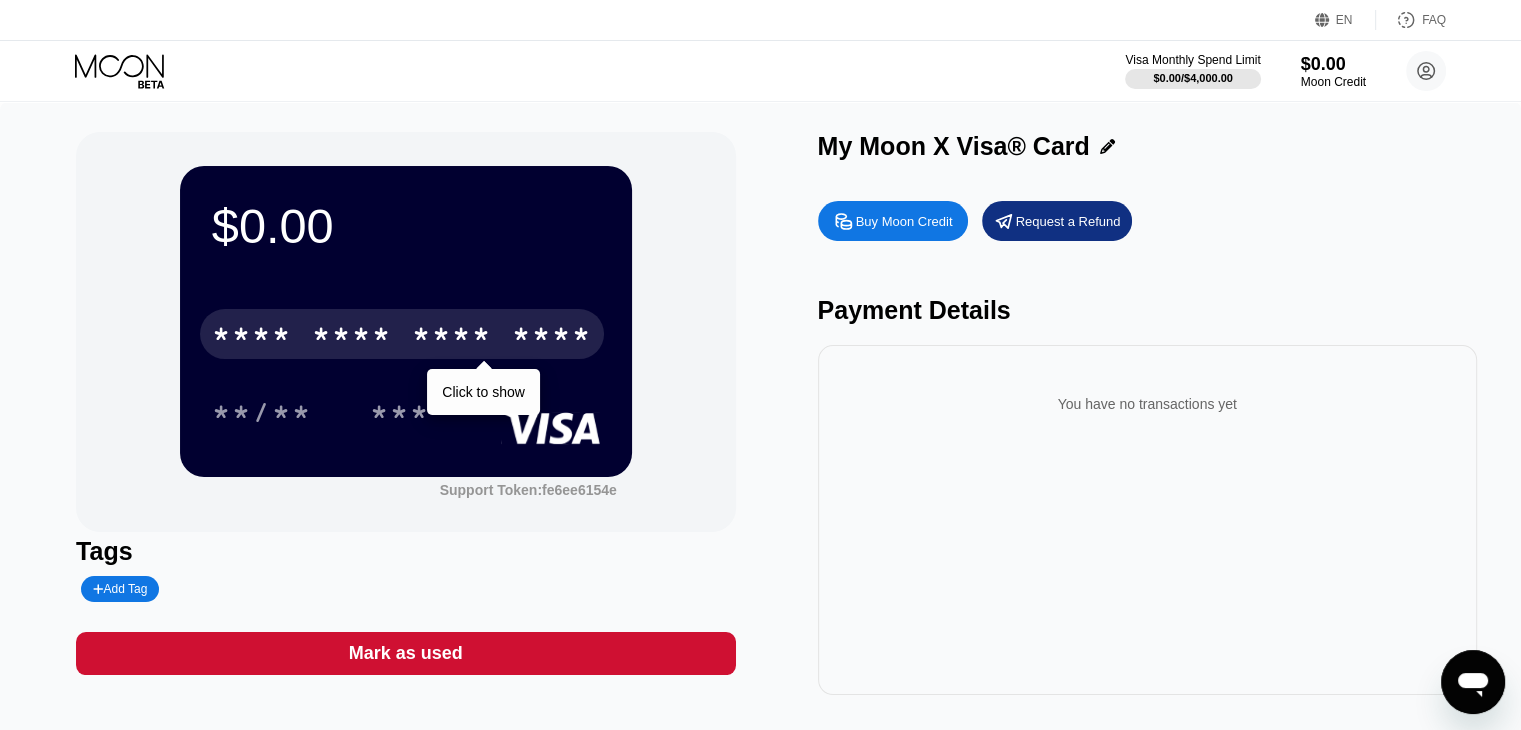 click on "$0.00 * * * * * * * * * * * * **** Click to show **/** *** Support Token:  fe6ee6154e" at bounding box center (405, 332) 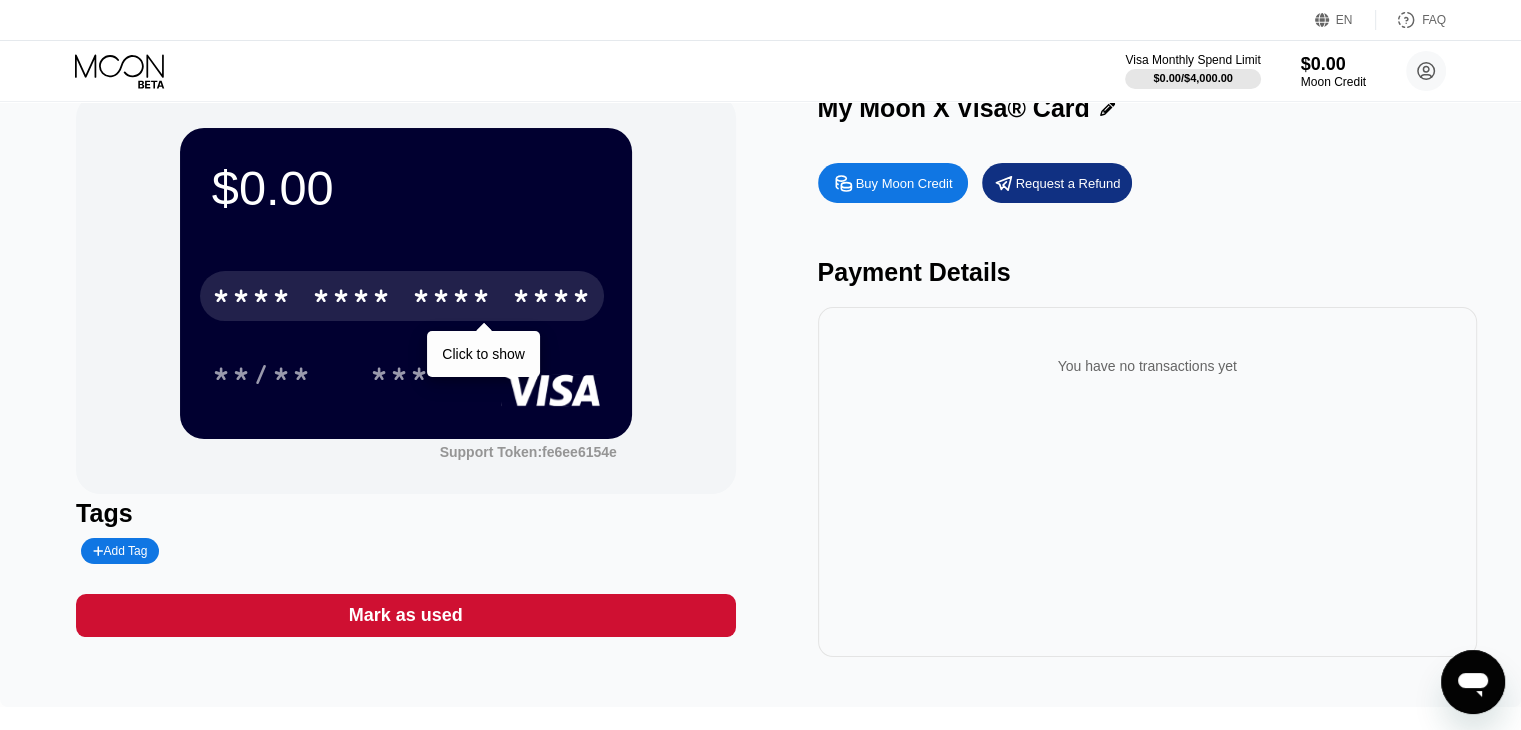 scroll, scrollTop: 0, scrollLeft: 0, axis: both 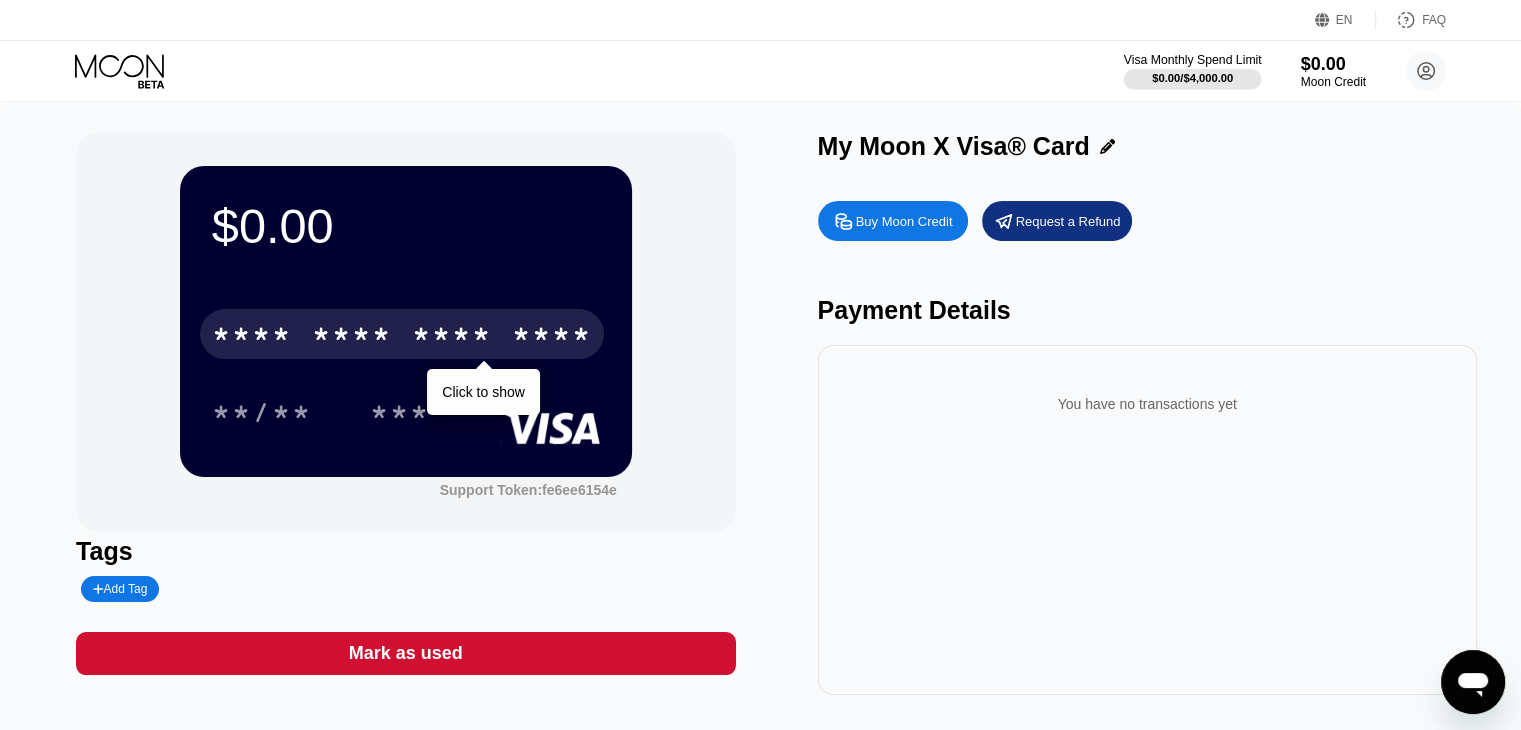 click on "$0.00 / $4,000.00" at bounding box center [1192, 78] 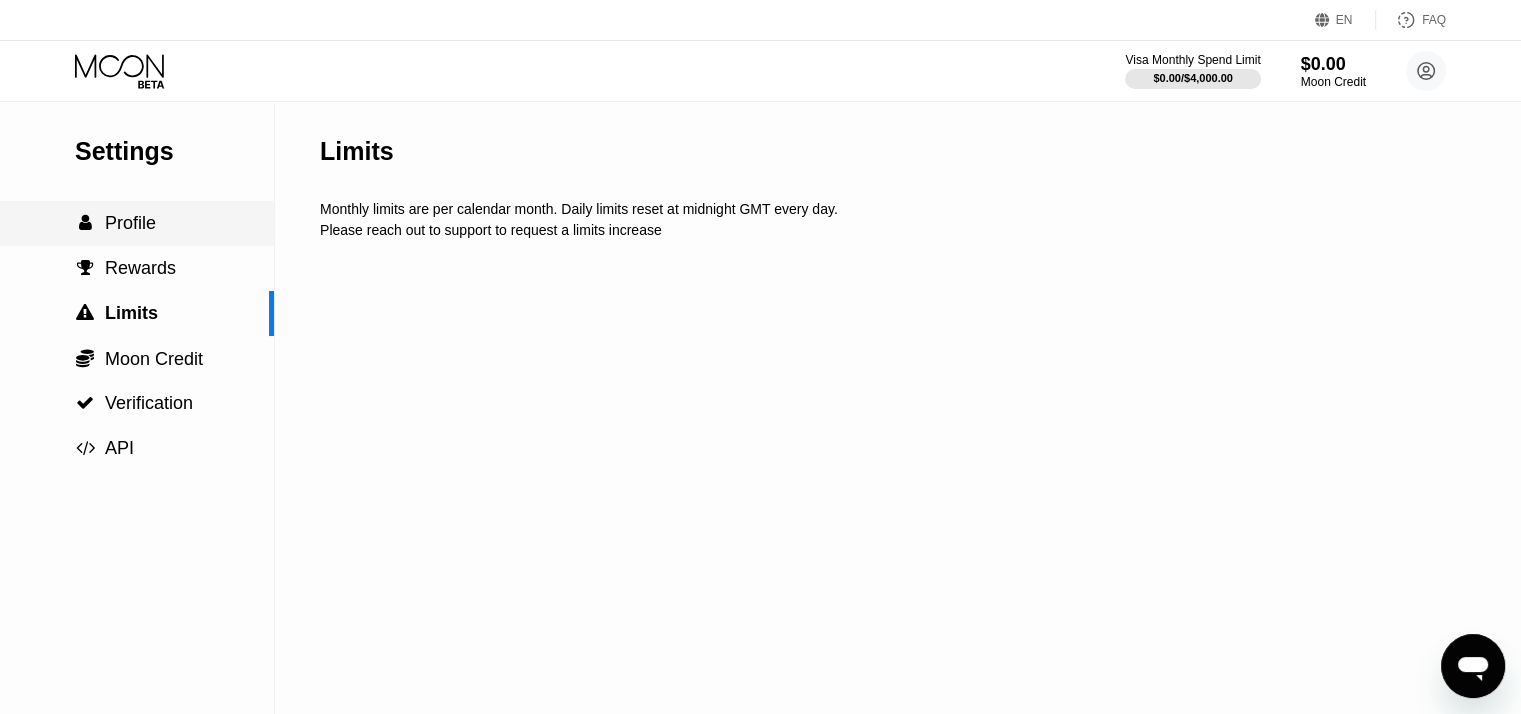 click on "Profile" at bounding box center [130, 223] 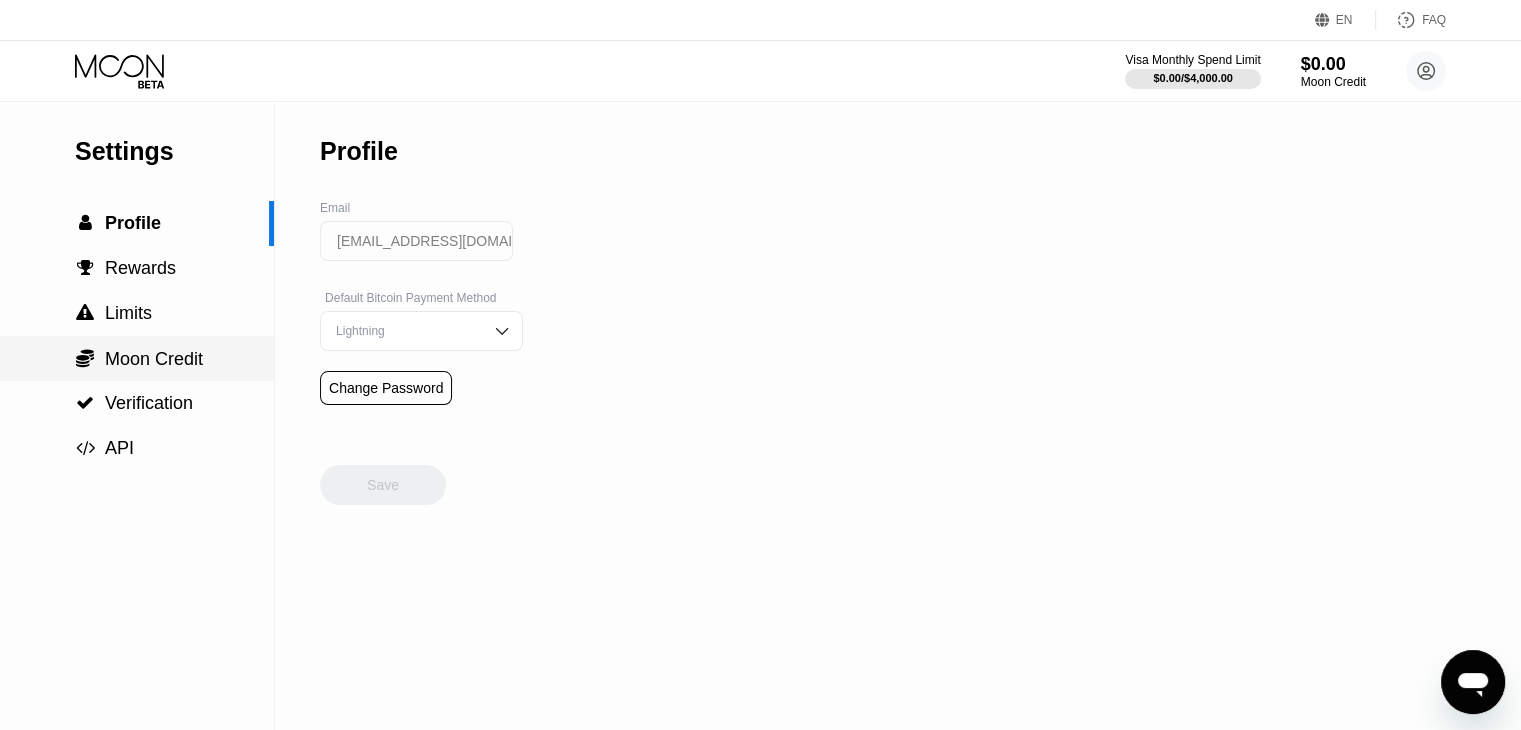 click on " Moon Credit" at bounding box center [137, 358] 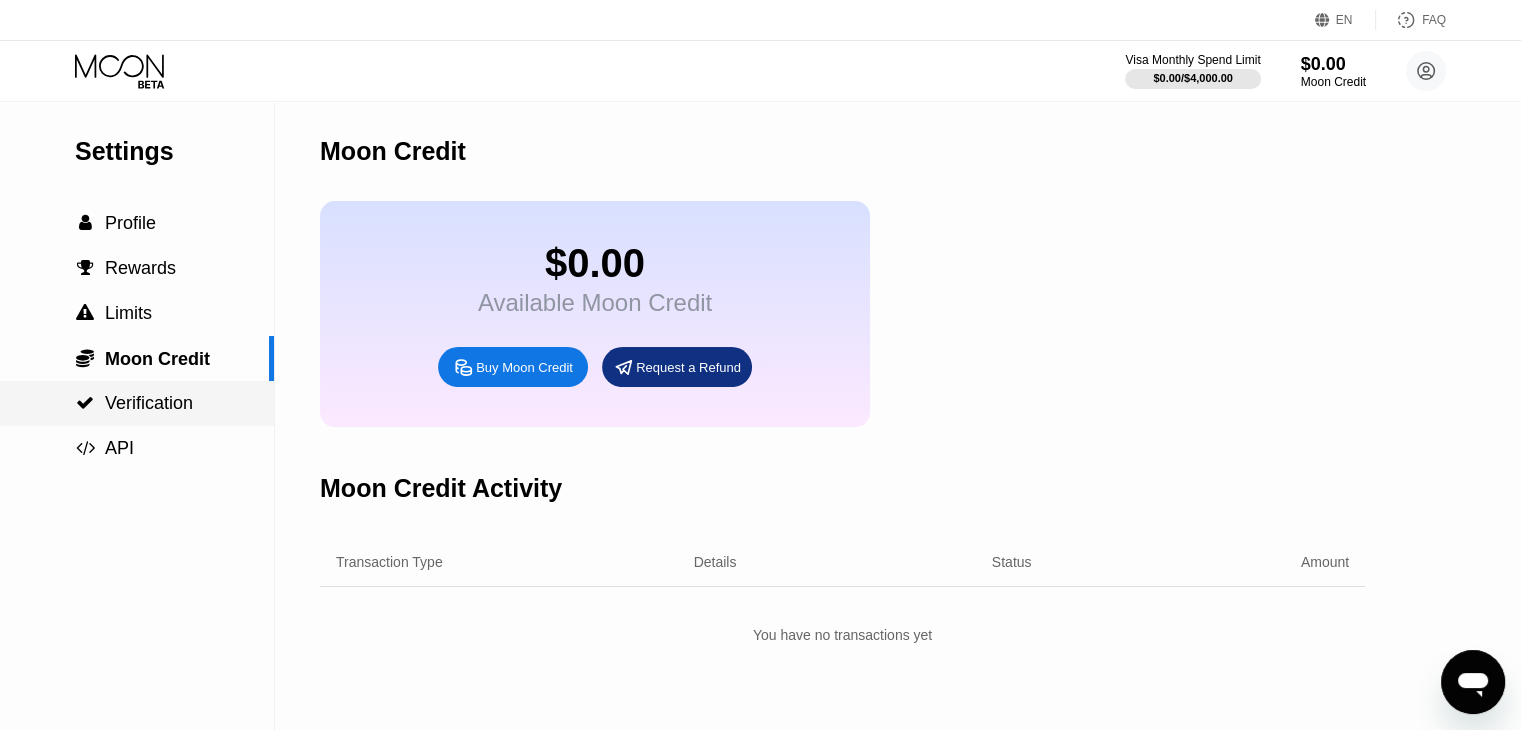 click on "Verification" at bounding box center (149, 403) 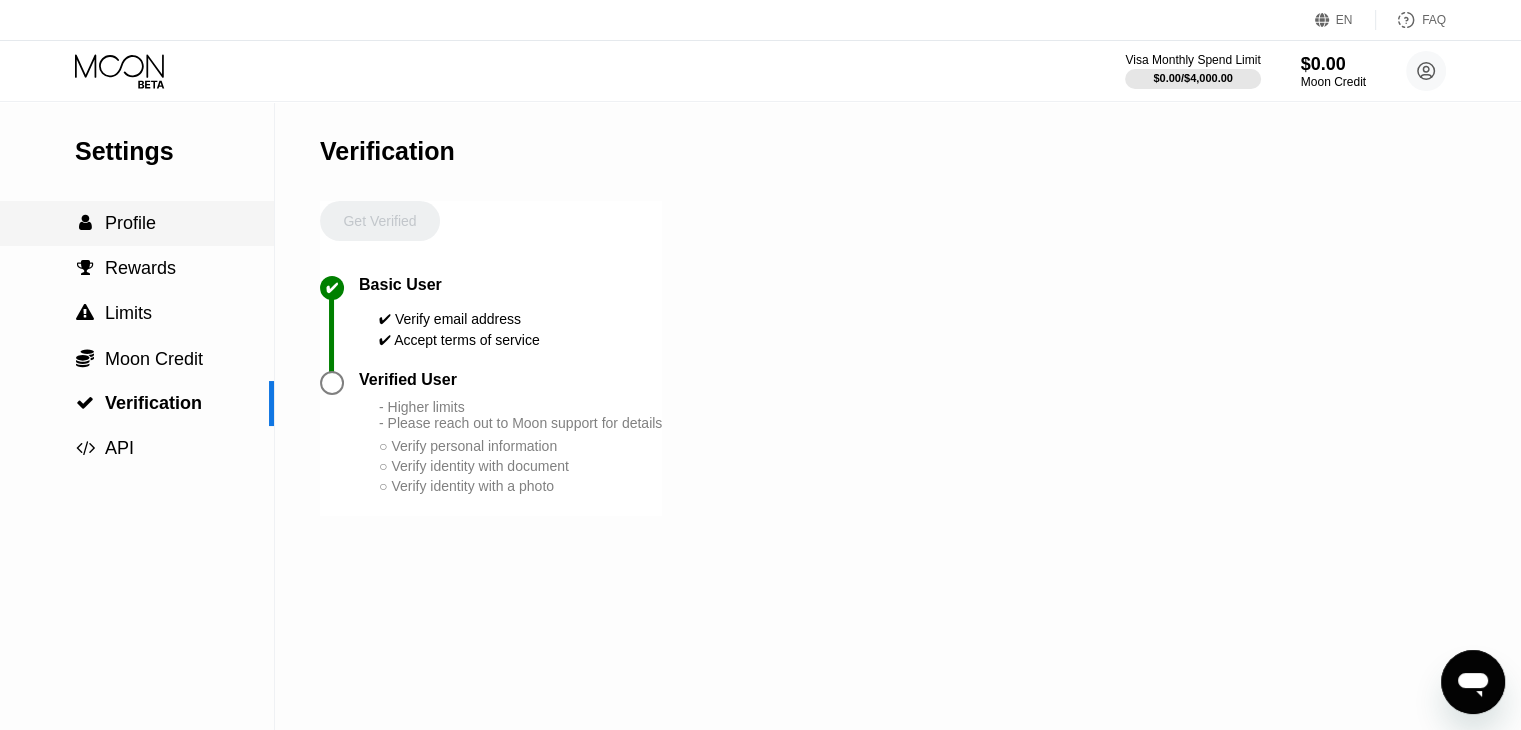 click on " Profile" at bounding box center [137, 223] 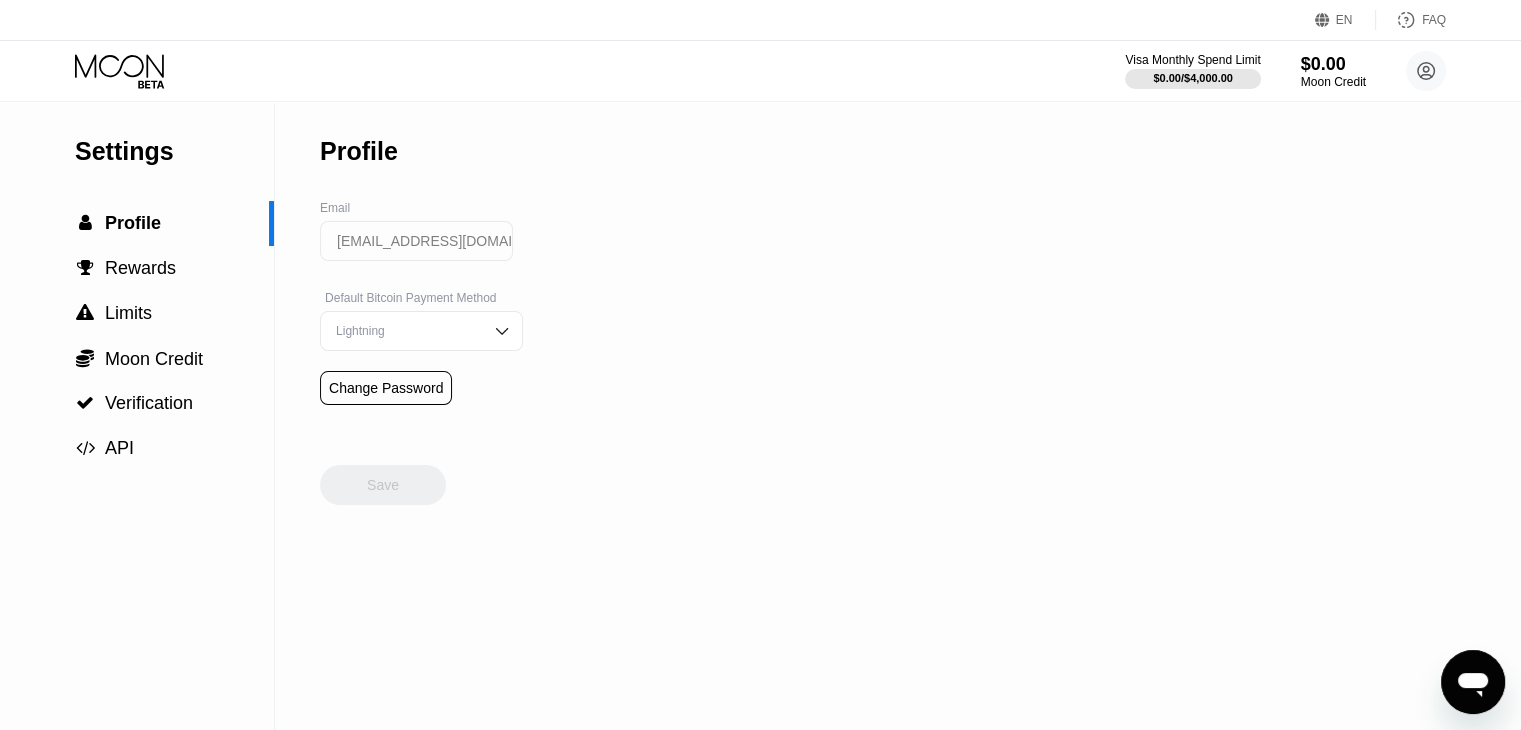 click 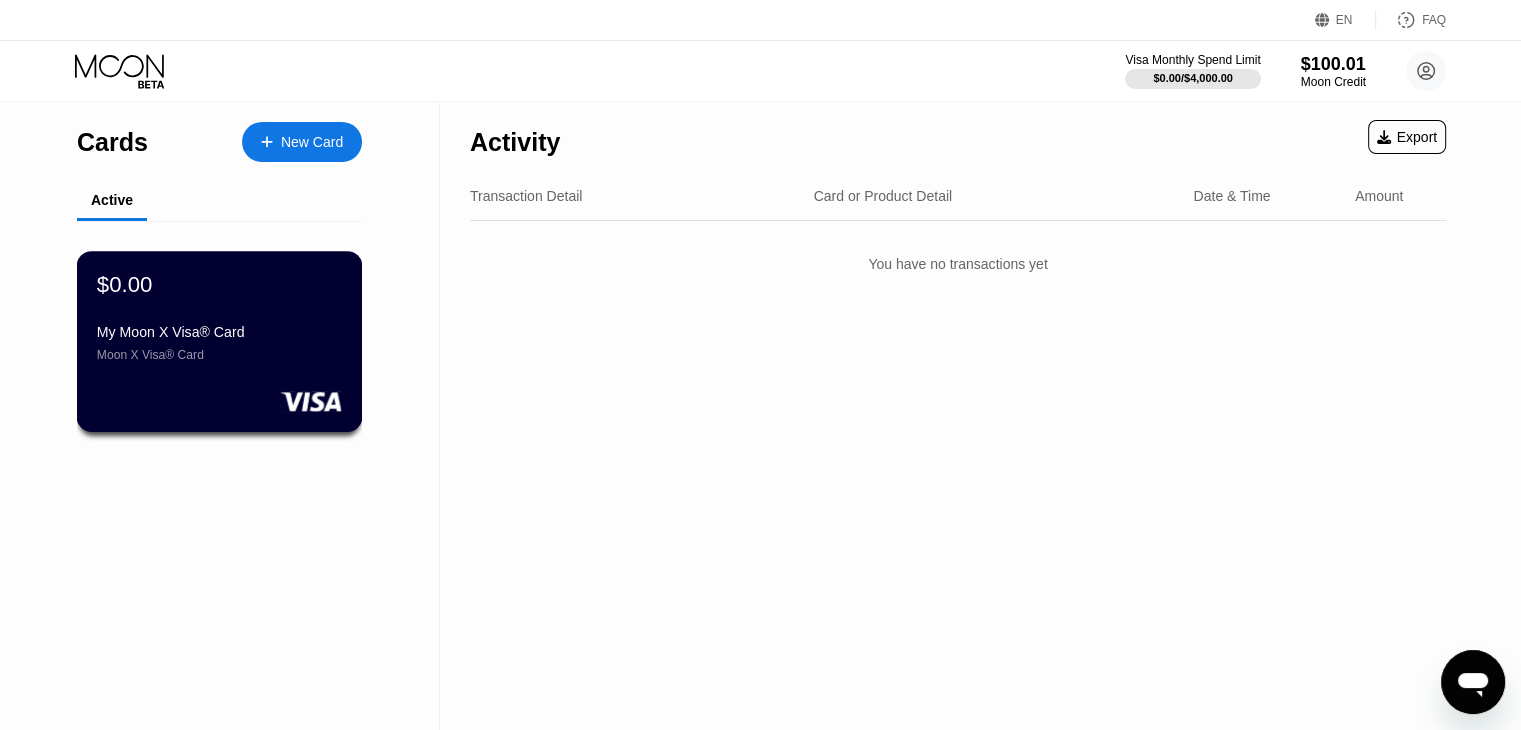 click 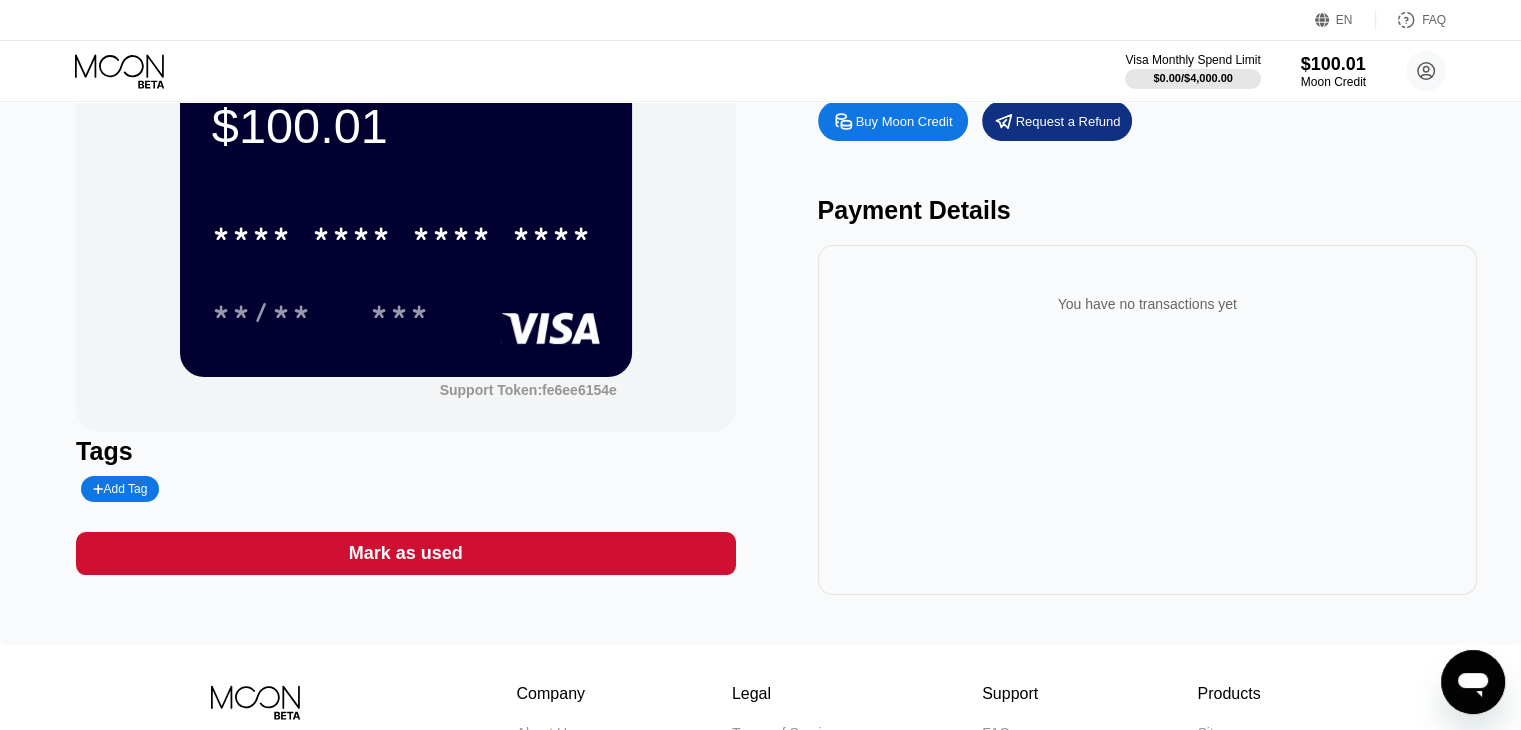 click on "You have no transactions yet" at bounding box center [1147, 304] 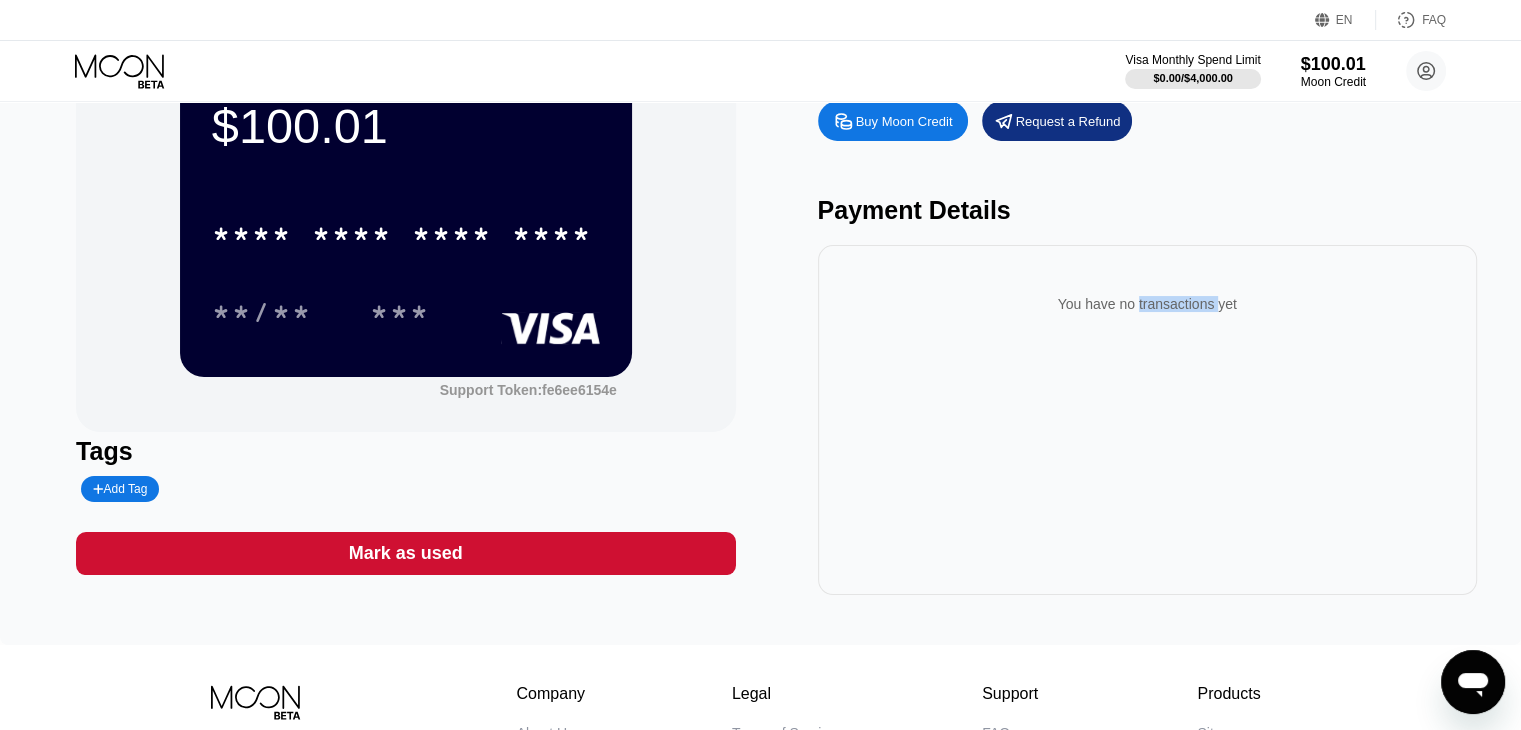 click on "You have no transactions yet" at bounding box center [1147, 304] 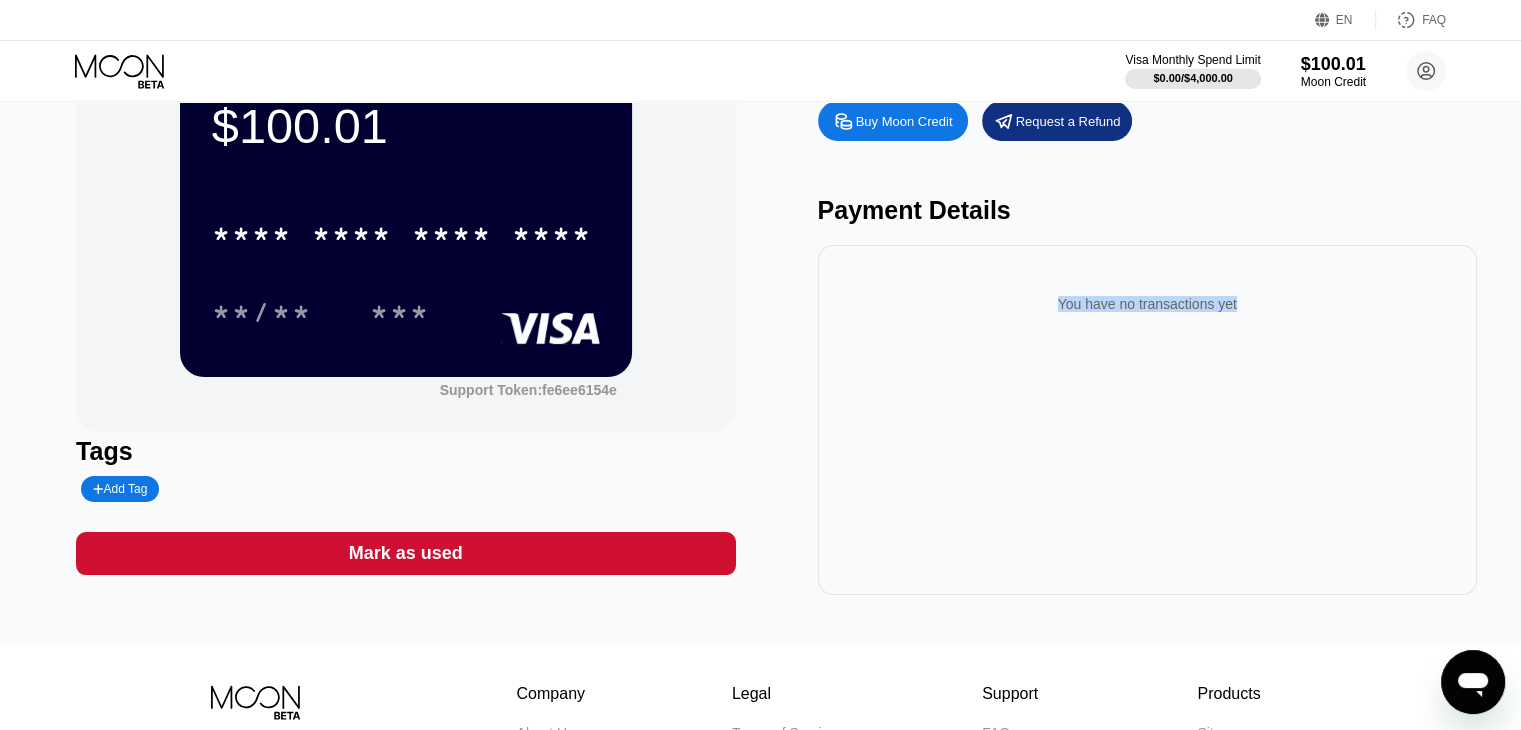 click on "You have no transactions yet" at bounding box center [1147, 304] 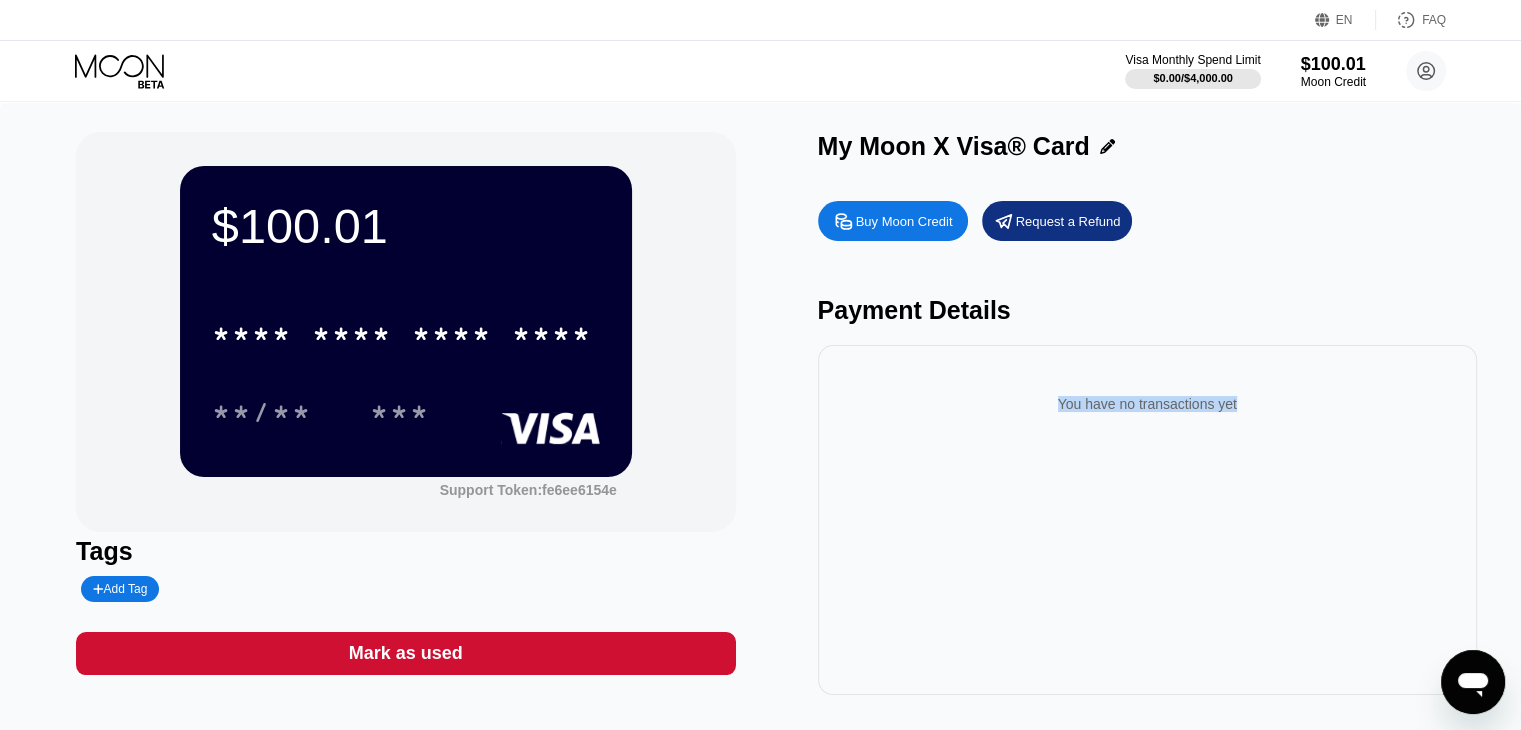 scroll, scrollTop: 0, scrollLeft: 0, axis: both 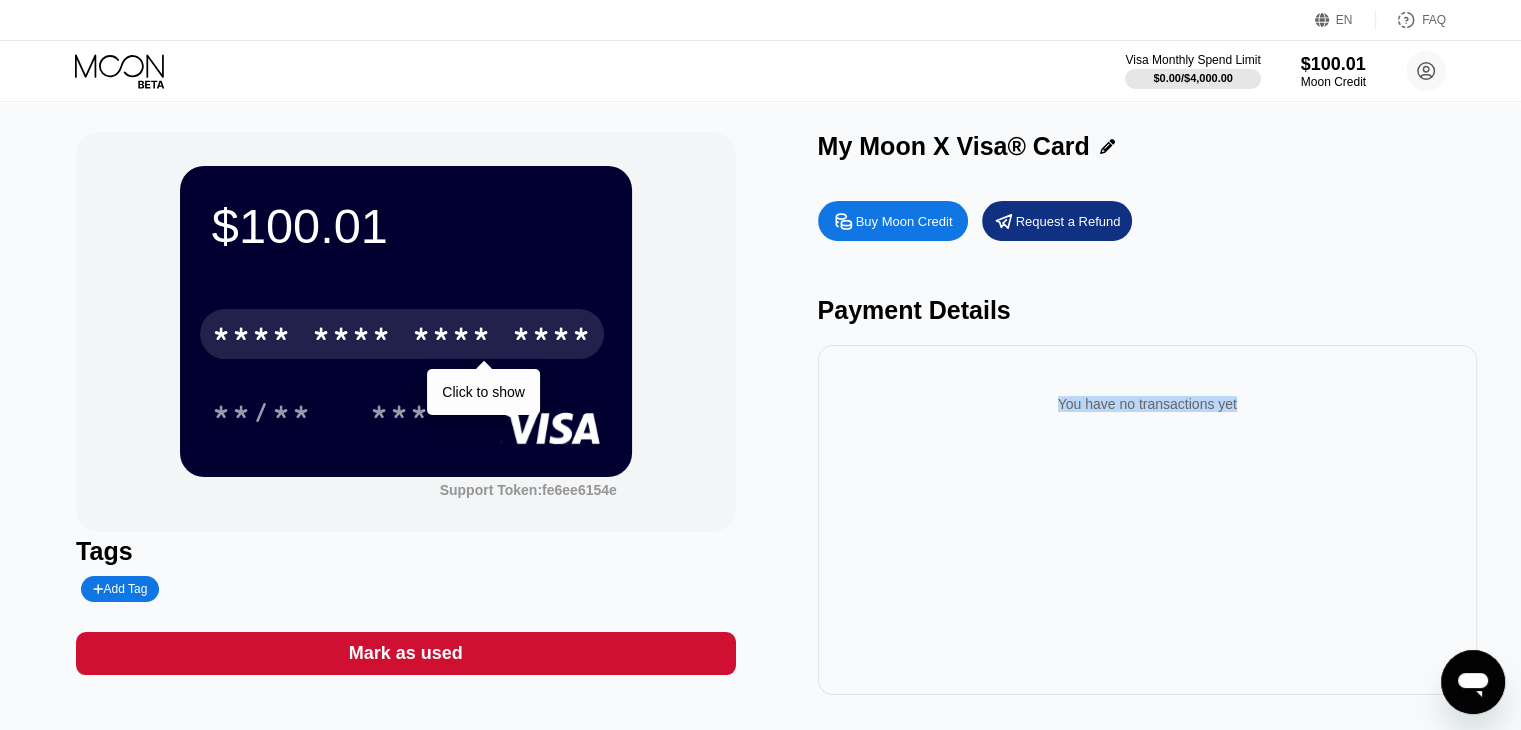 click on "* * * * * * * * * * * * ****" at bounding box center (402, 334) 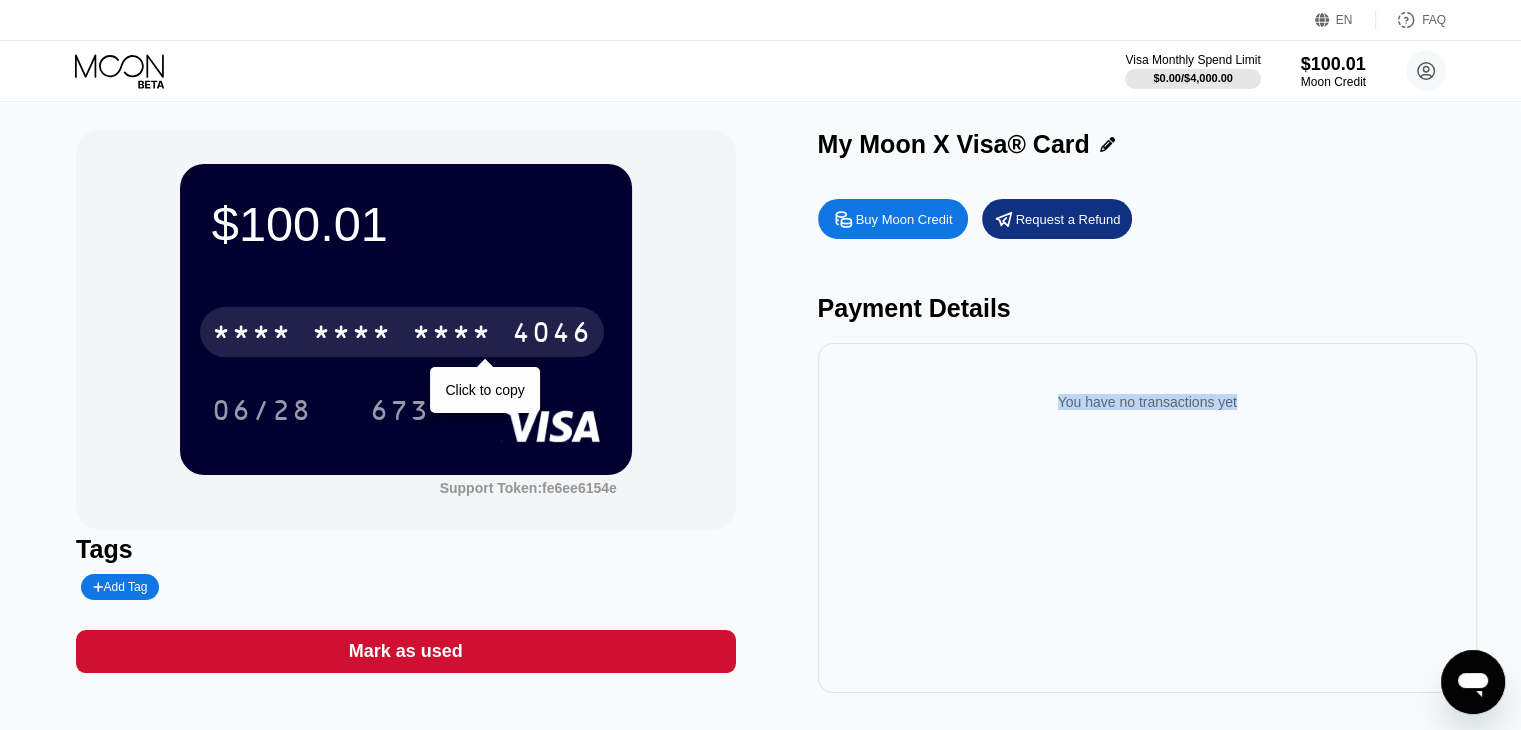 scroll, scrollTop: 0, scrollLeft: 0, axis: both 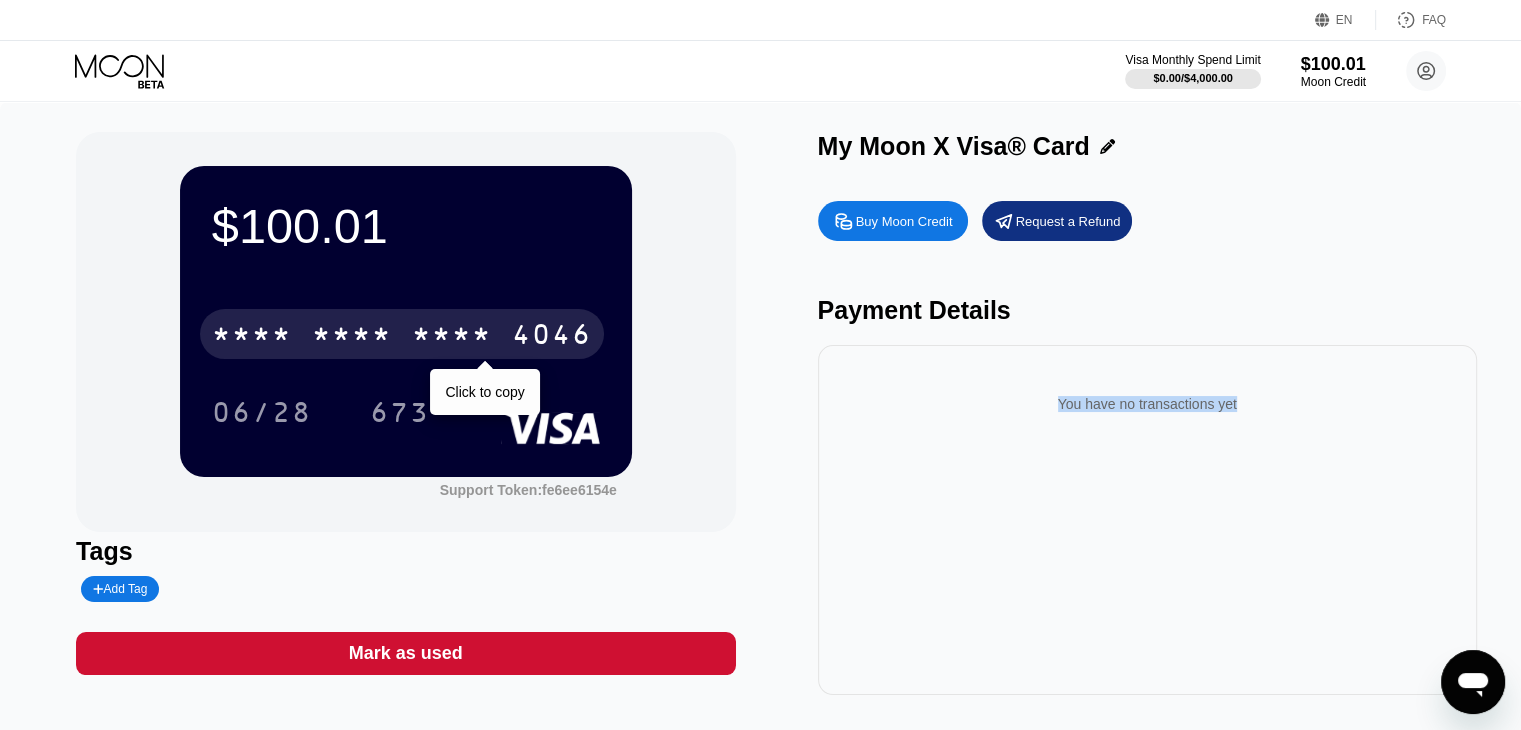 click on "* * * *" at bounding box center [452, 337] 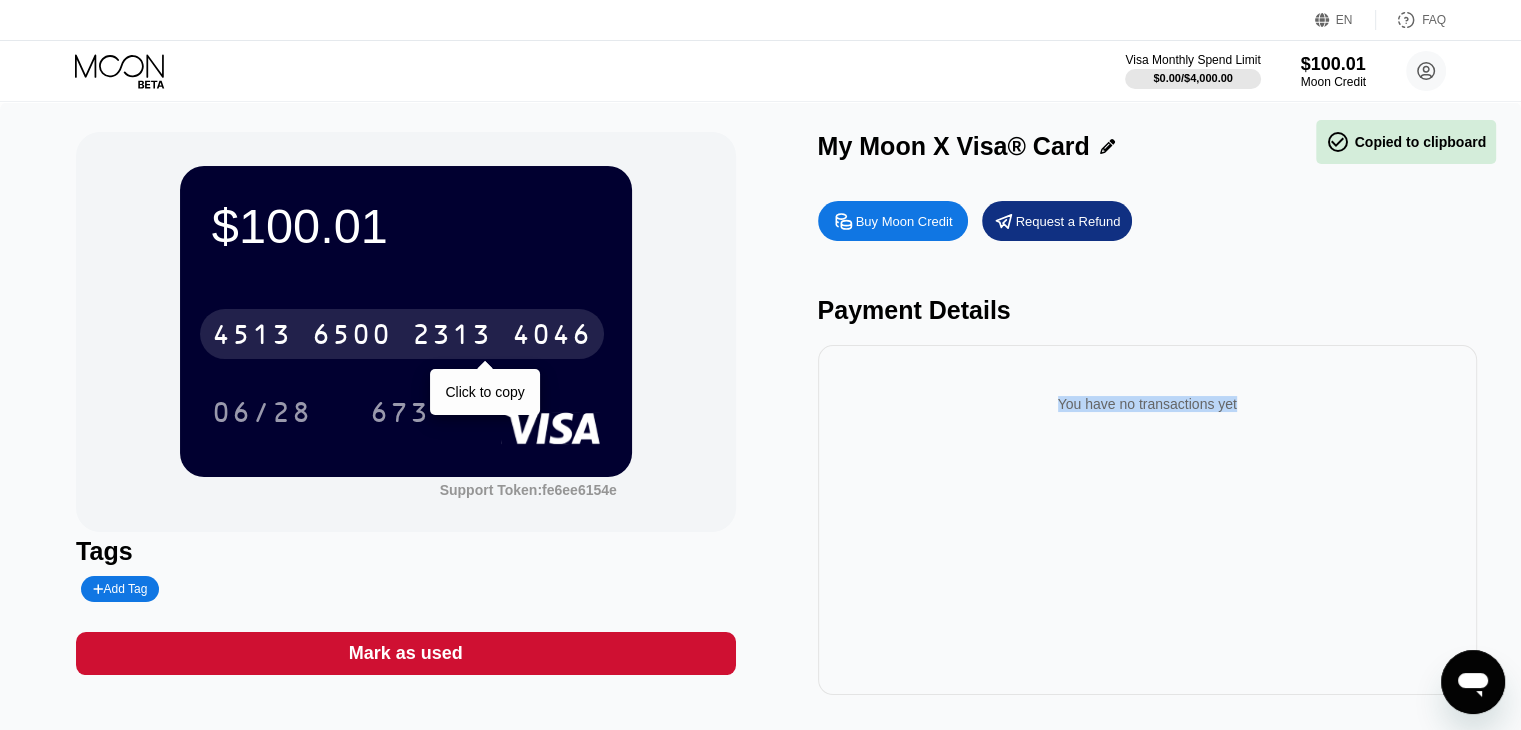 click on "2313" at bounding box center (452, 337) 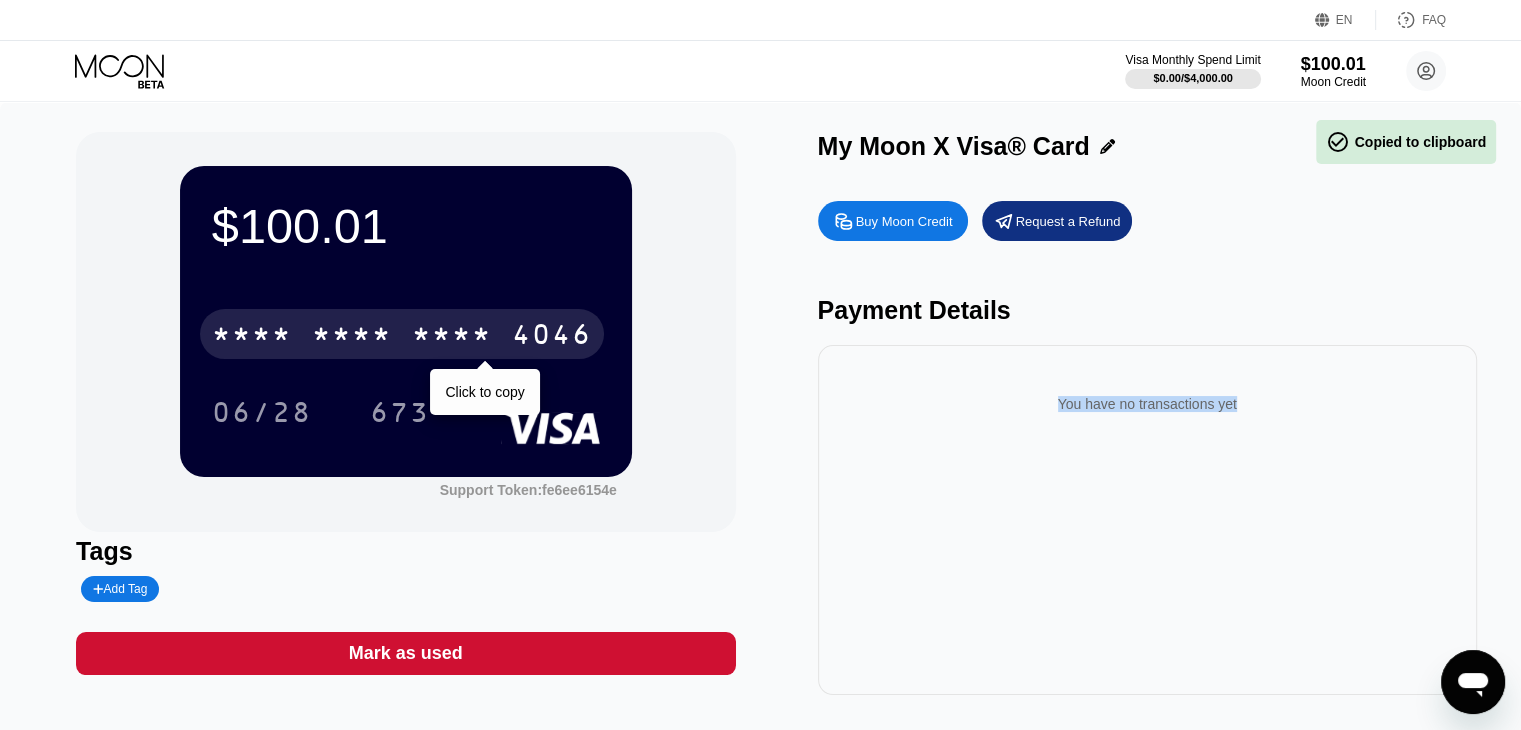 click on "* * * *" at bounding box center (452, 337) 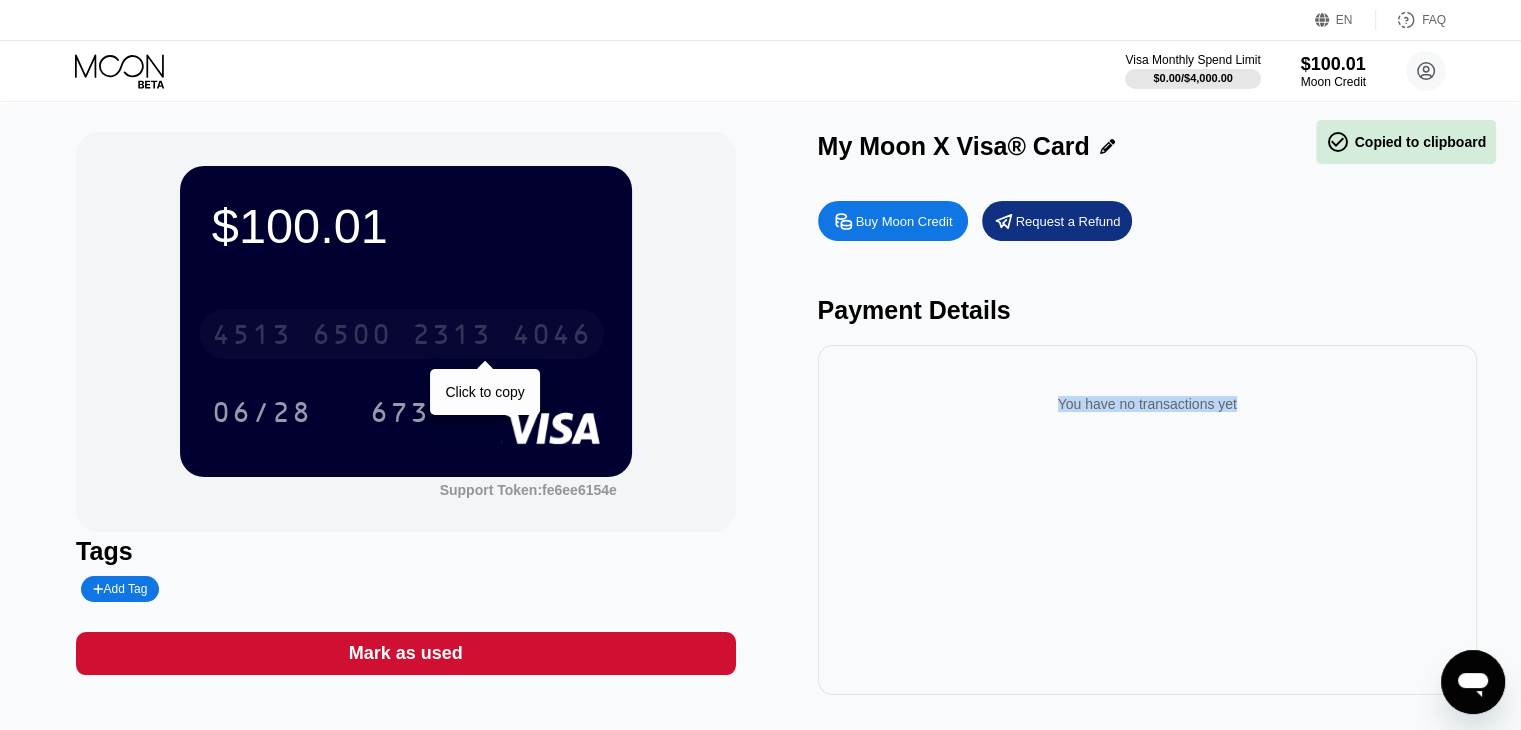 click on "2313" at bounding box center (452, 337) 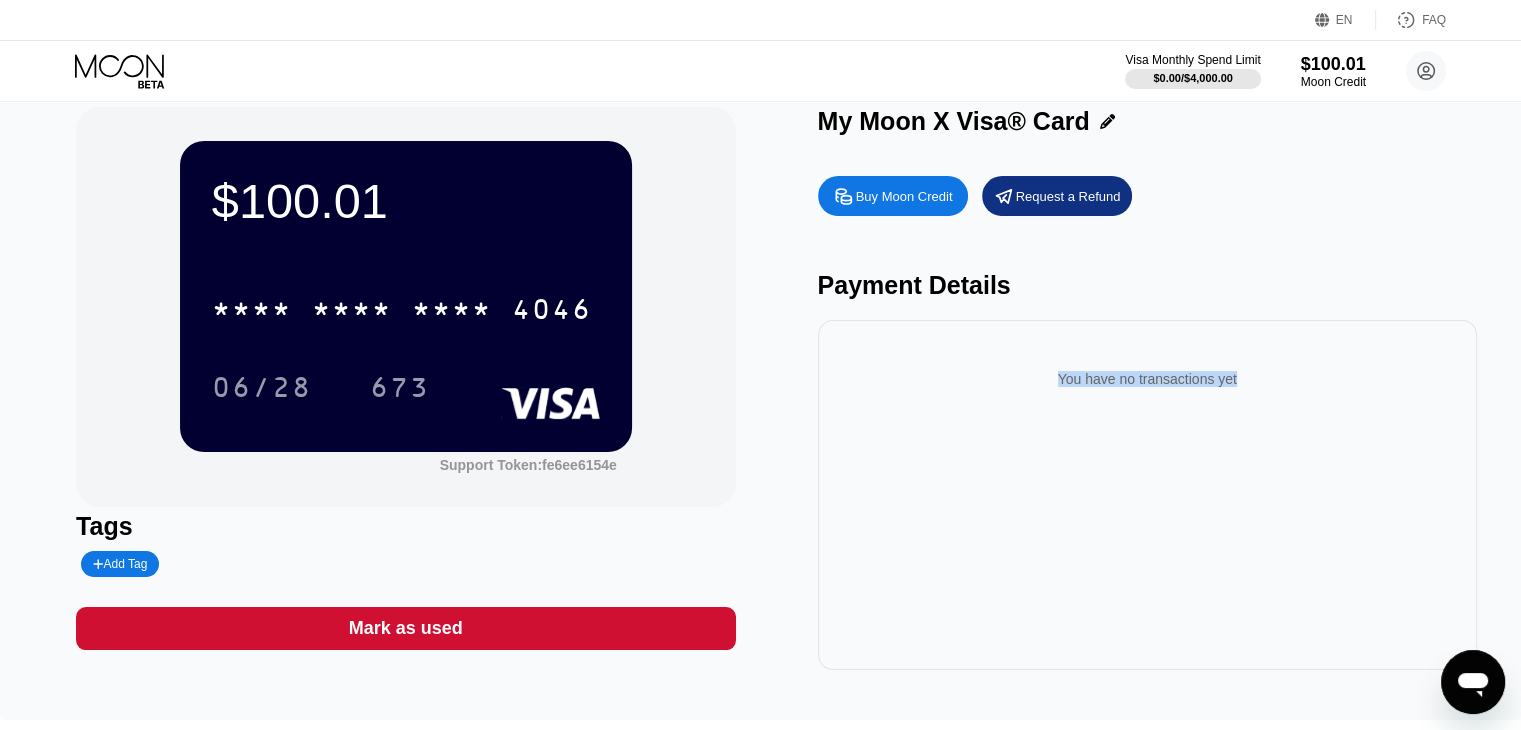 scroll, scrollTop: 0, scrollLeft: 0, axis: both 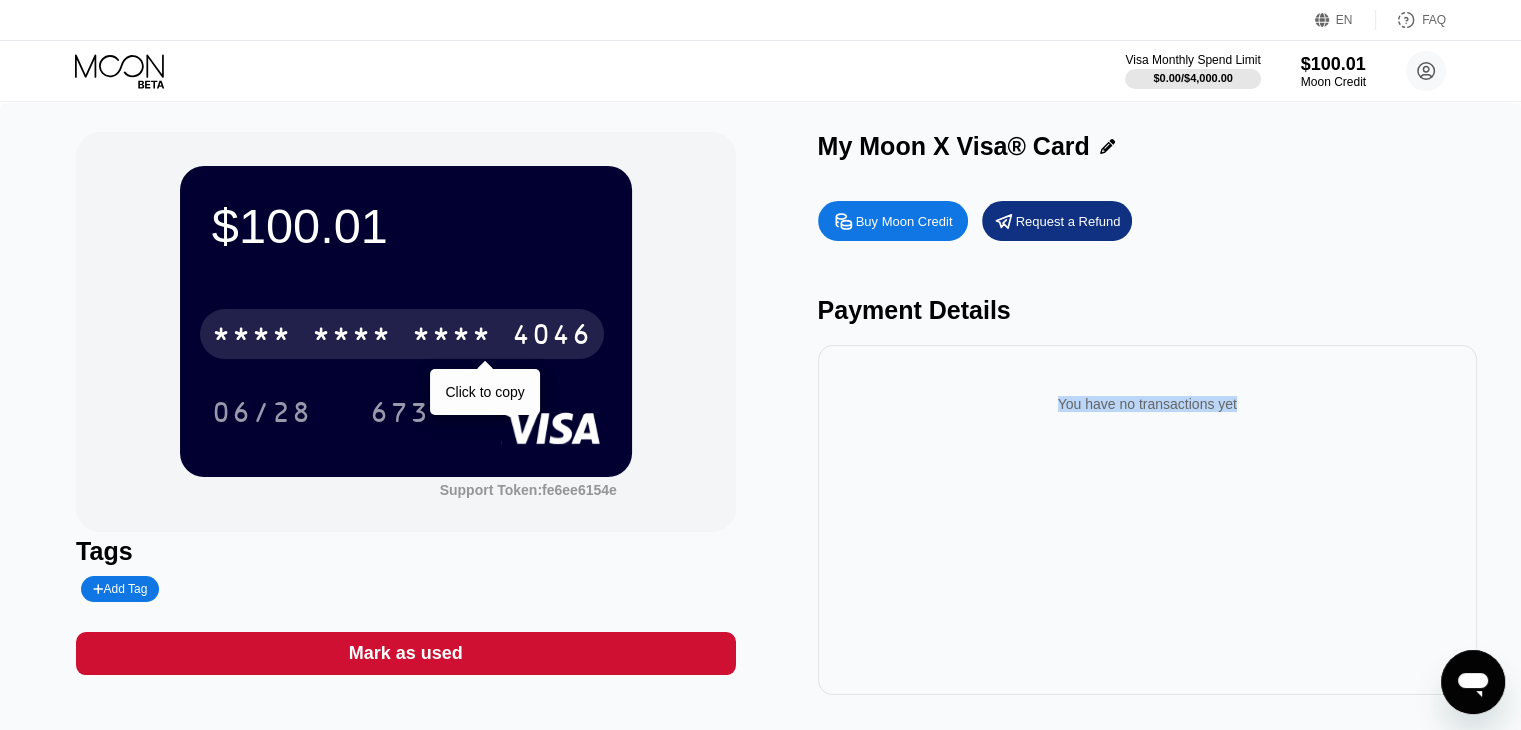 click on "* * * *" at bounding box center (352, 337) 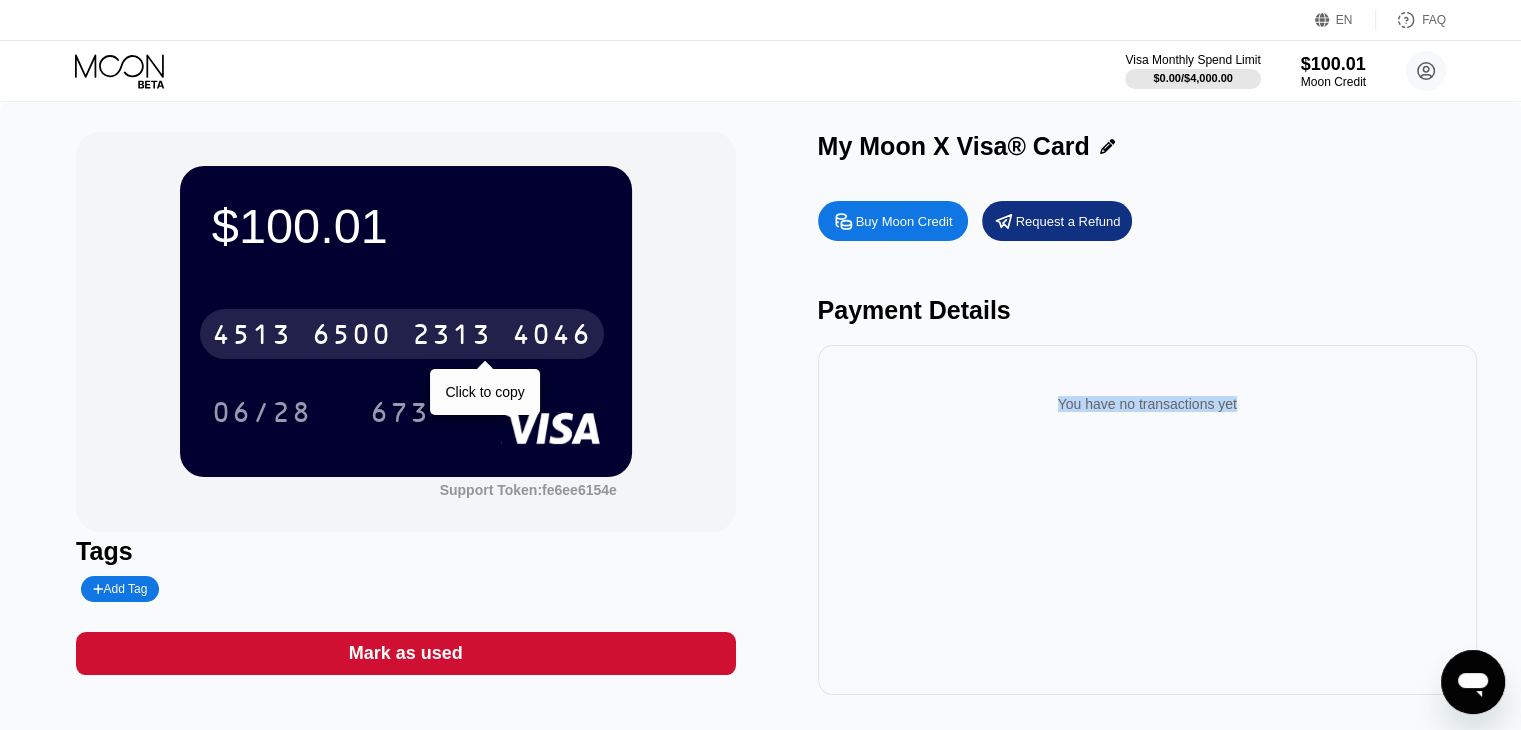 click on "2313" at bounding box center [452, 337] 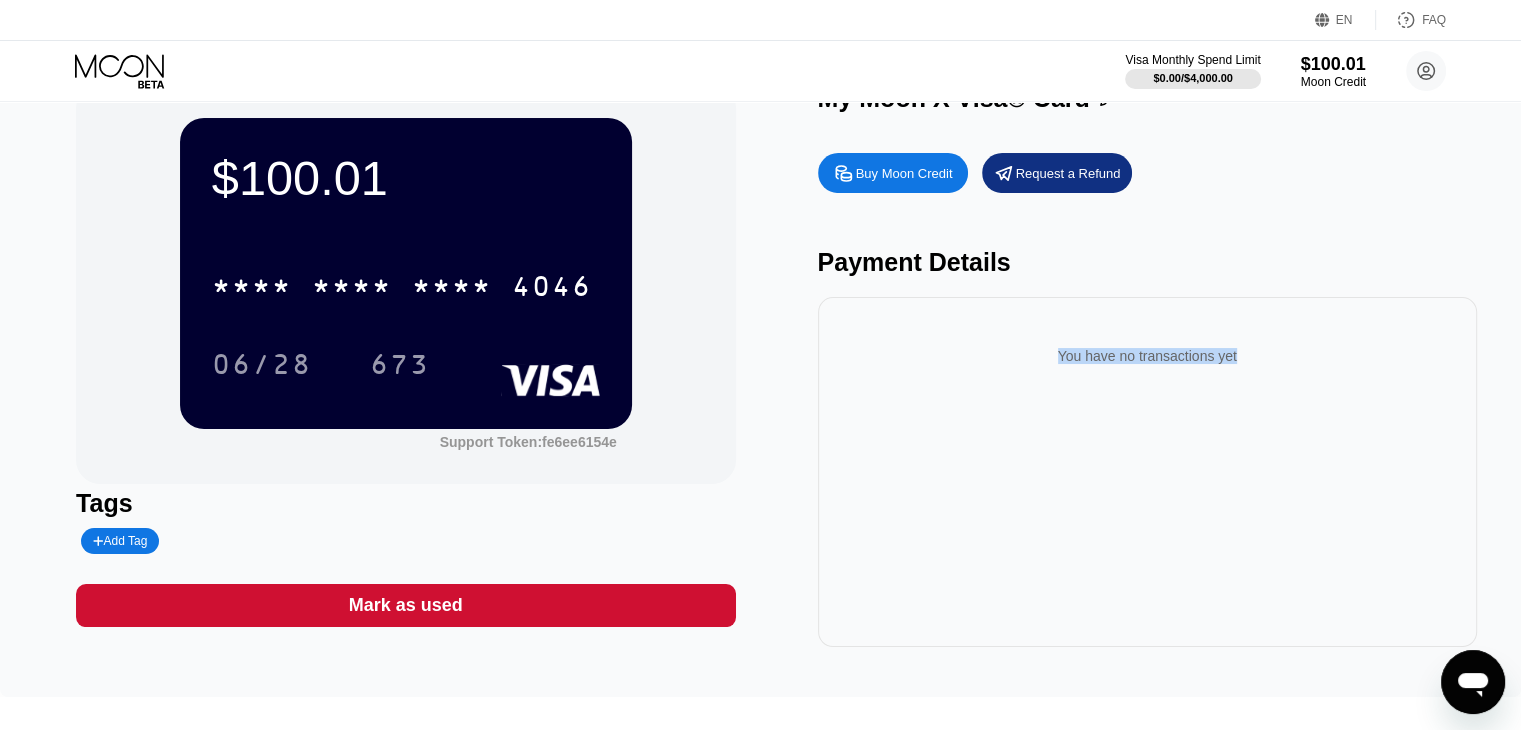 scroll, scrollTop: 0, scrollLeft: 0, axis: both 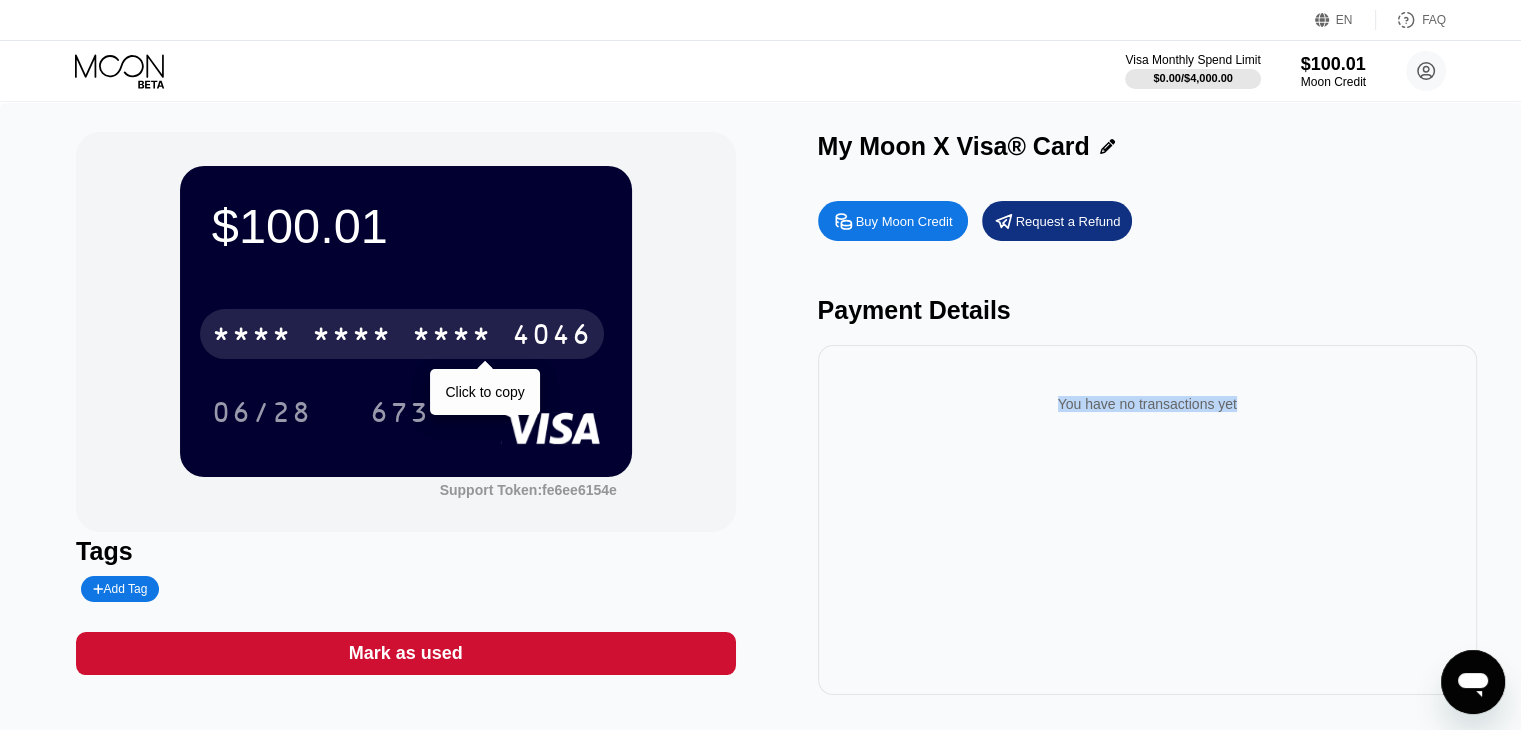 click on "* * * *" at bounding box center [252, 337] 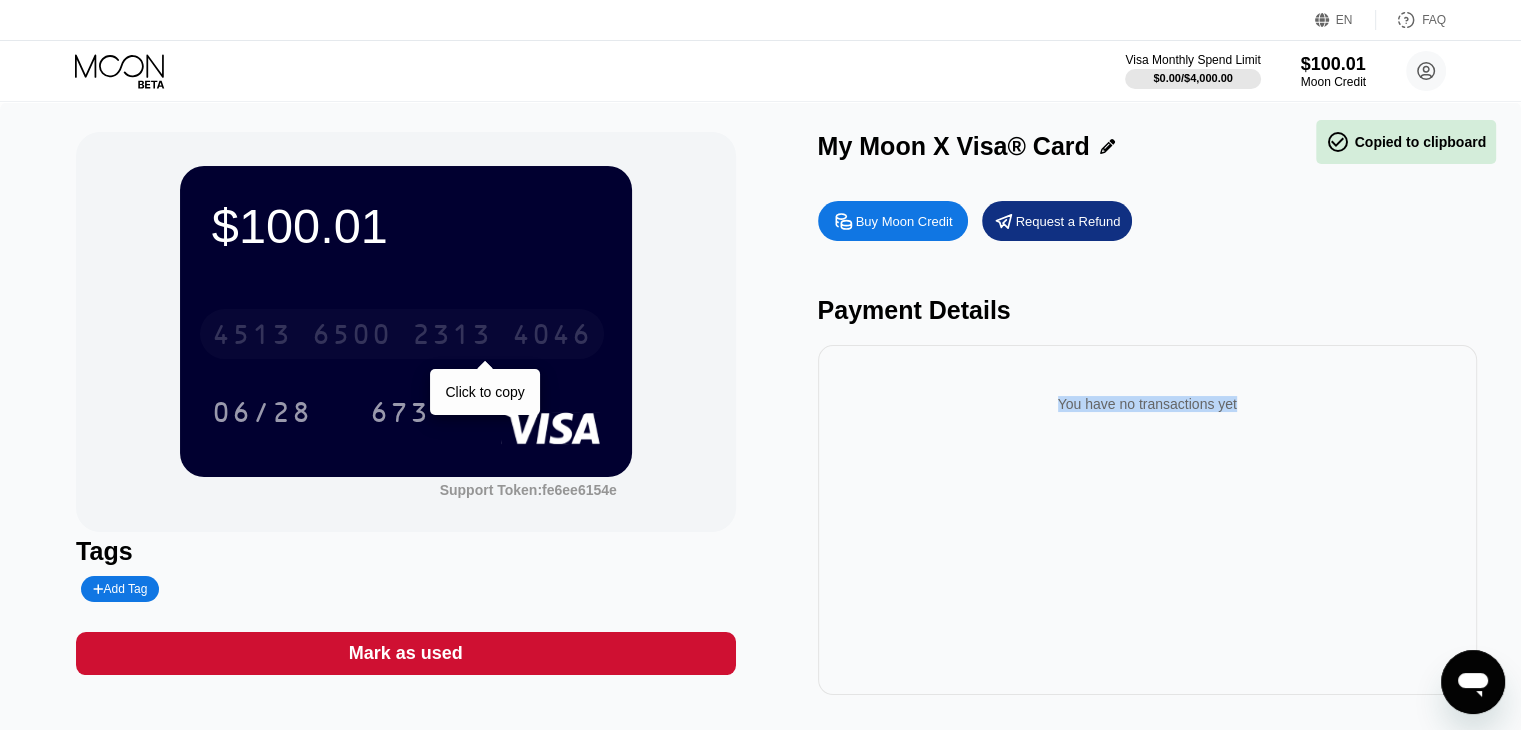click on "4513" at bounding box center [252, 337] 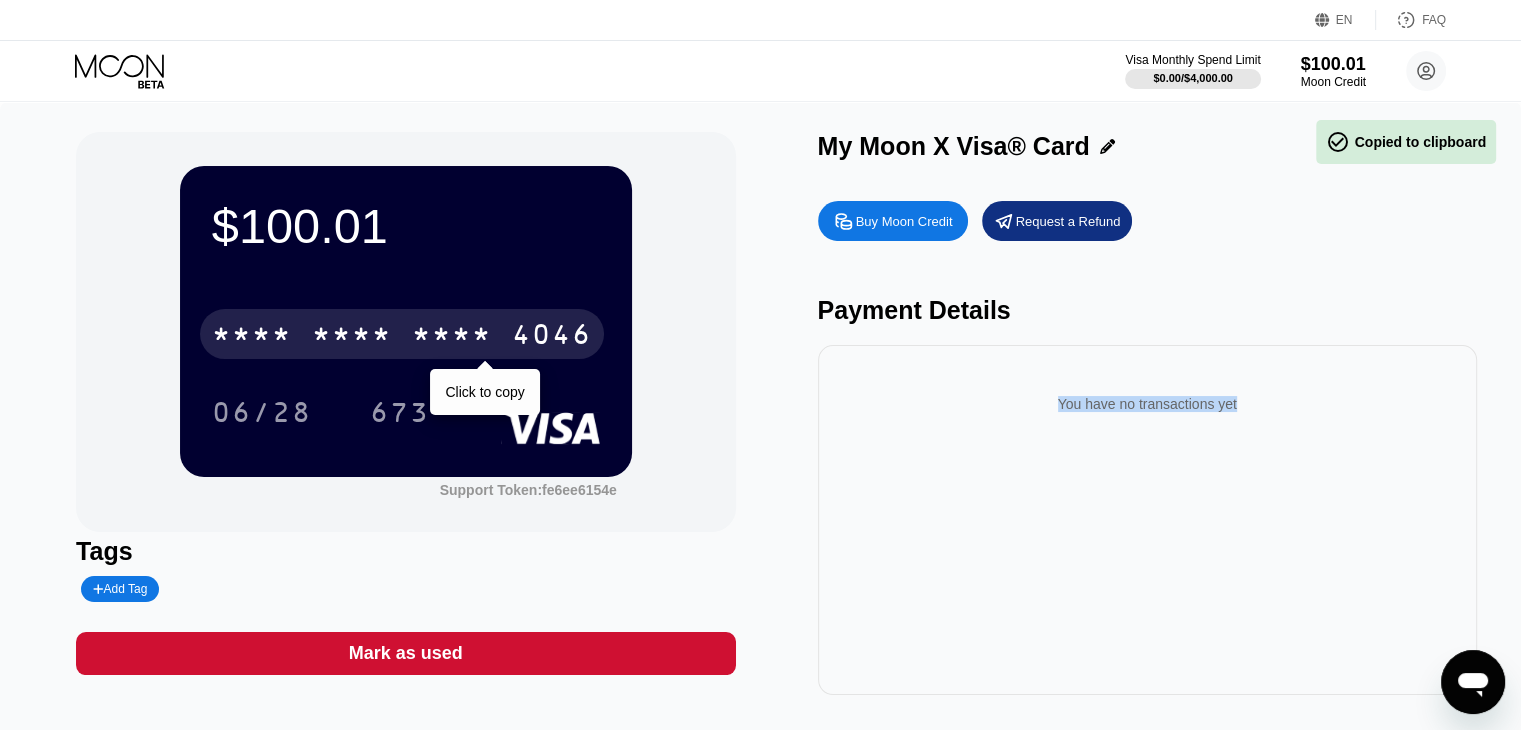 click on "* * * * * * * * * * * * 4046" at bounding box center [402, 334] 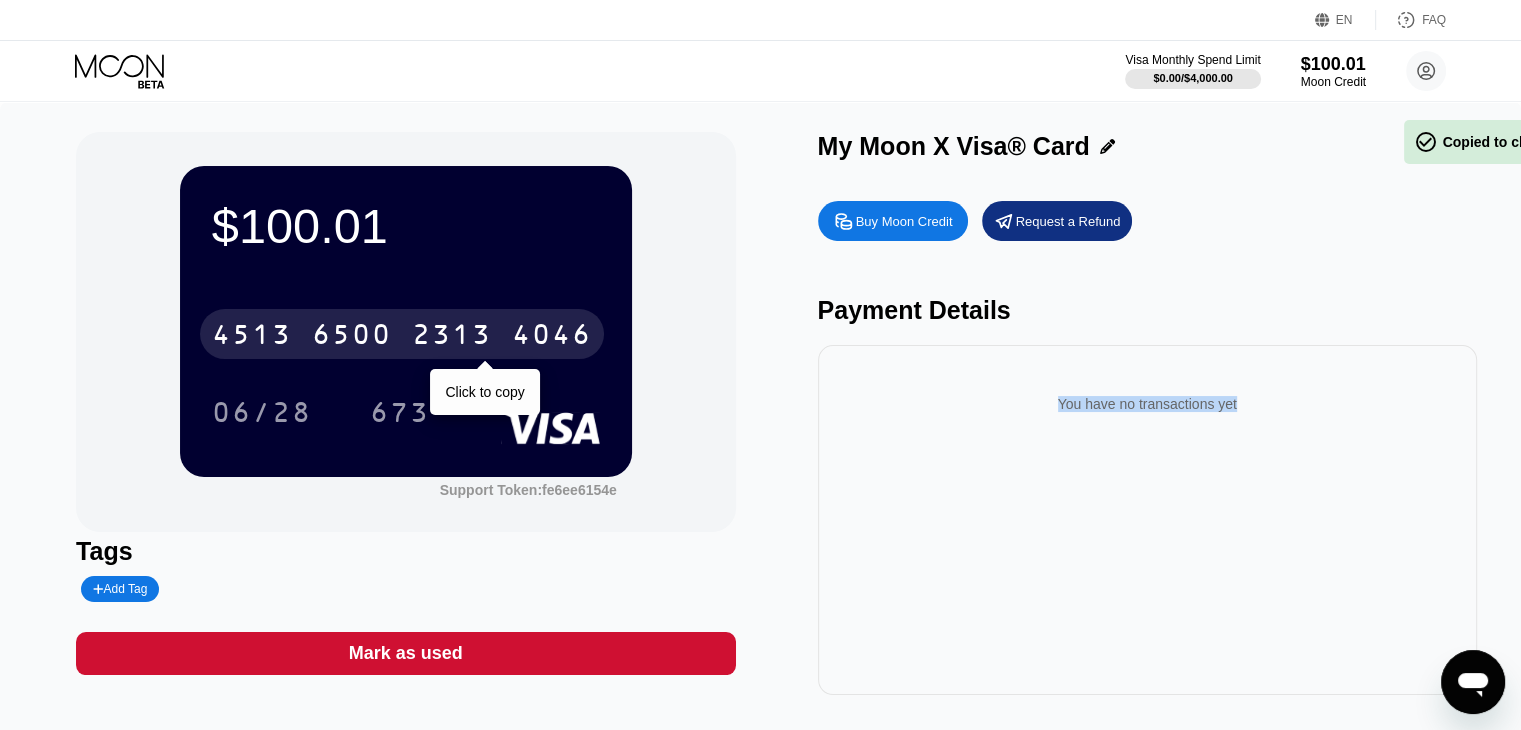 click on "2313" at bounding box center (452, 337) 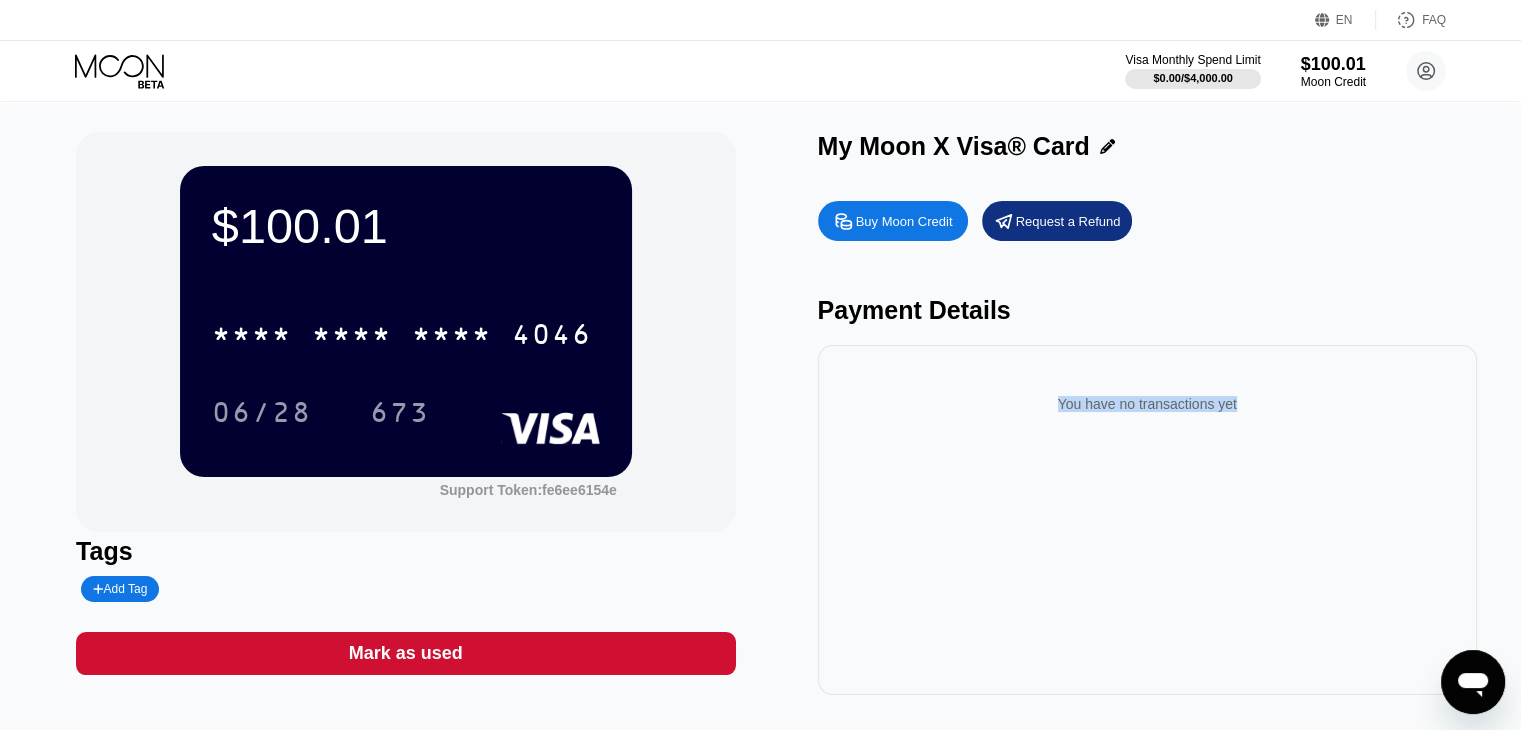 click on "You have no transactions yet" at bounding box center (1147, 404) 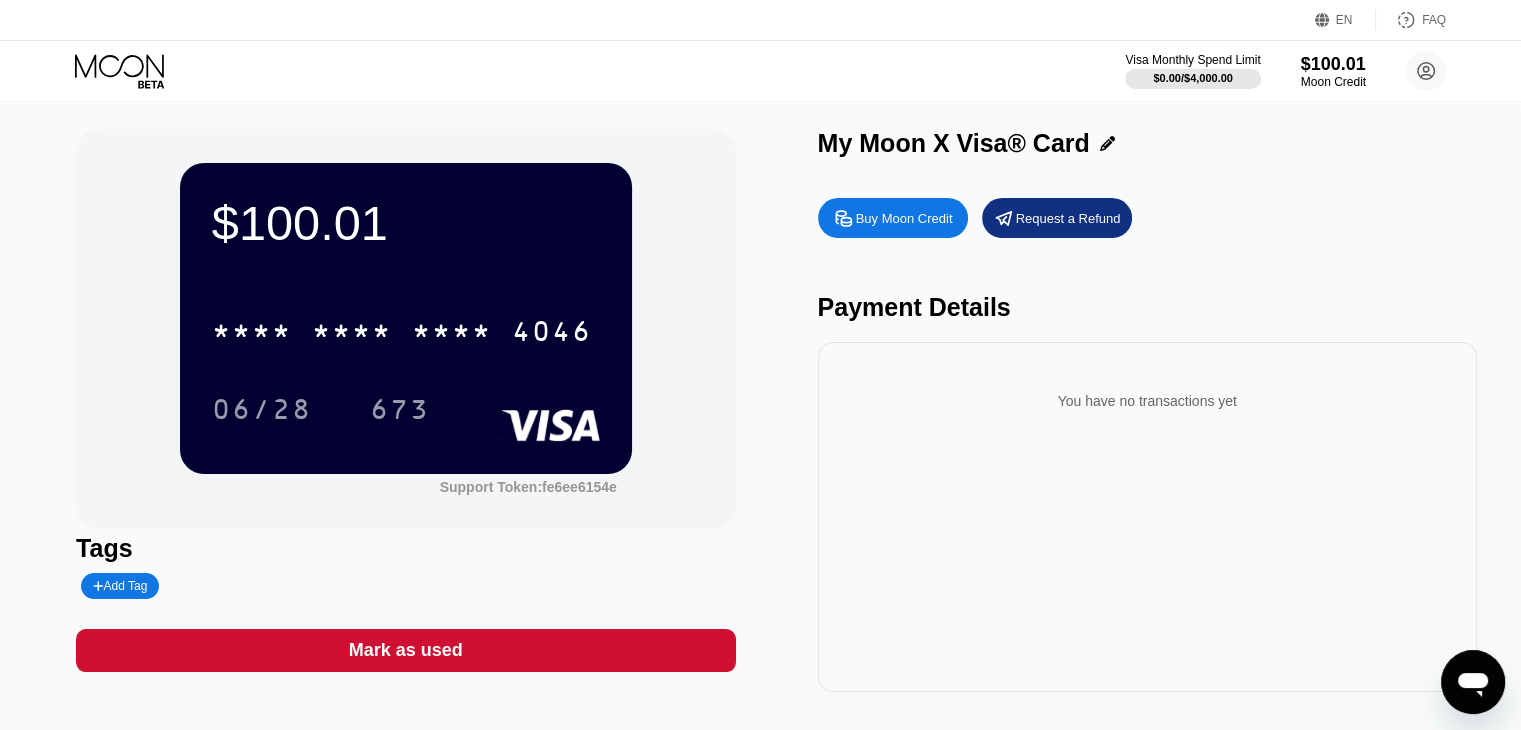 scroll, scrollTop: 0, scrollLeft: 0, axis: both 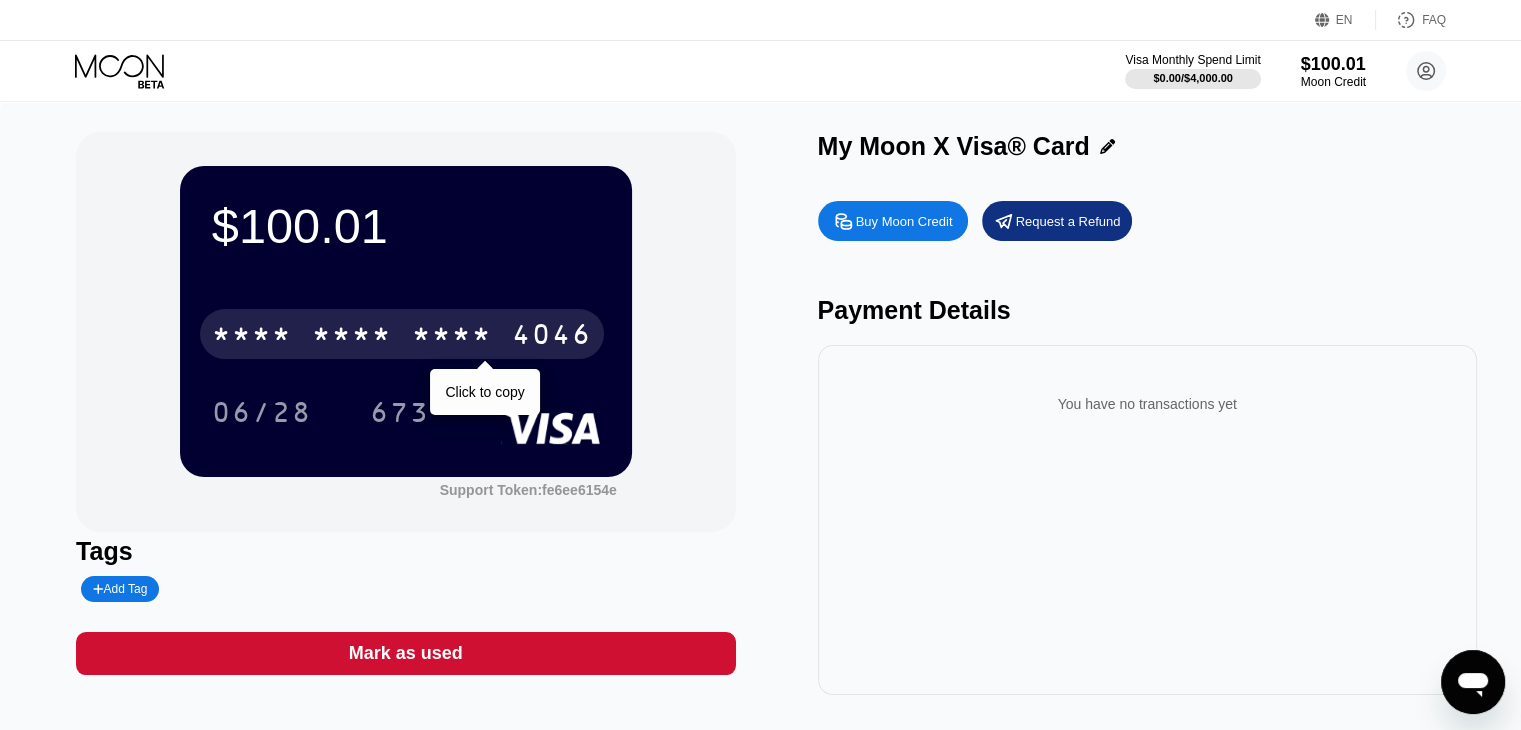 click on "* * * *" at bounding box center (352, 337) 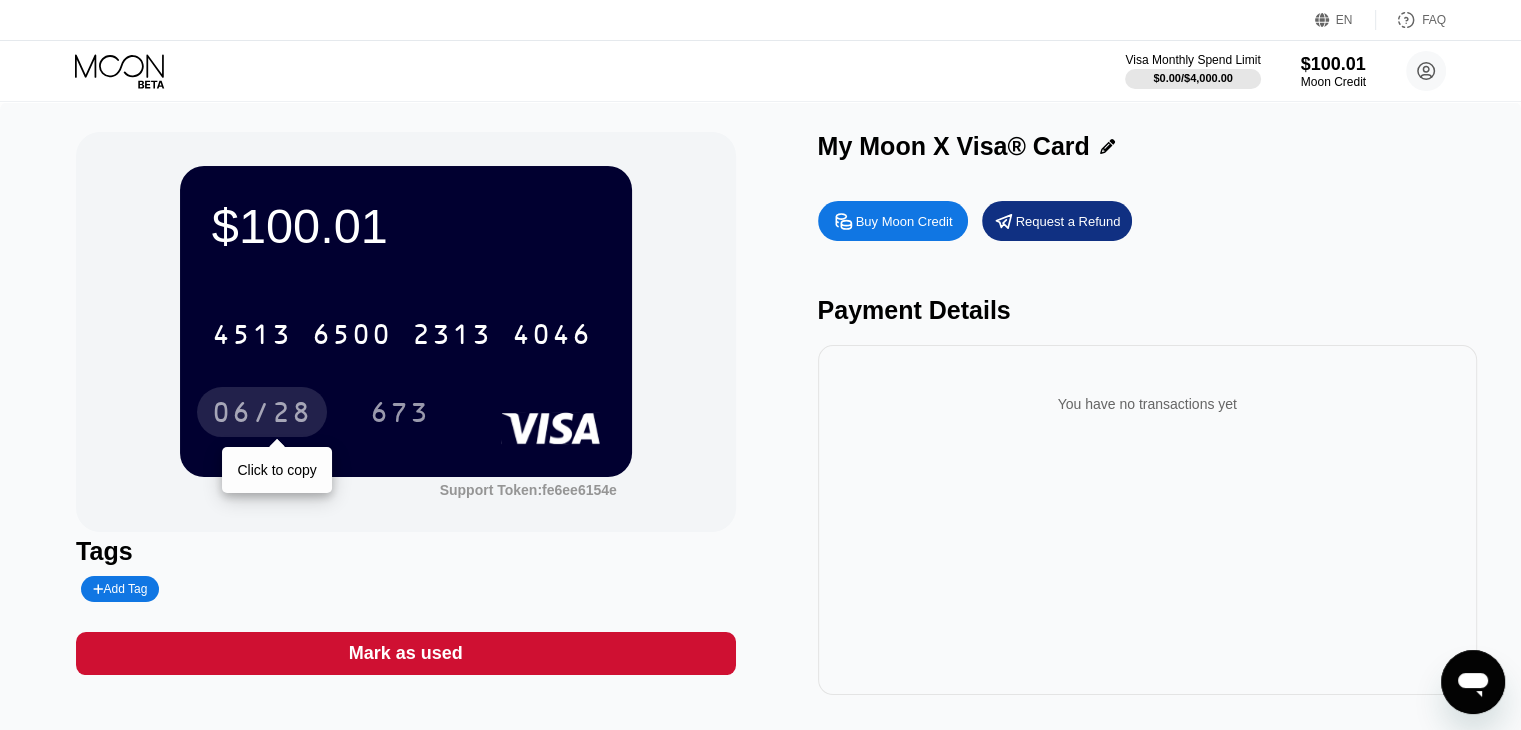 drag, startPoint x: 240, startPoint y: 417, endPoint x: 964, endPoint y: 19, distance: 826.184 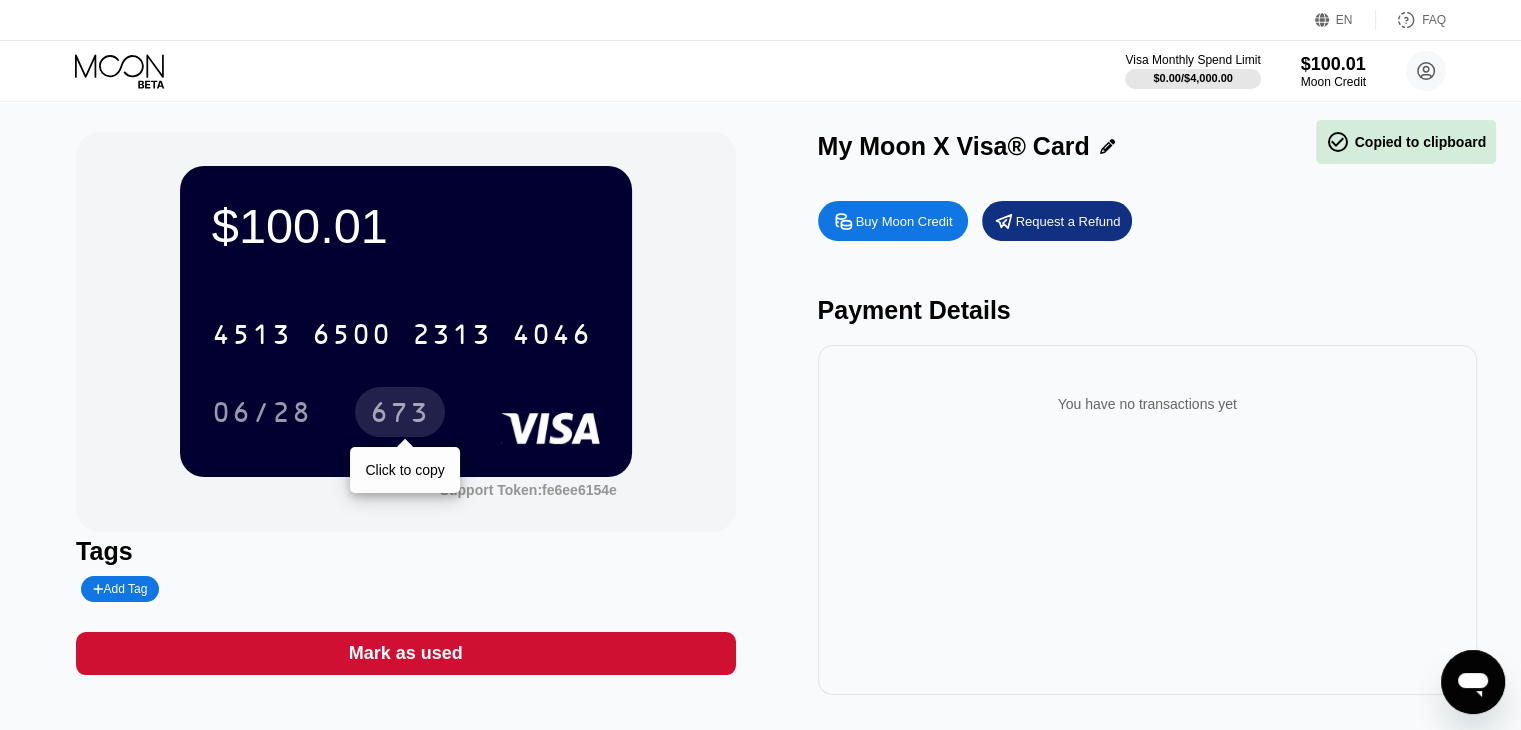 click on "673" at bounding box center [400, 415] 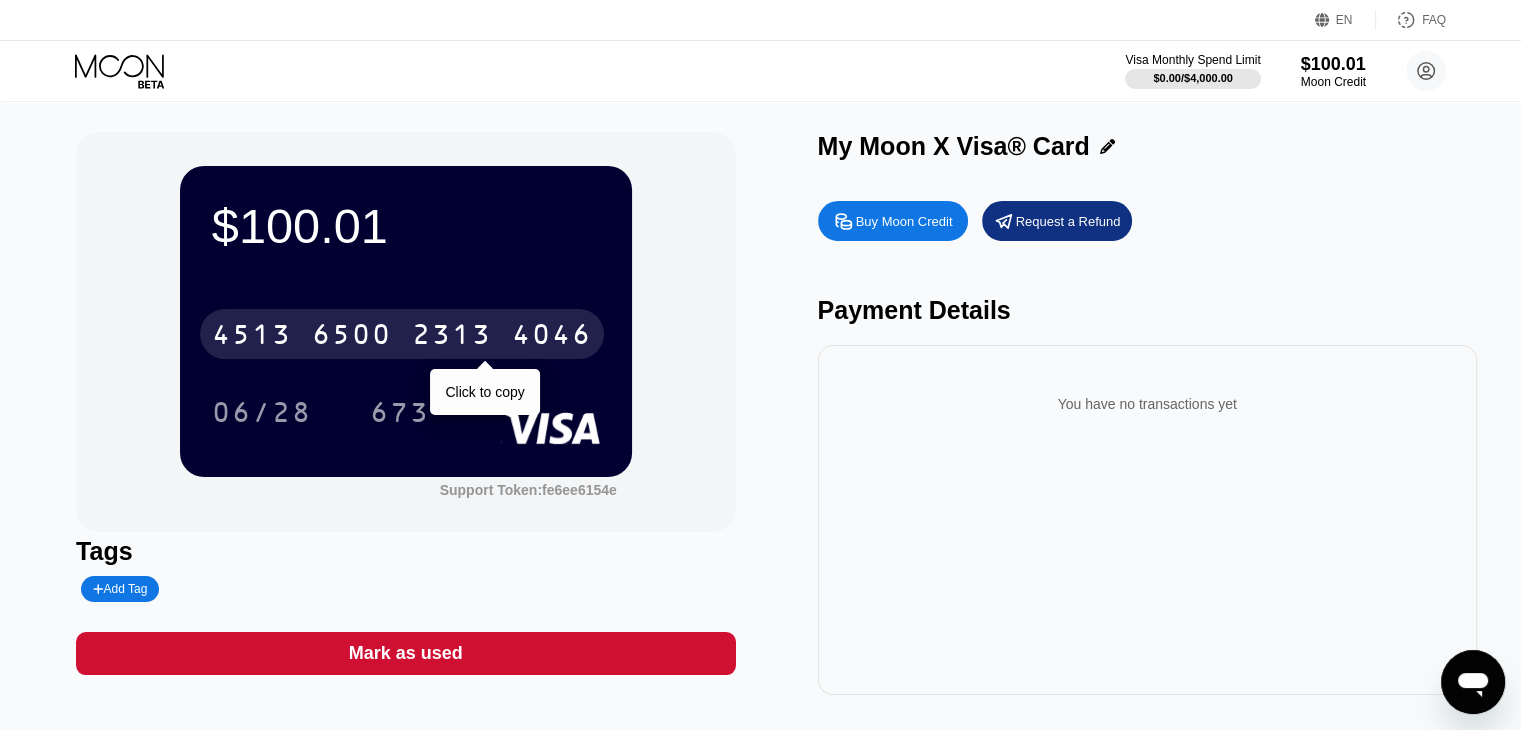 click on "[CREDIT_CARD_NUMBER]" at bounding box center (402, 334) 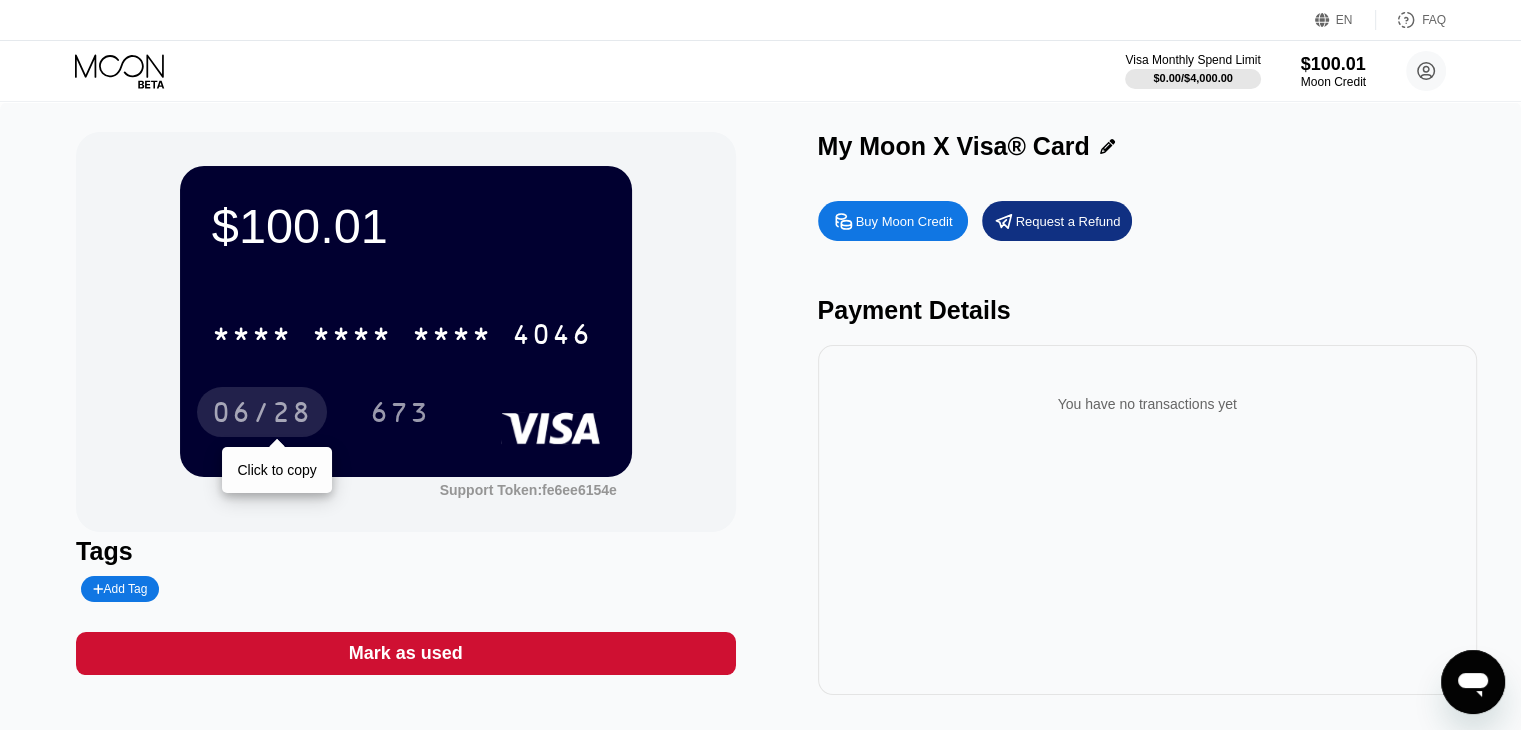 click on "06/28" at bounding box center (262, 415) 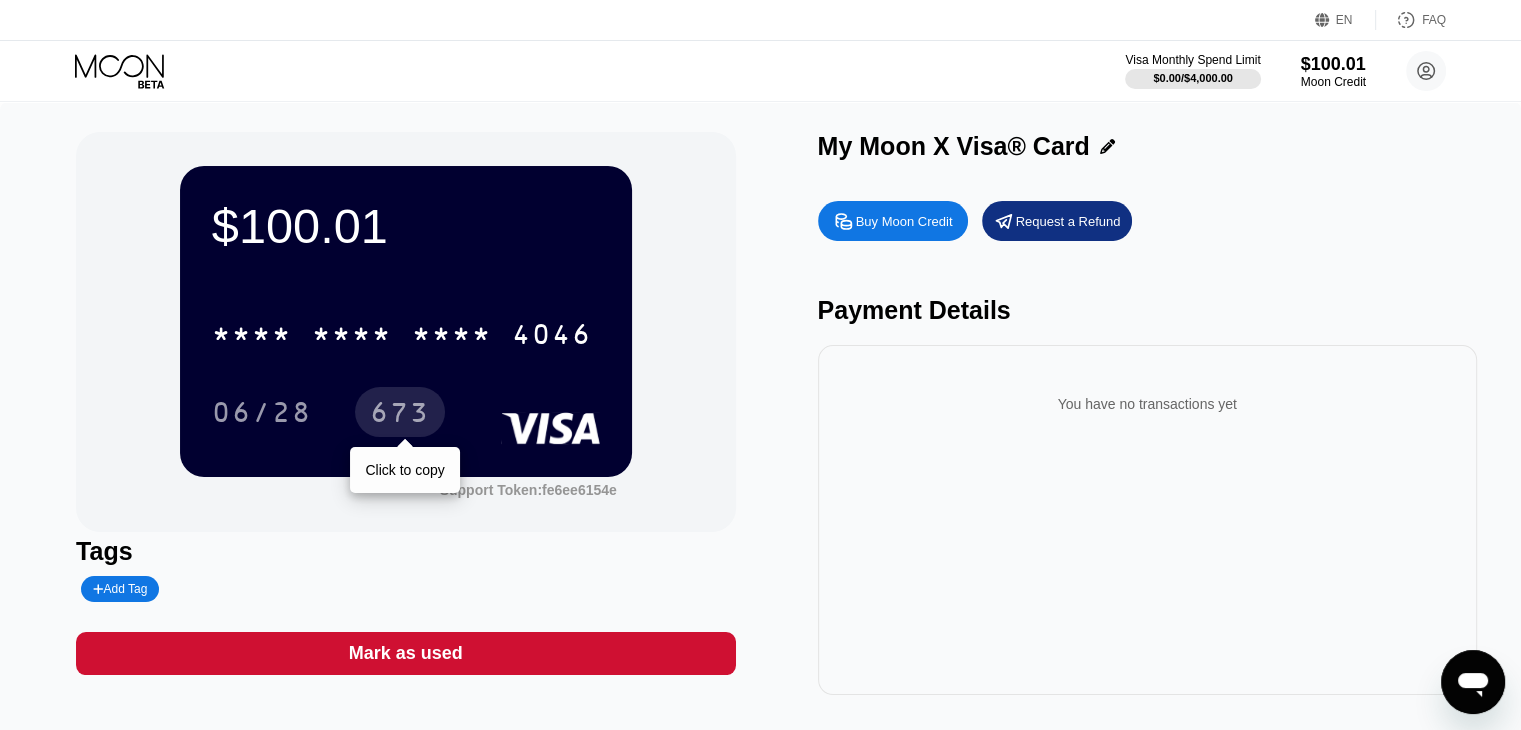 click on "673" at bounding box center (400, 415) 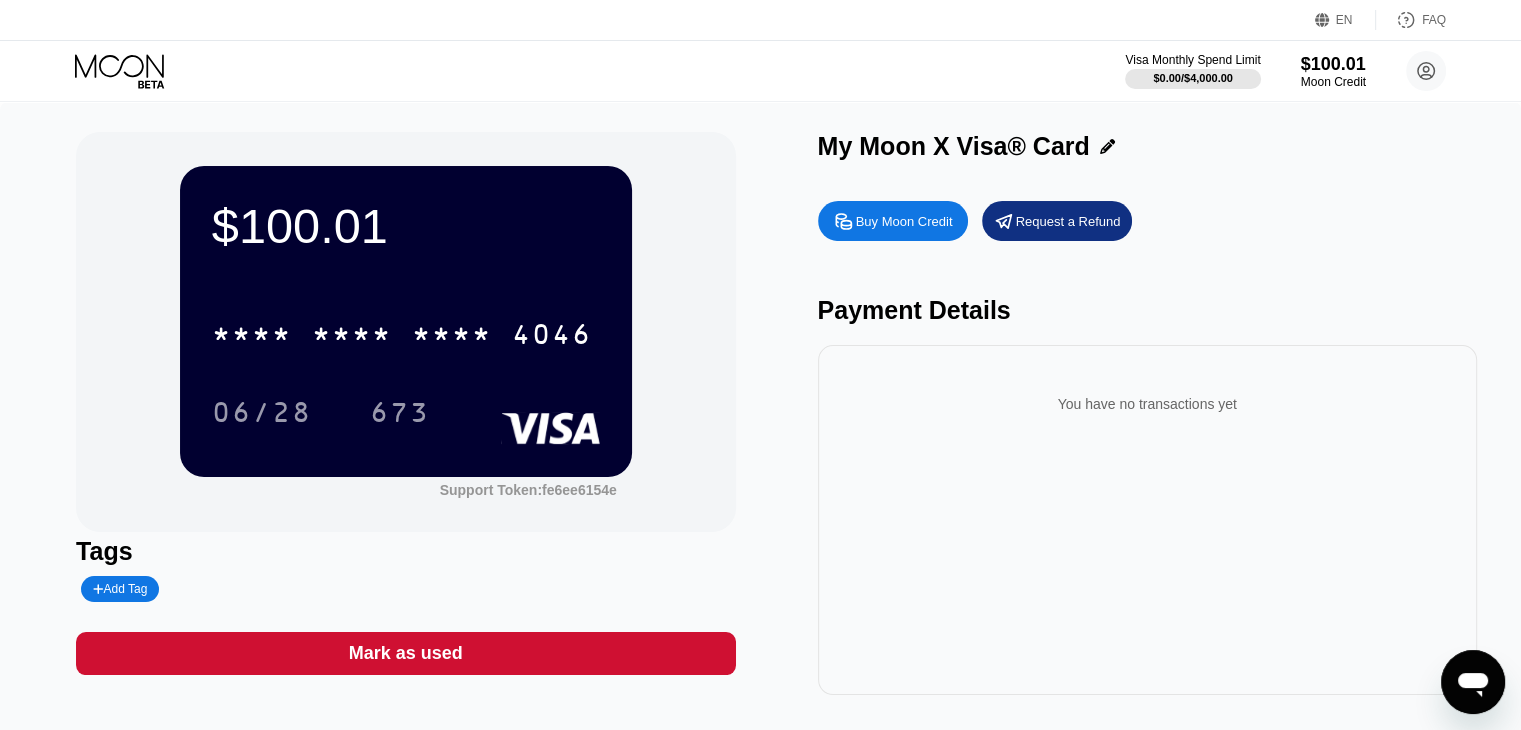 click 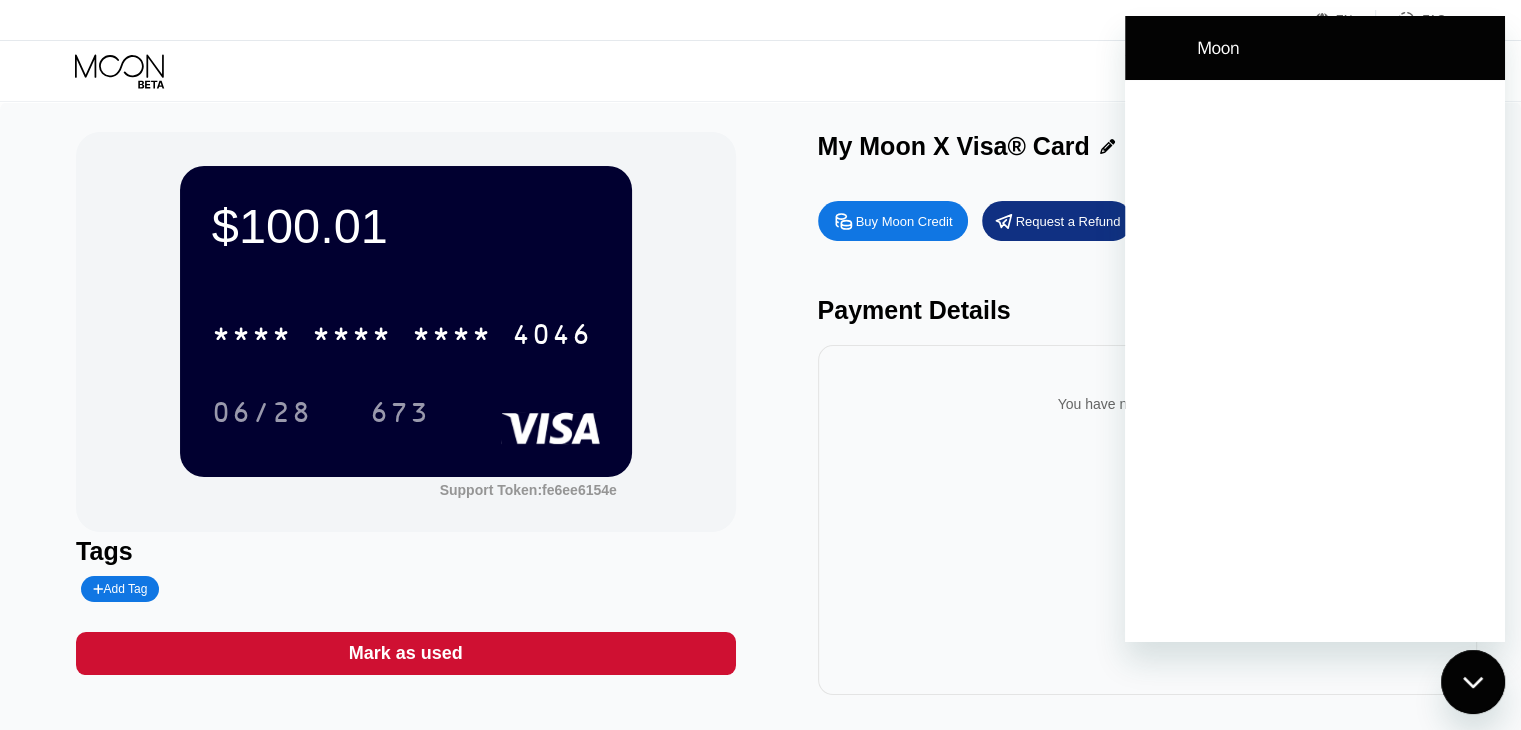 scroll, scrollTop: 0, scrollLeft: 0, axis: both 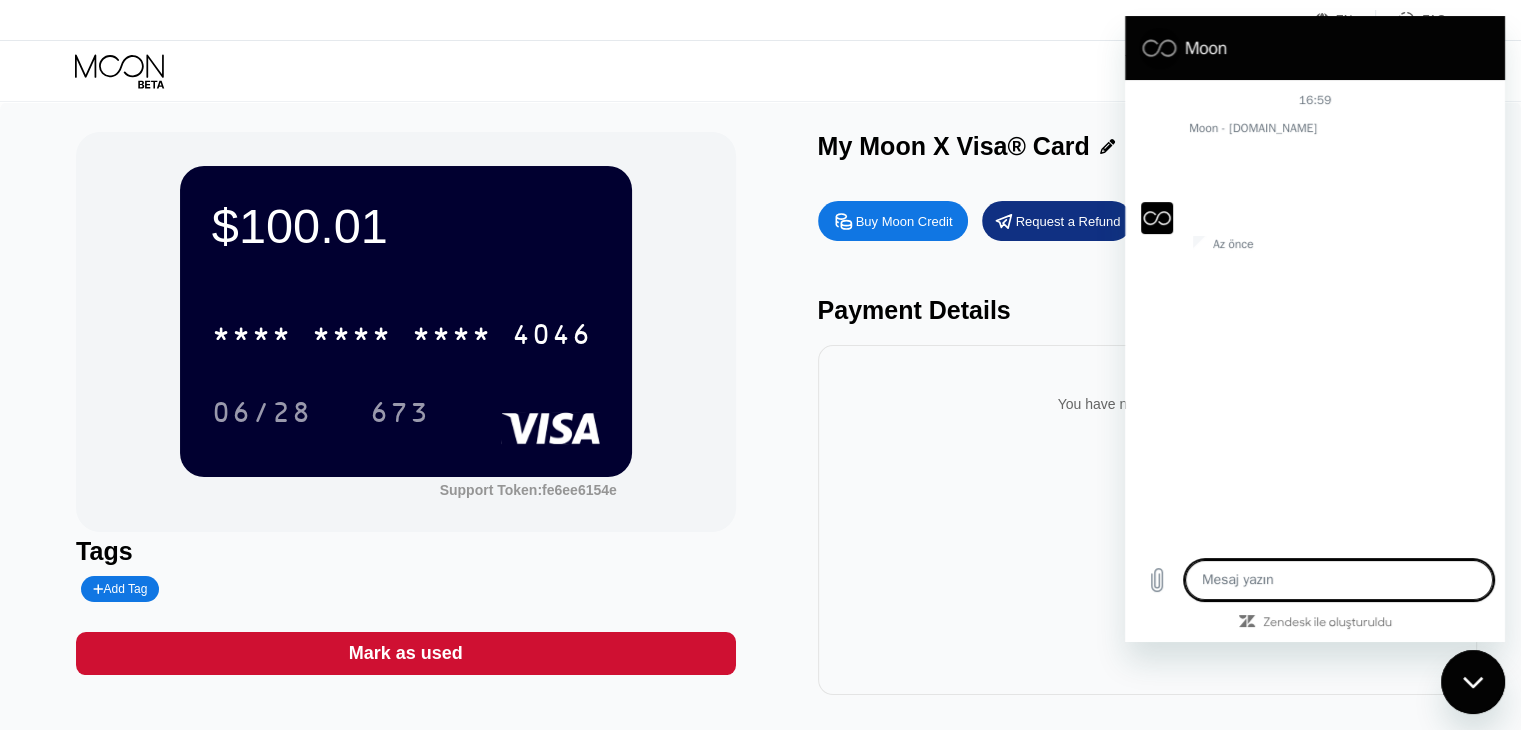 type on "x" 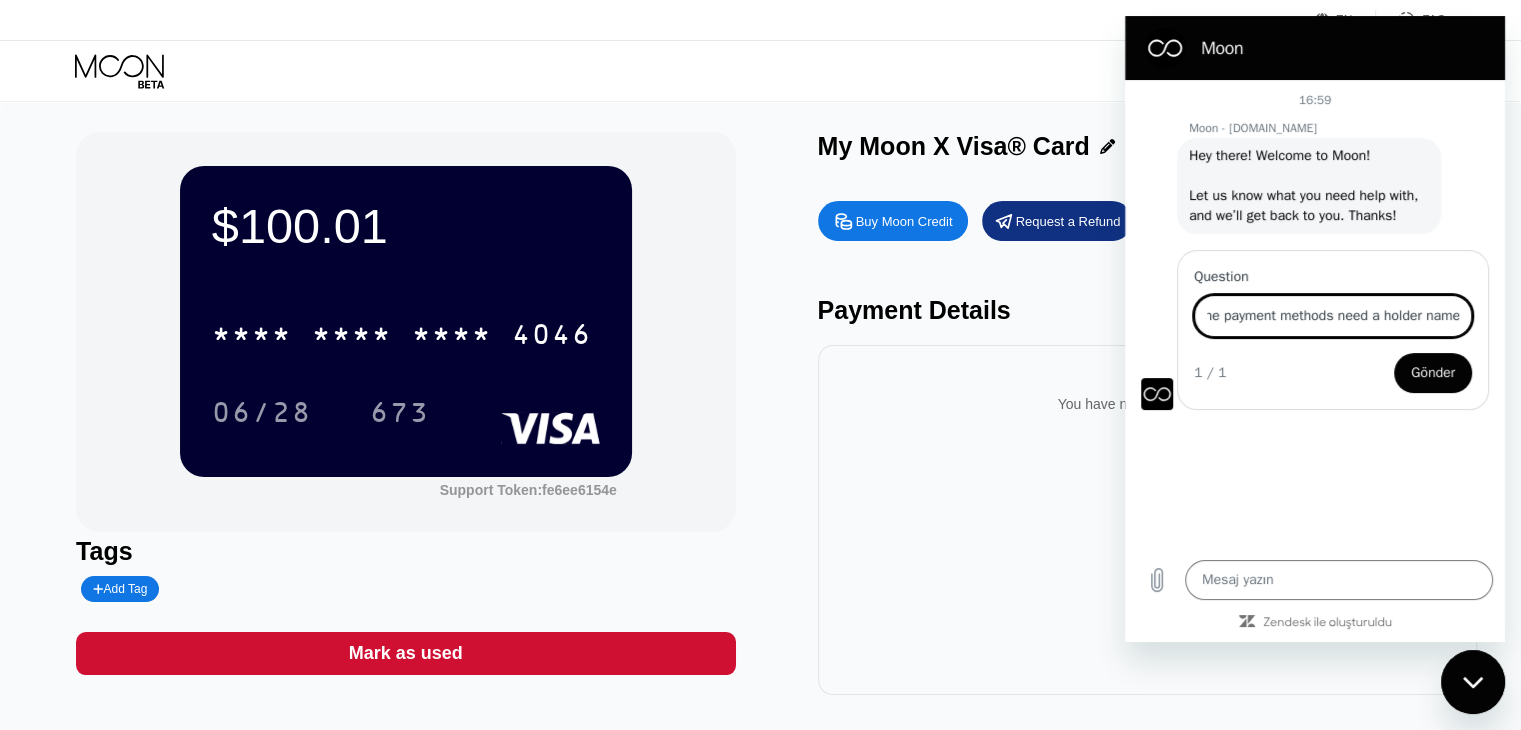 scroll, scrollTop: 0, scrollLeft: 296, axis: horizontal 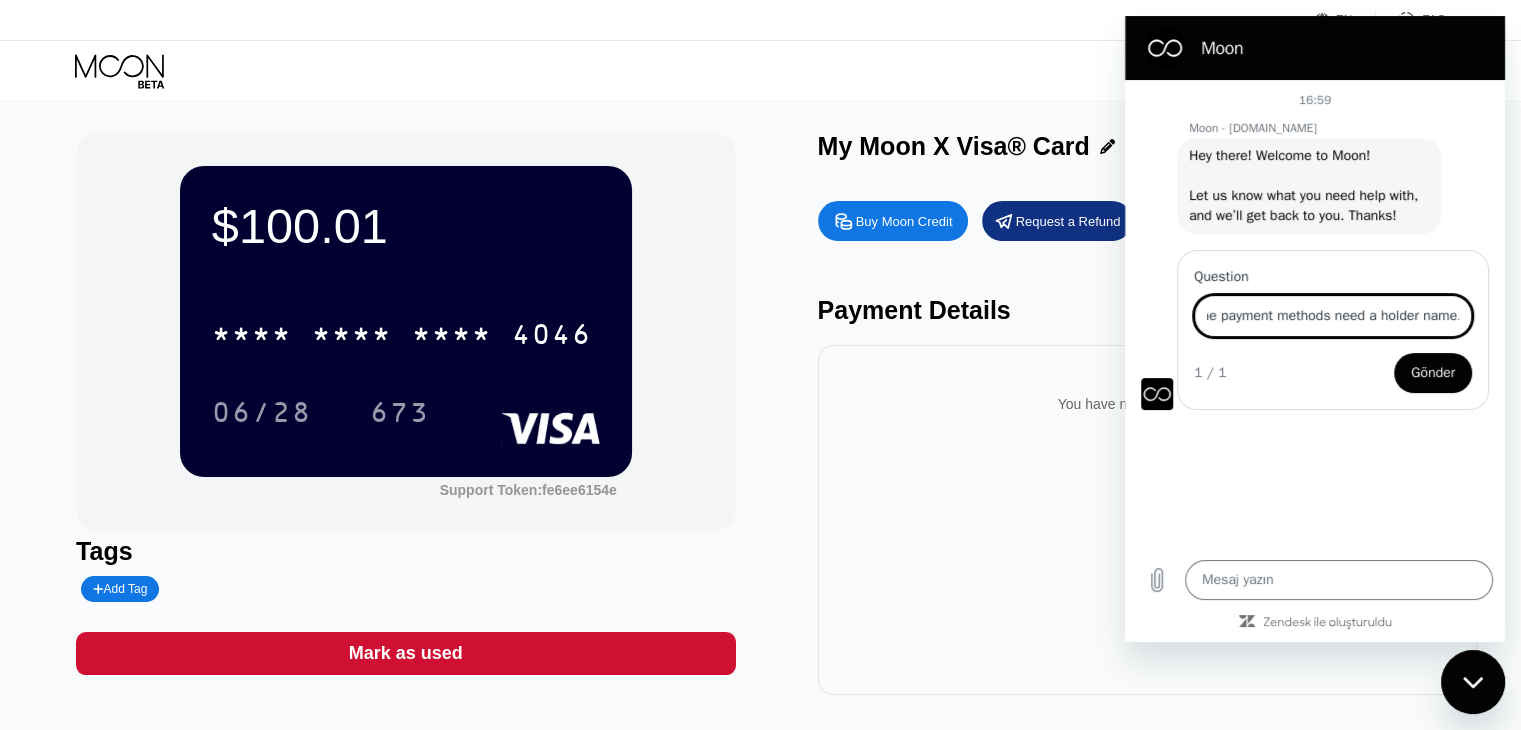type on "The cards doesn't have a holder name. But online payment methods need a holder name." 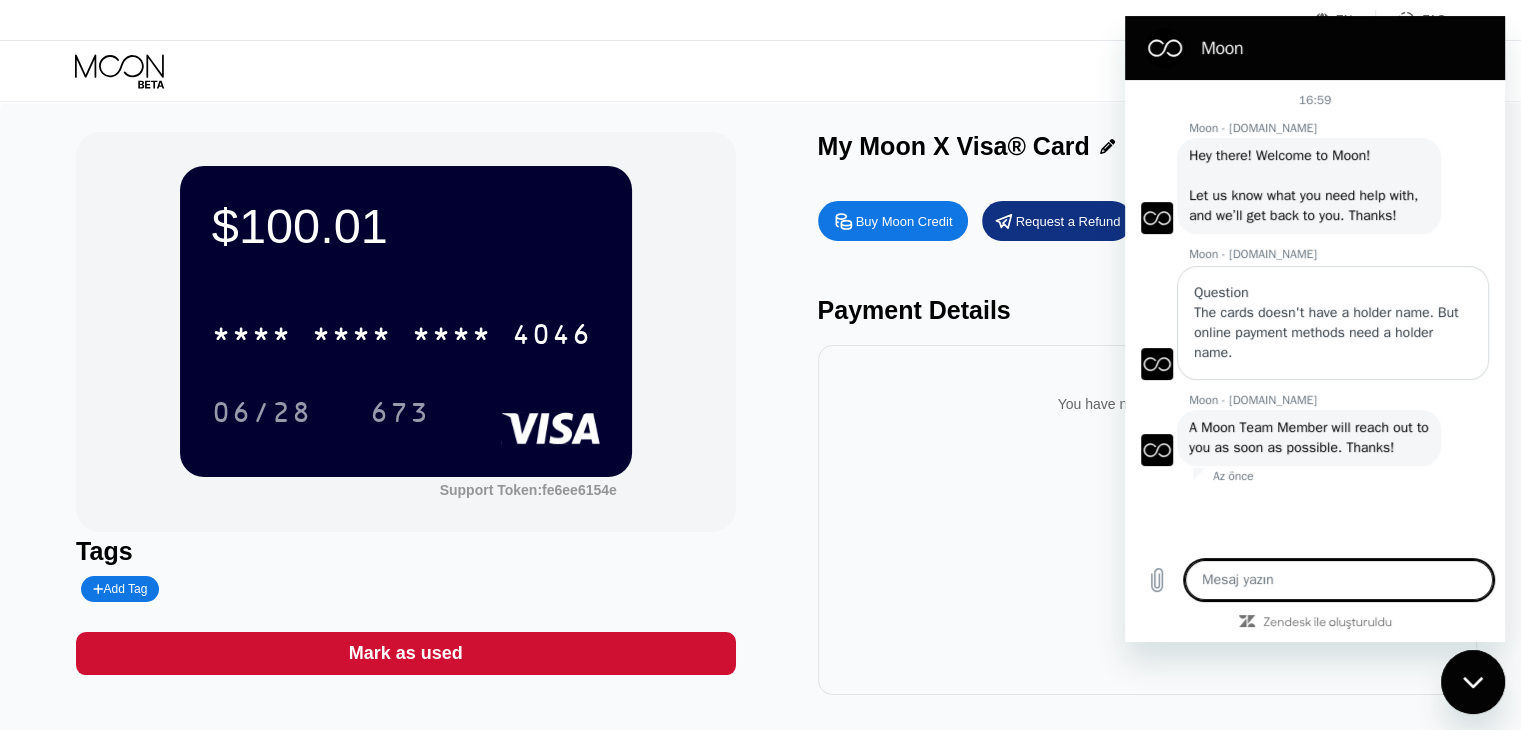 click at bounding box center [1339, 580] 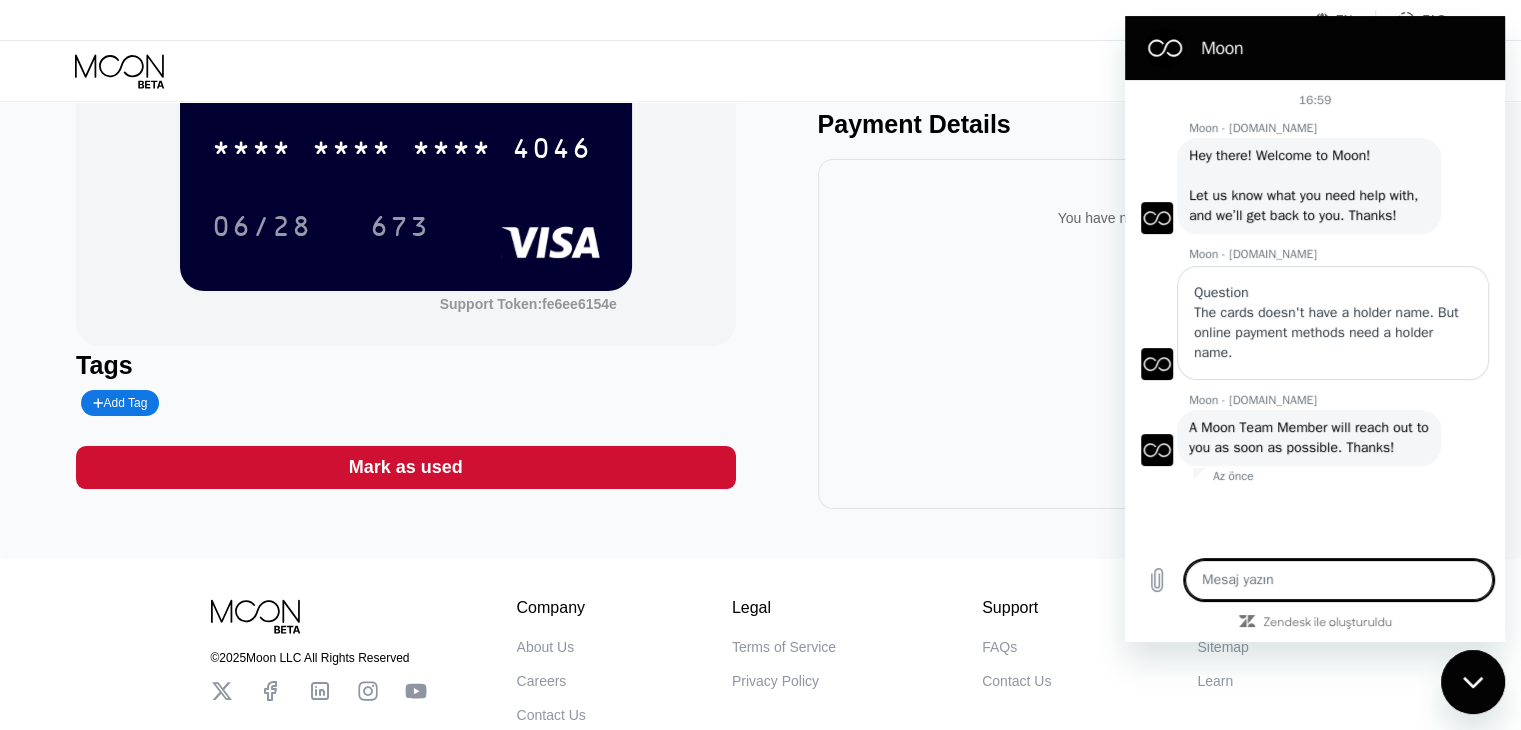 scroll, scrollTop: 200, scrollLeft: 0, axis: vertical 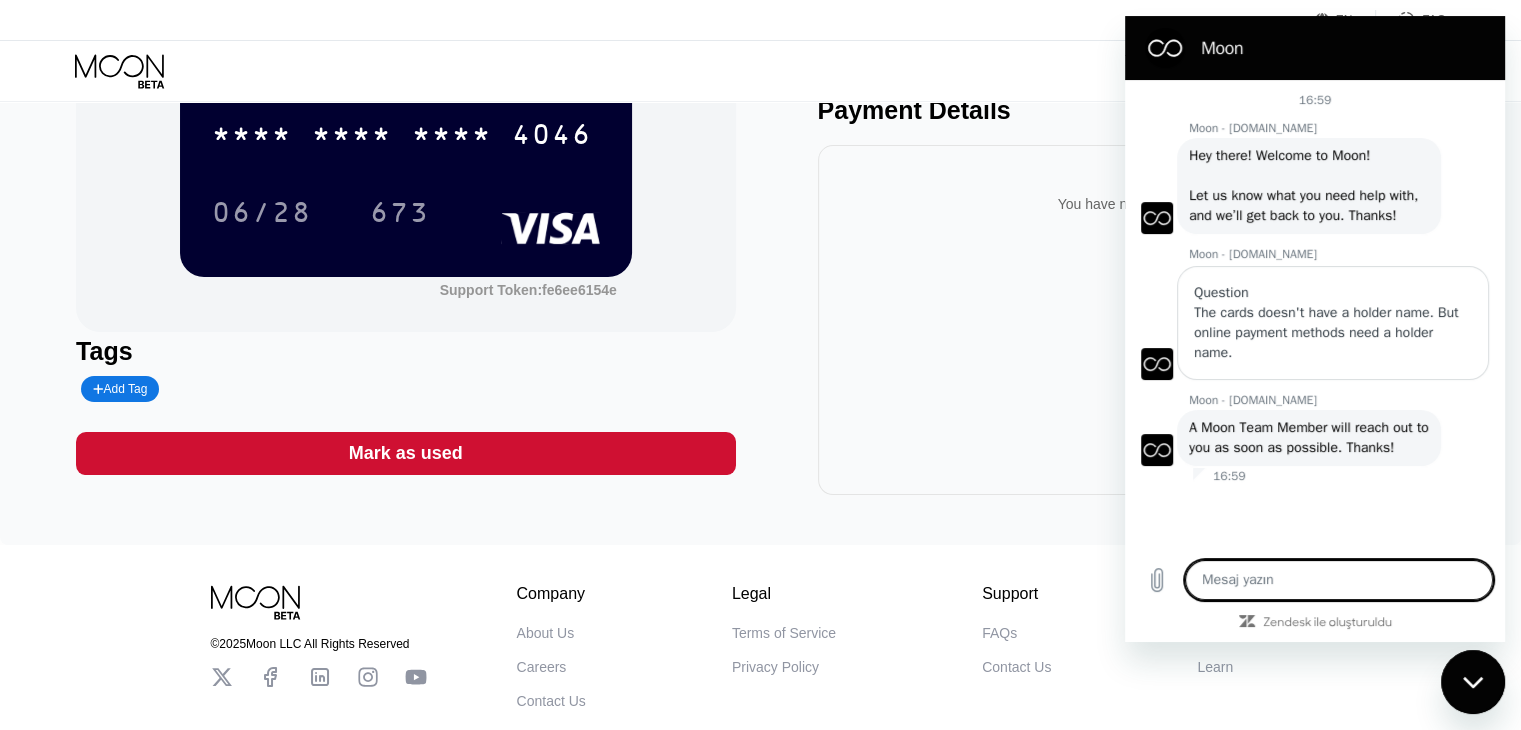 type on "x" 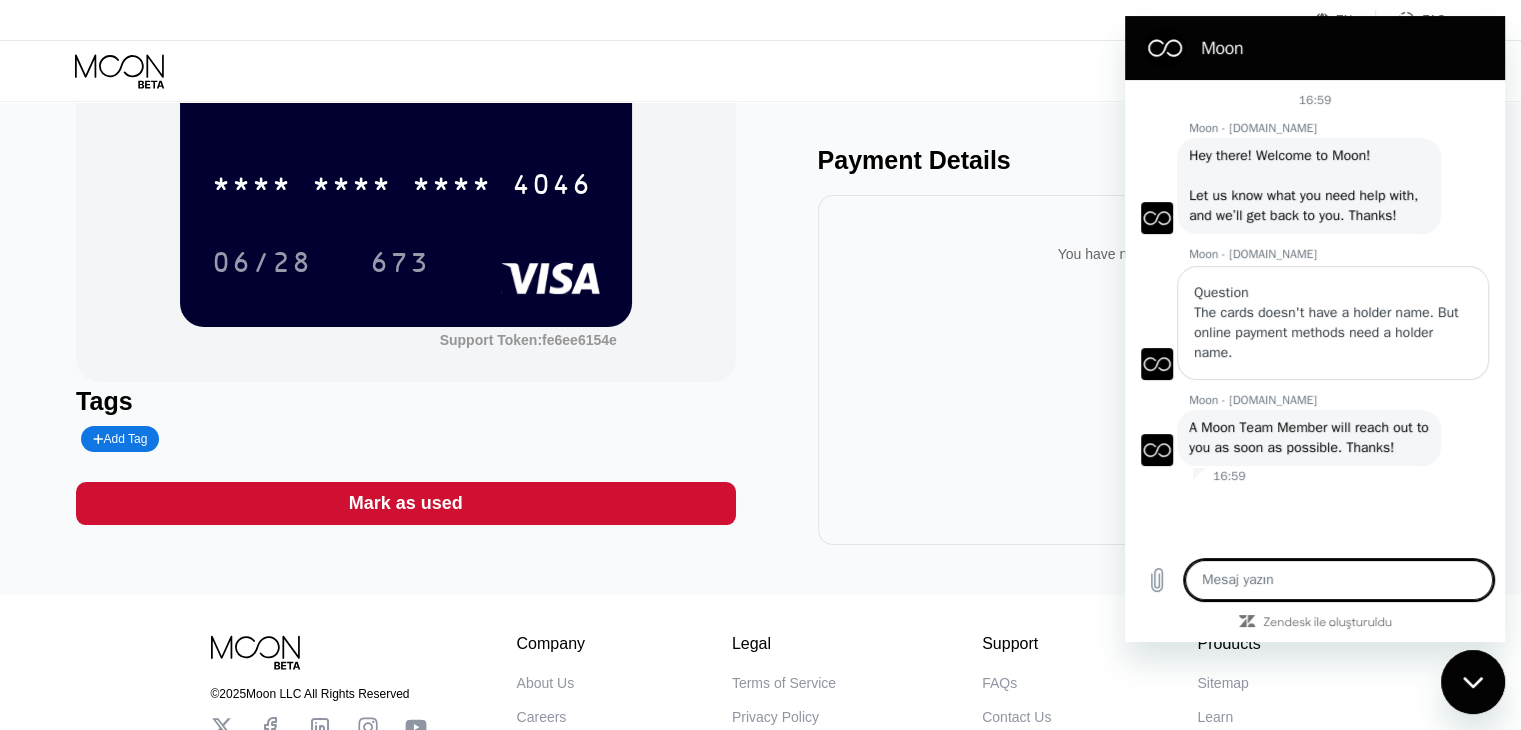 scroll, scrollTop: 129, scrollLeft: 0, axis: vertical 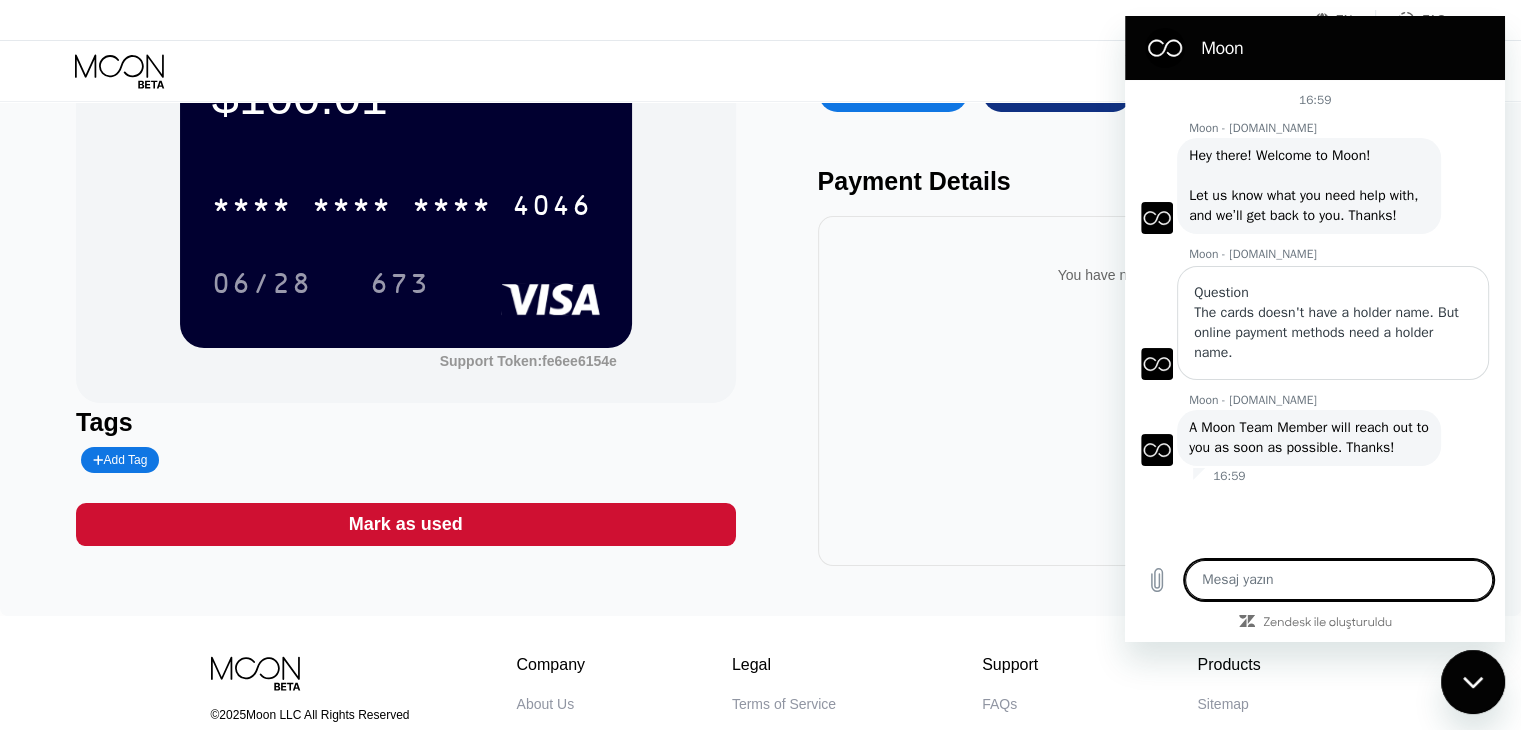 type on "o" 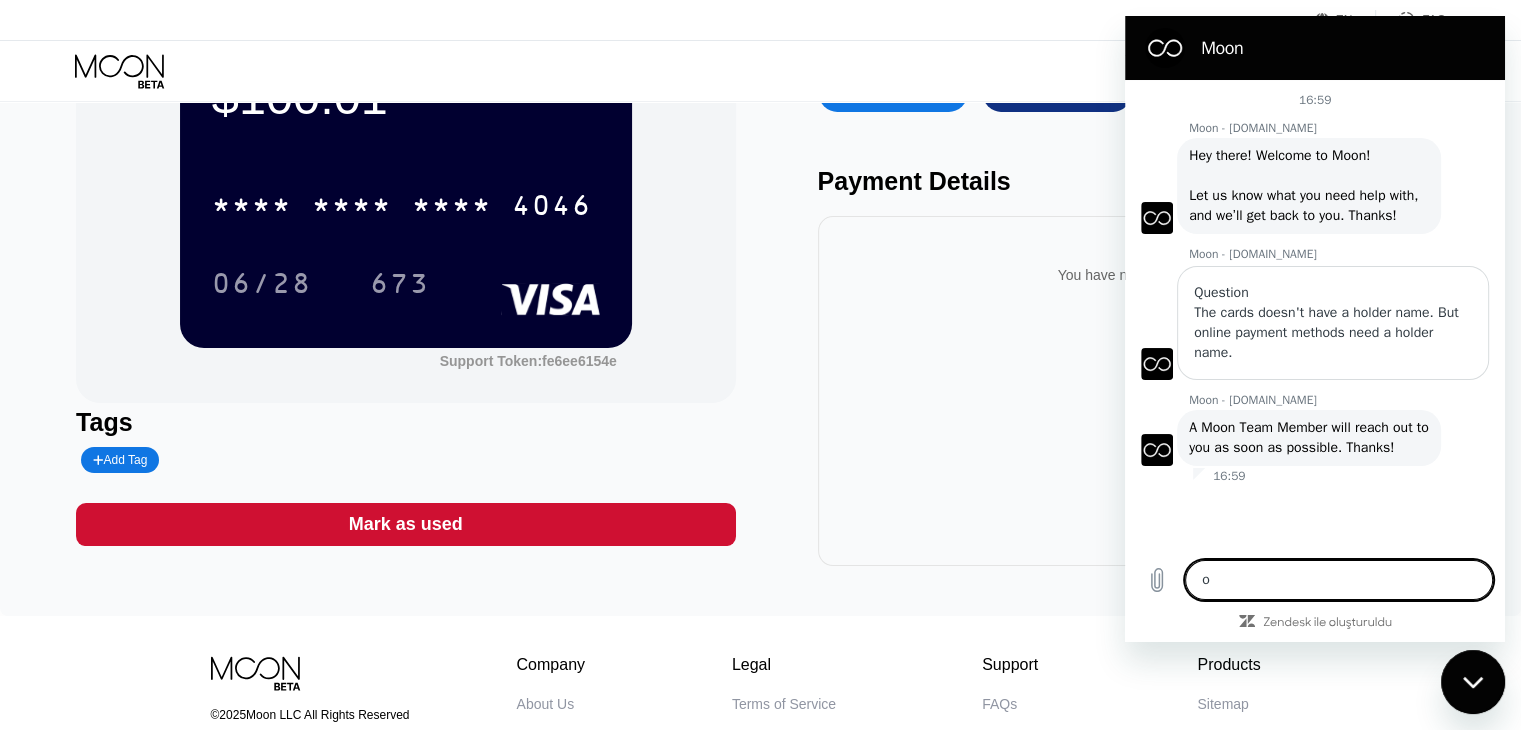 type on "ok" 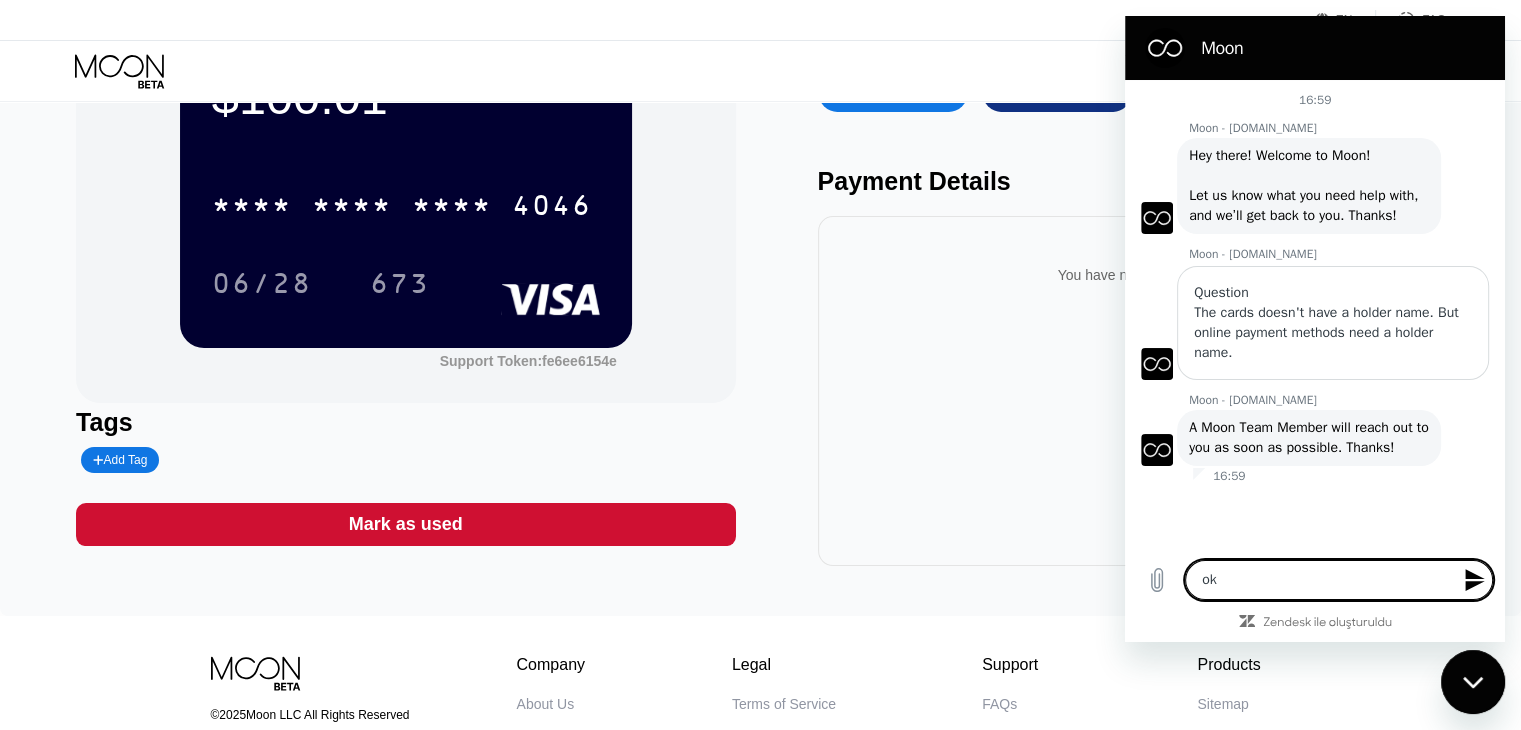 type on "oka" 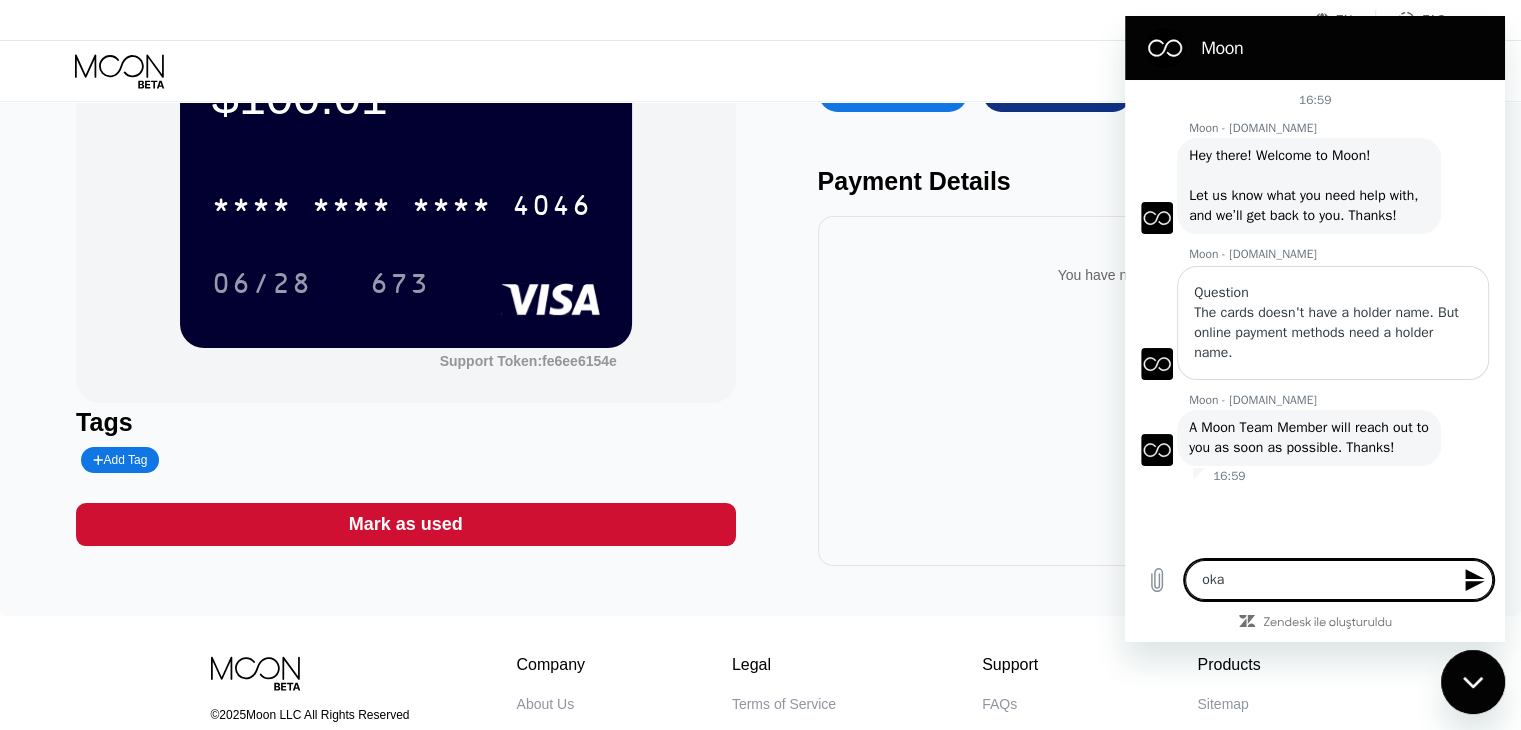 type on "okay" 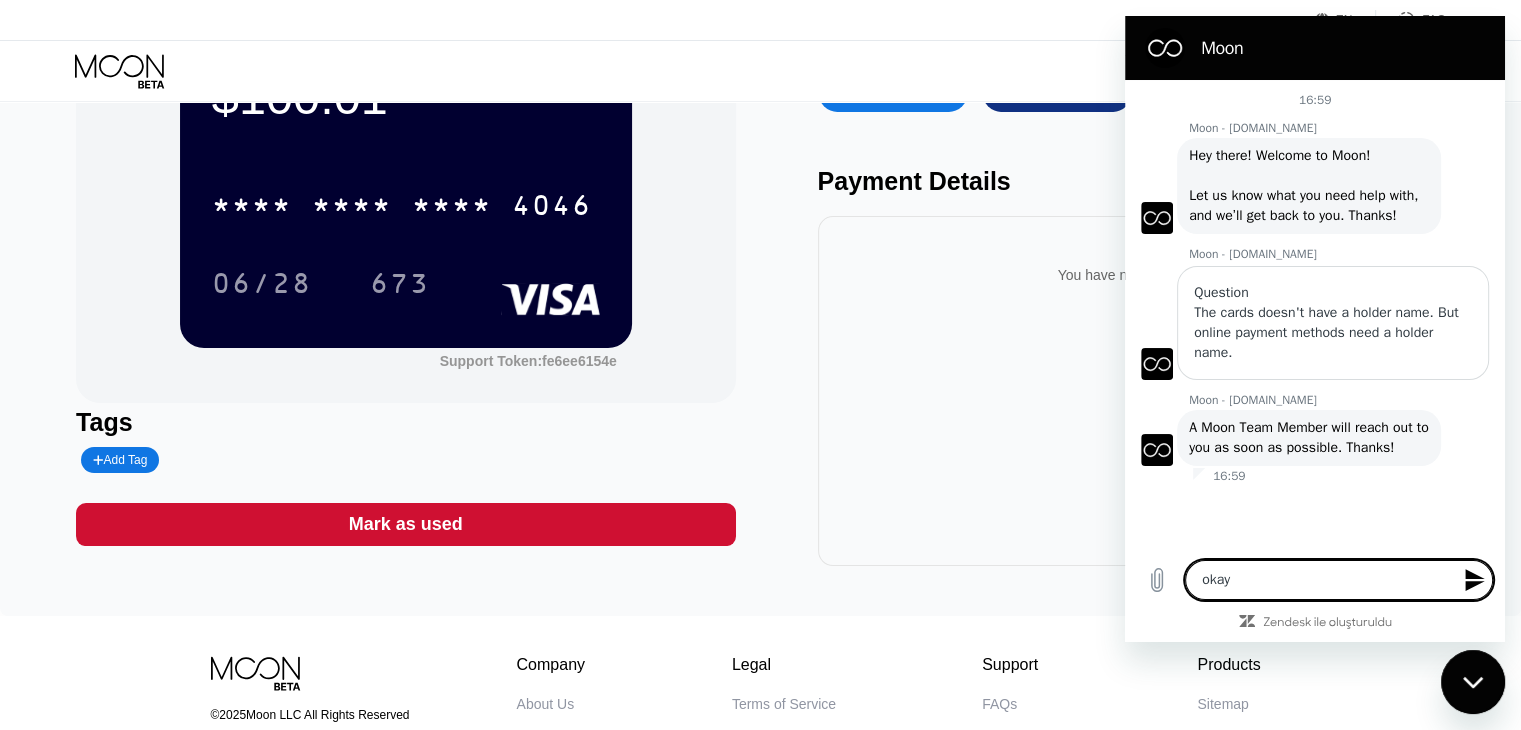 type on "okay" 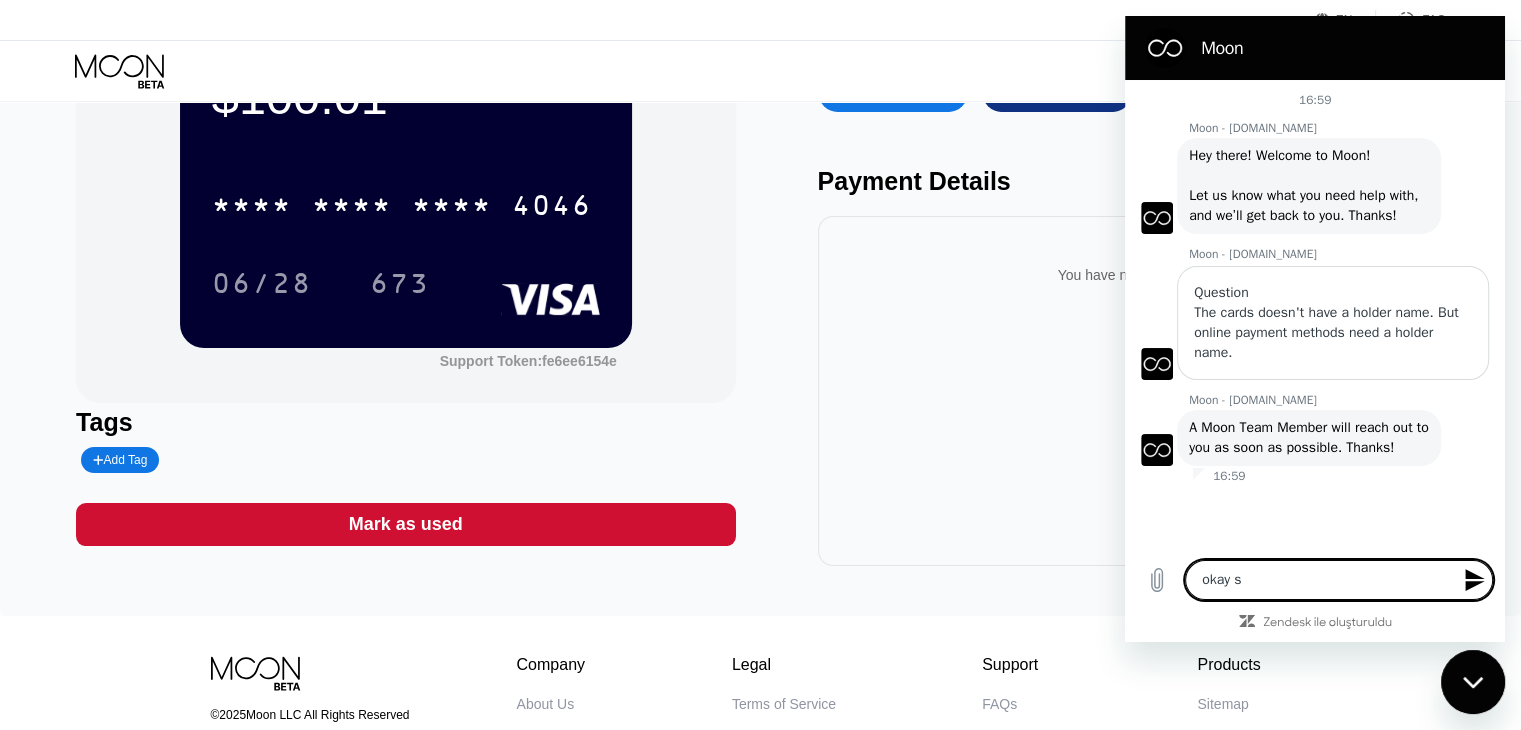 type on "okay st" 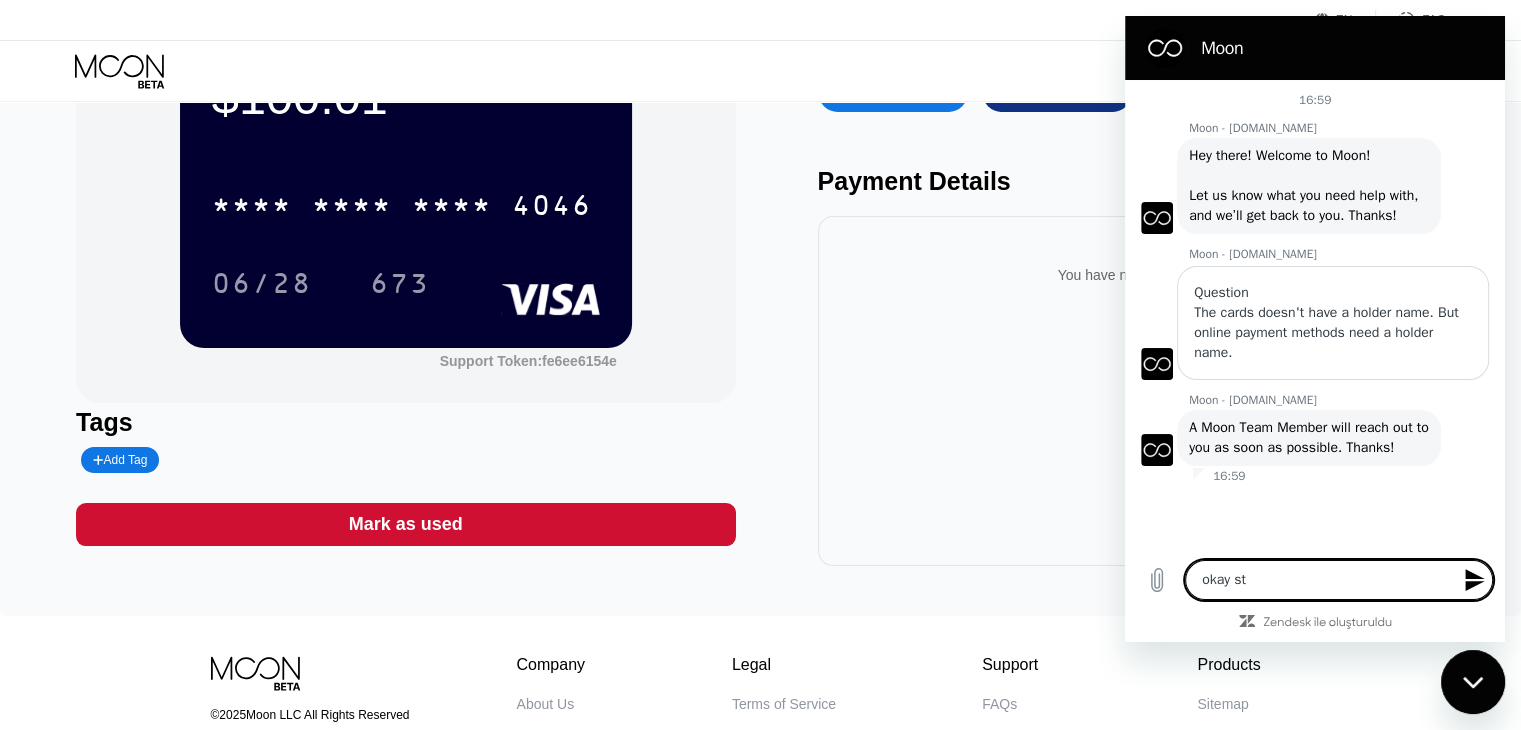 type on "okay sti" 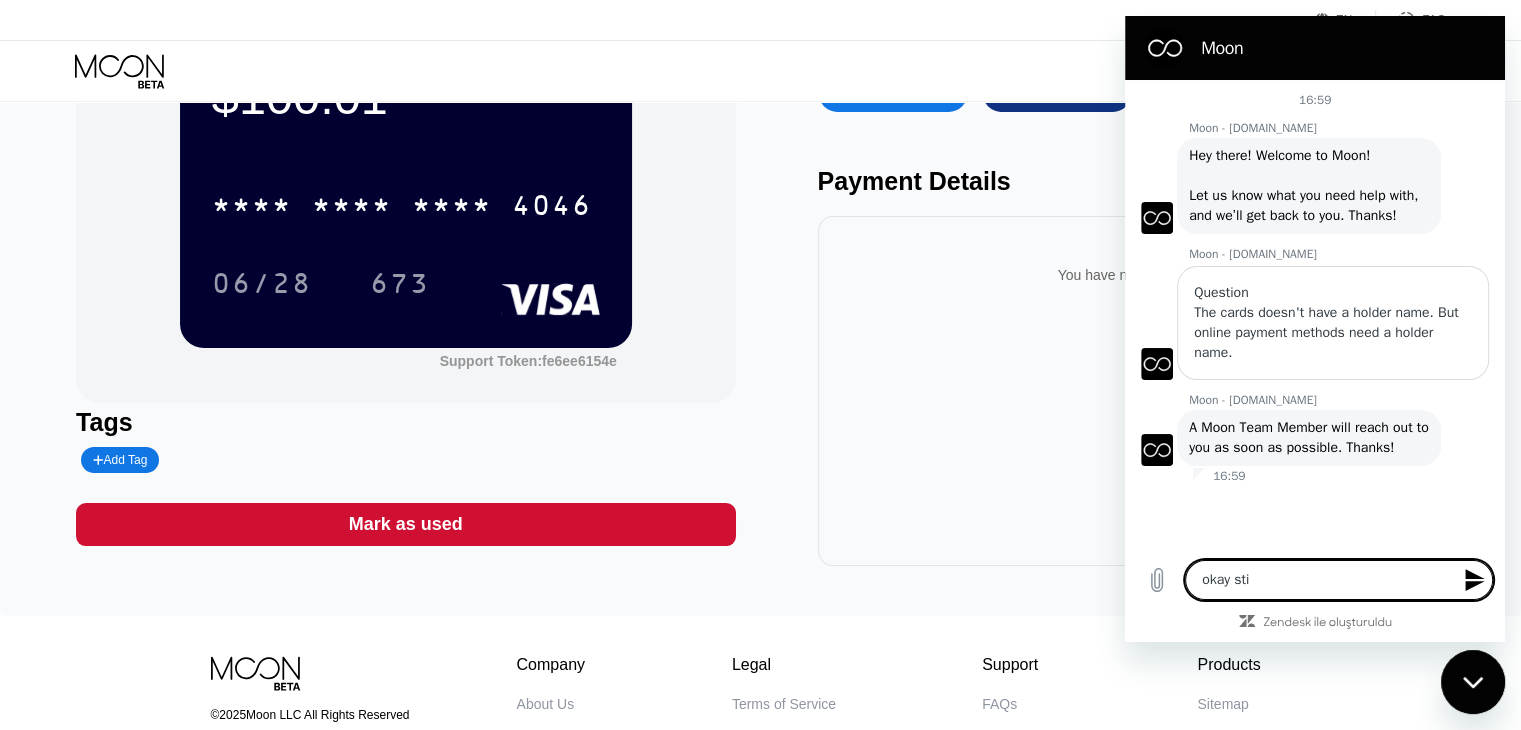 type on "okay stil" 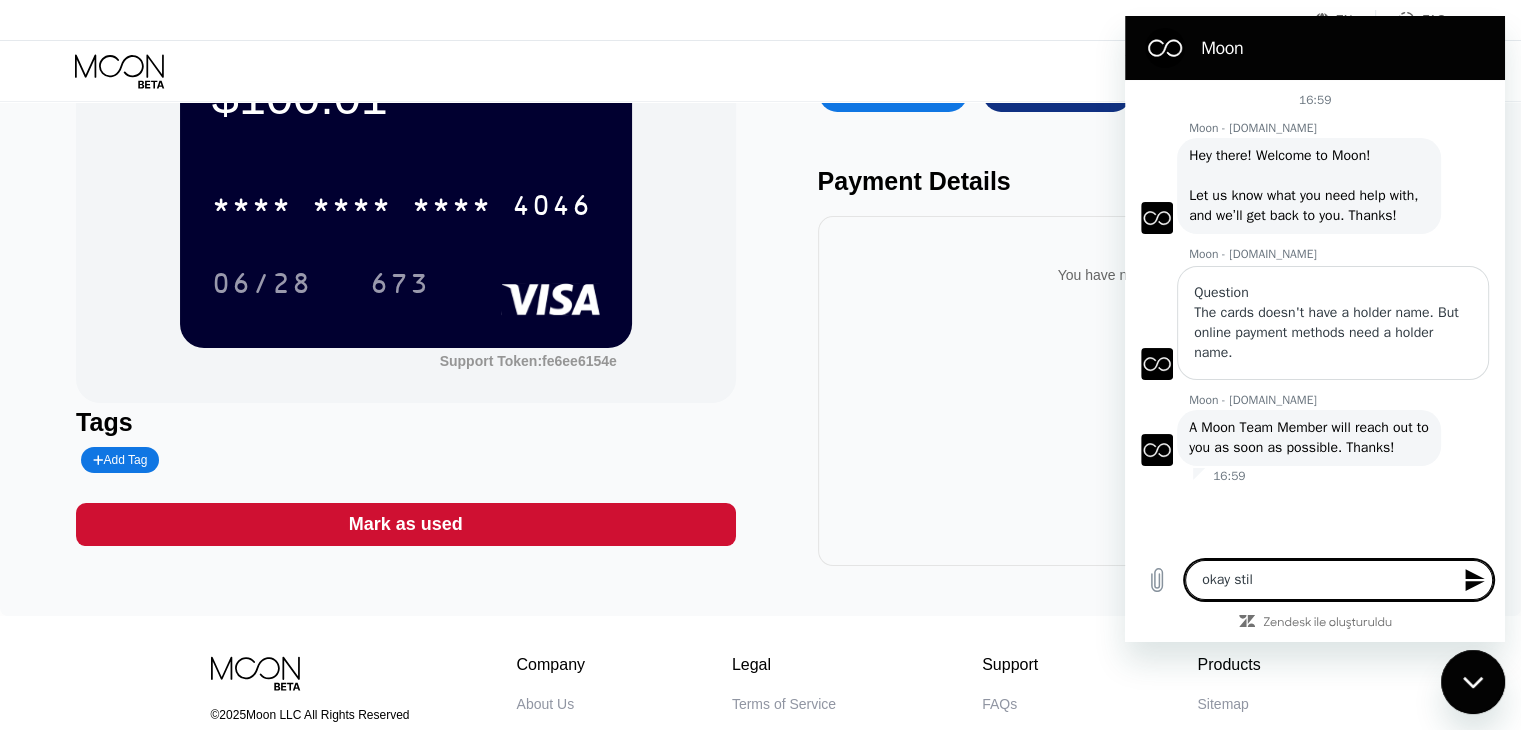 type on "okay still" 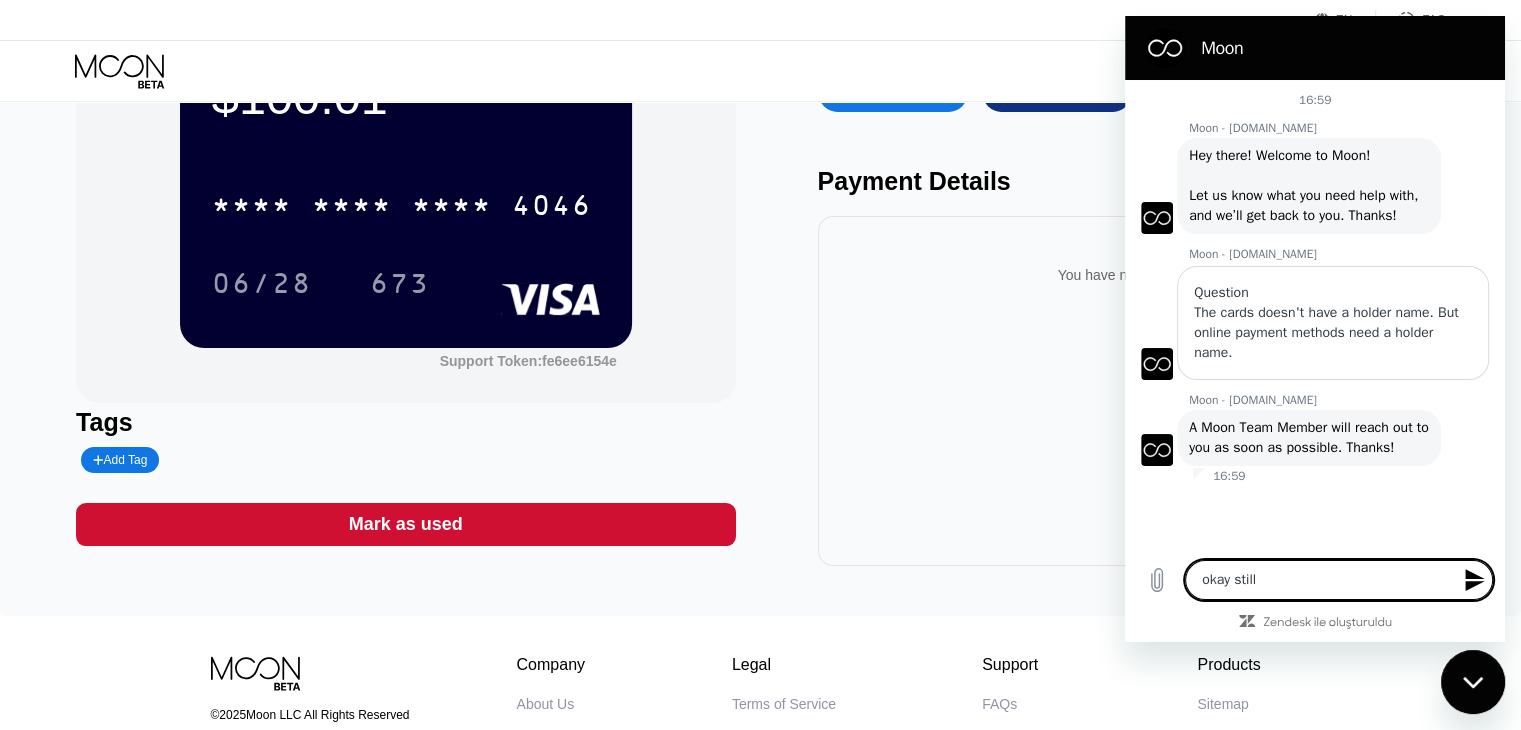 type on "okay still" 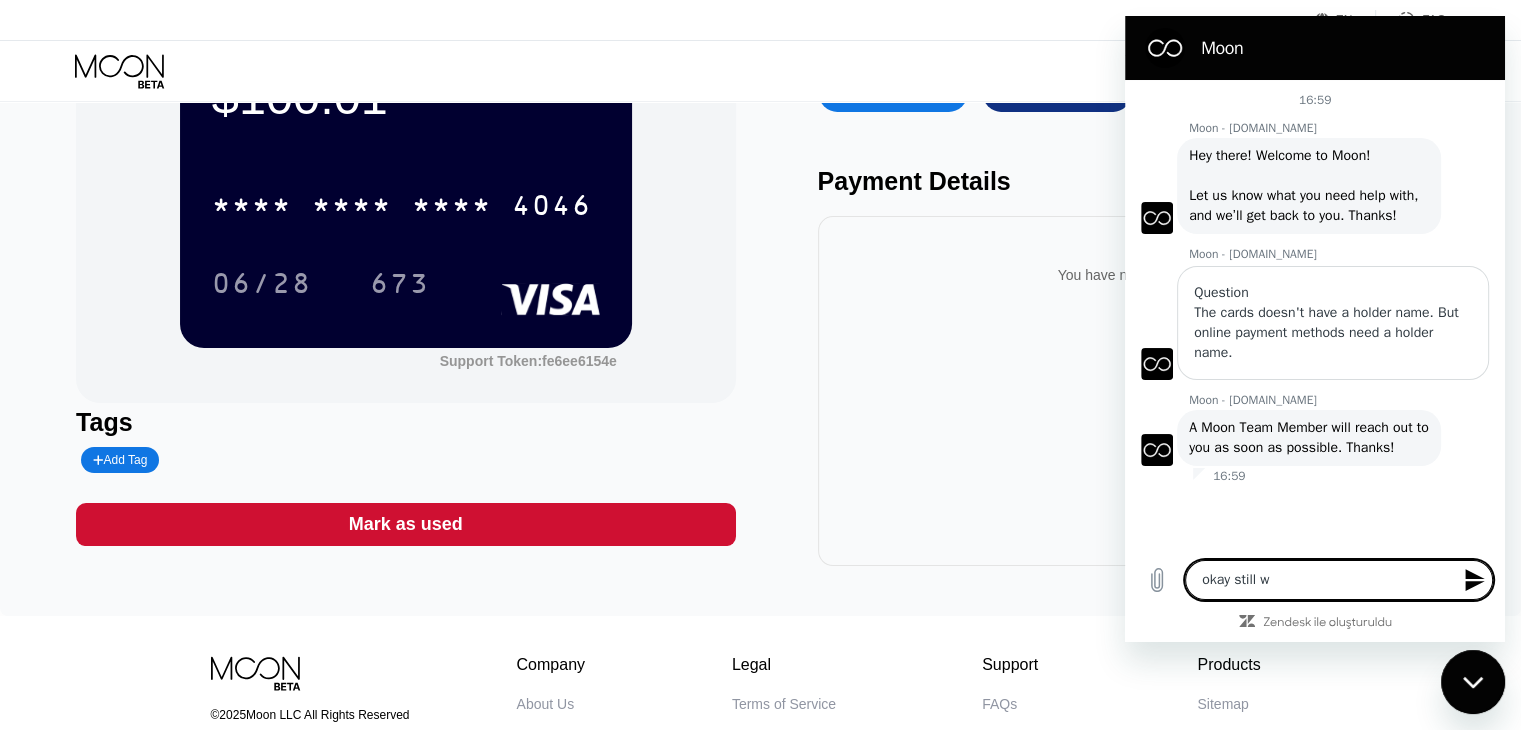 type on "okay still wa" 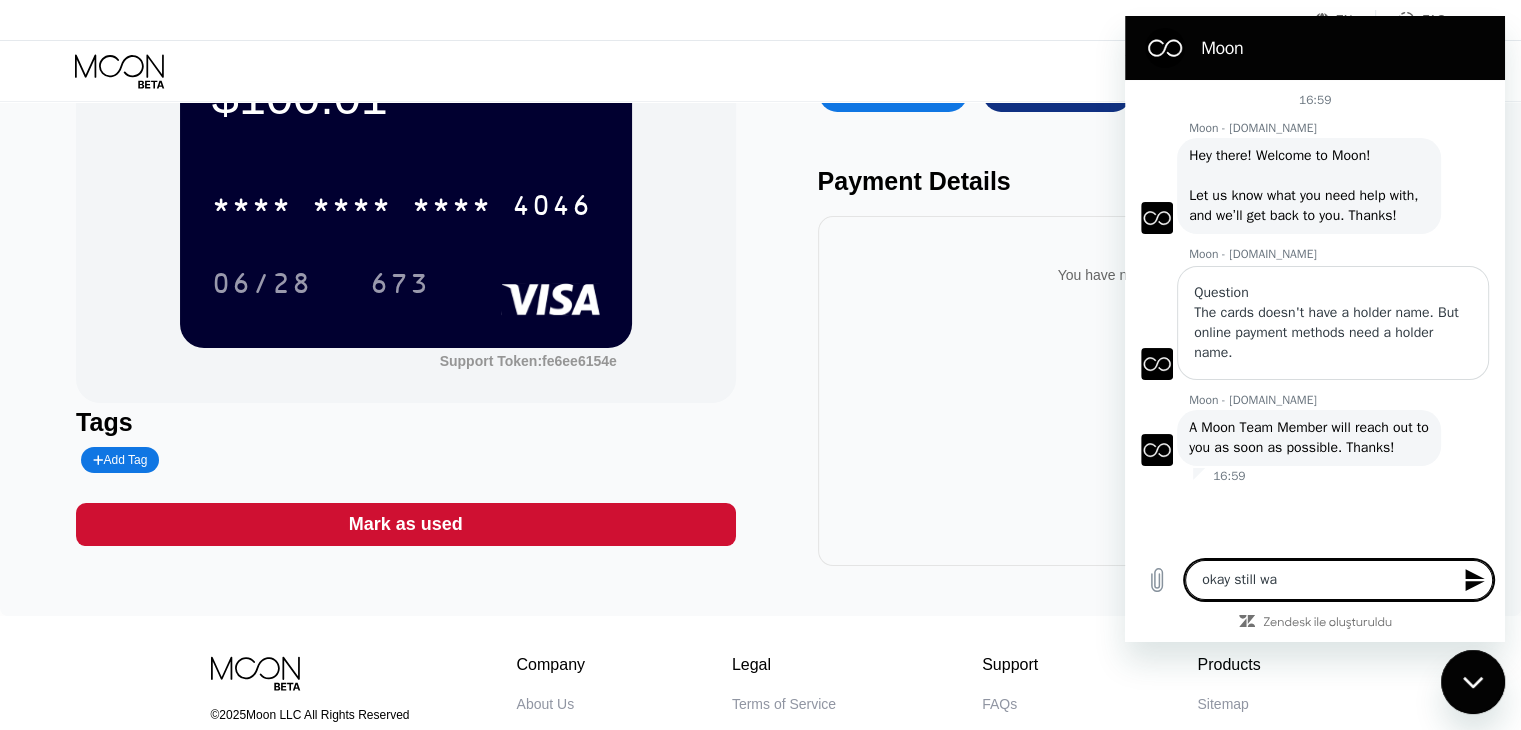 type on "okay still wai" 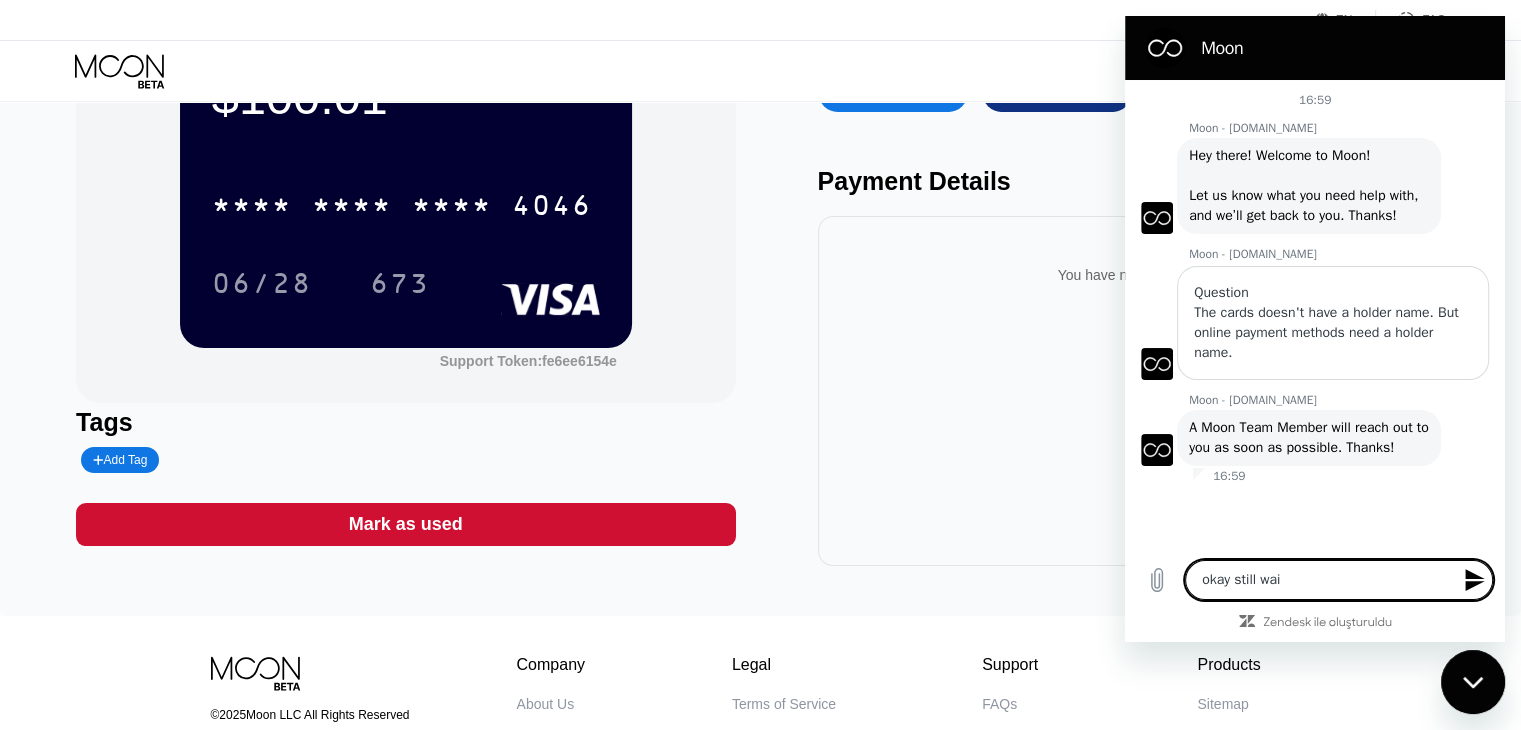 type on "okay still wait" 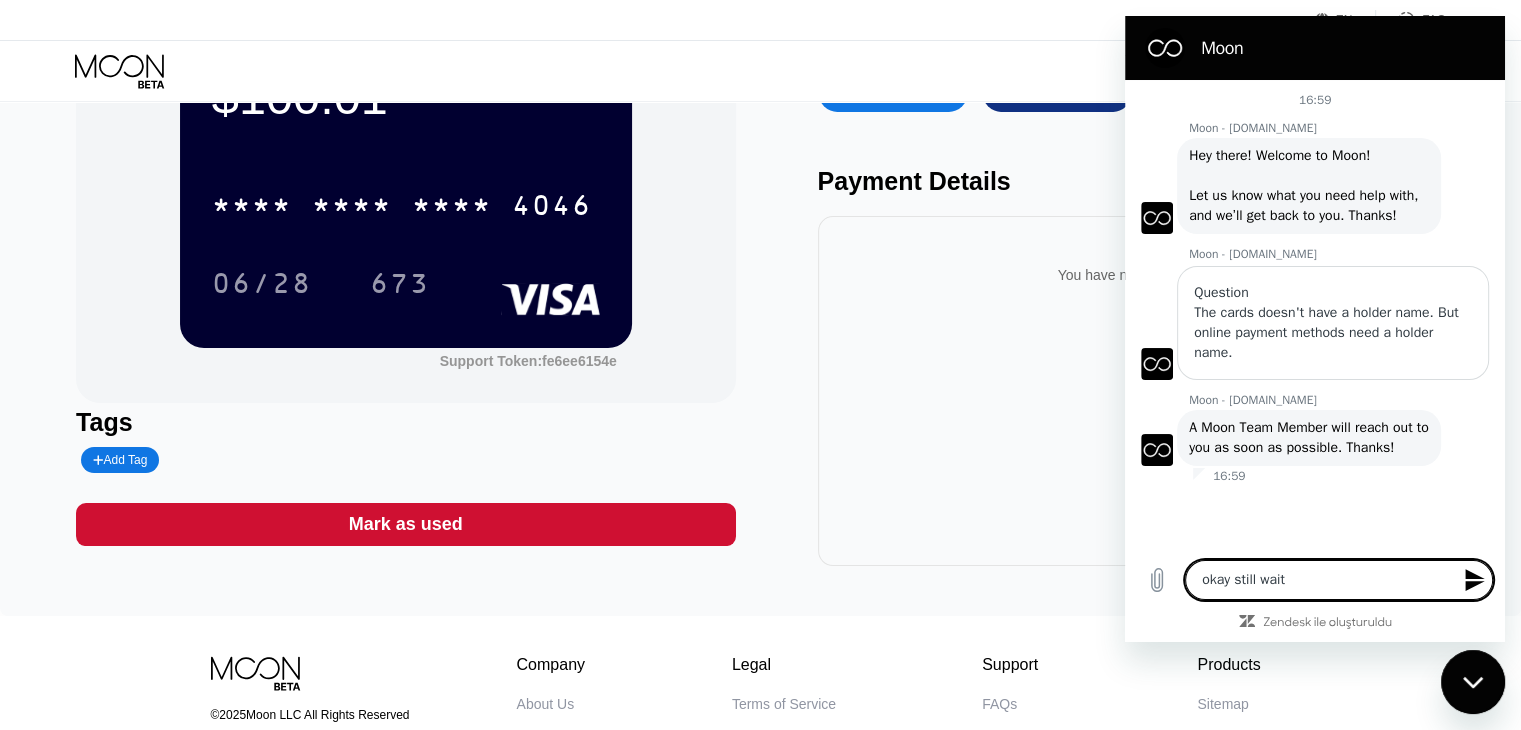 type on "okay still waiti" 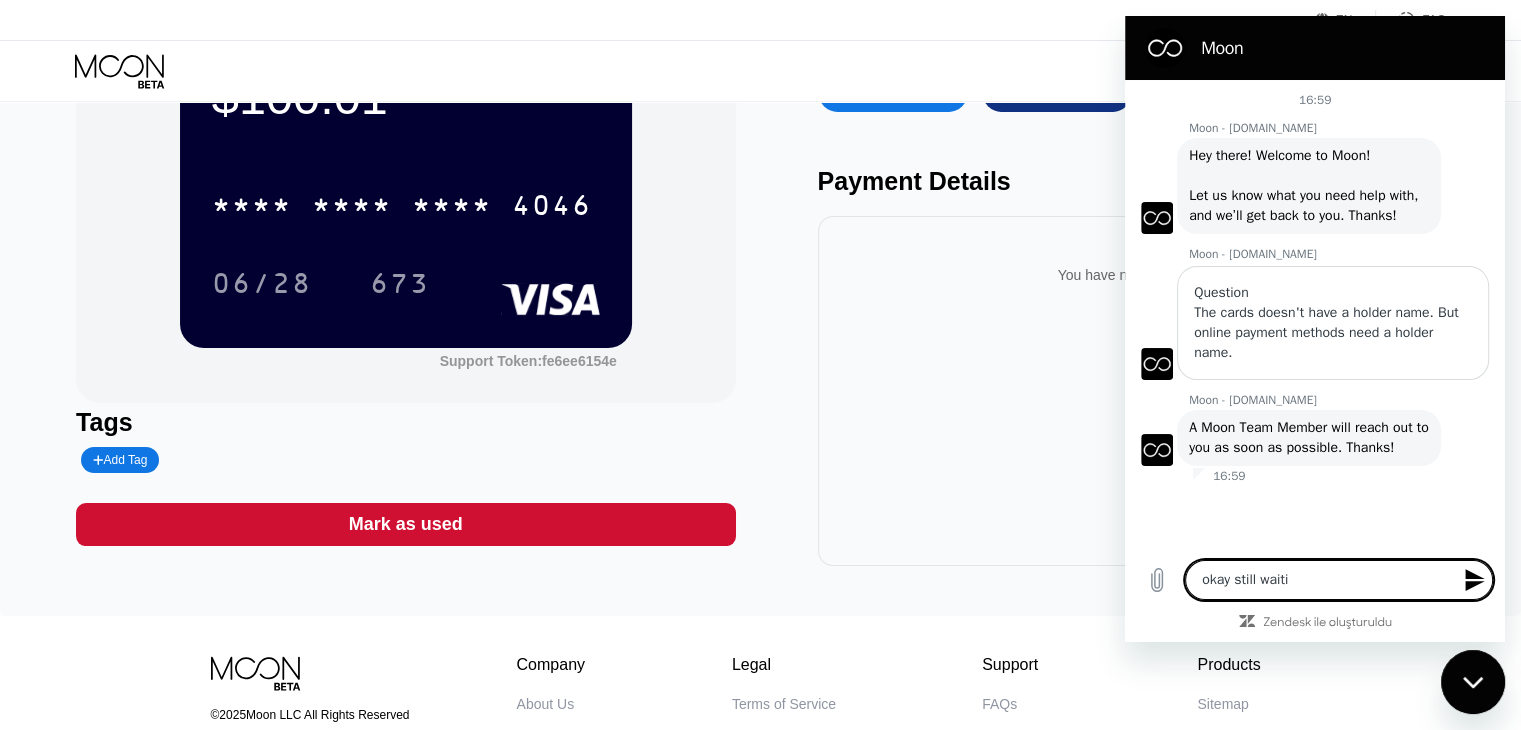 type on "okay still waitin" 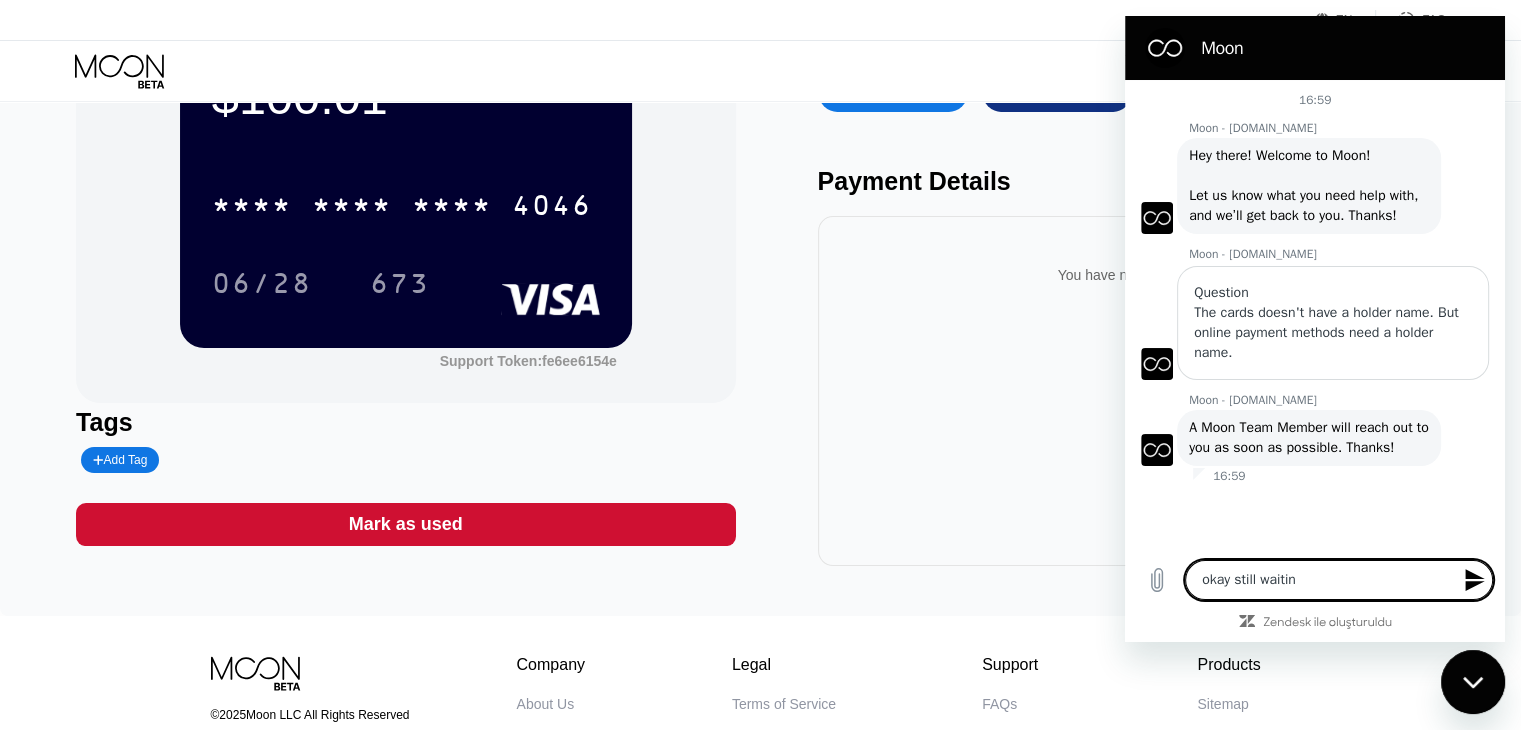 type on "okay still waiting" 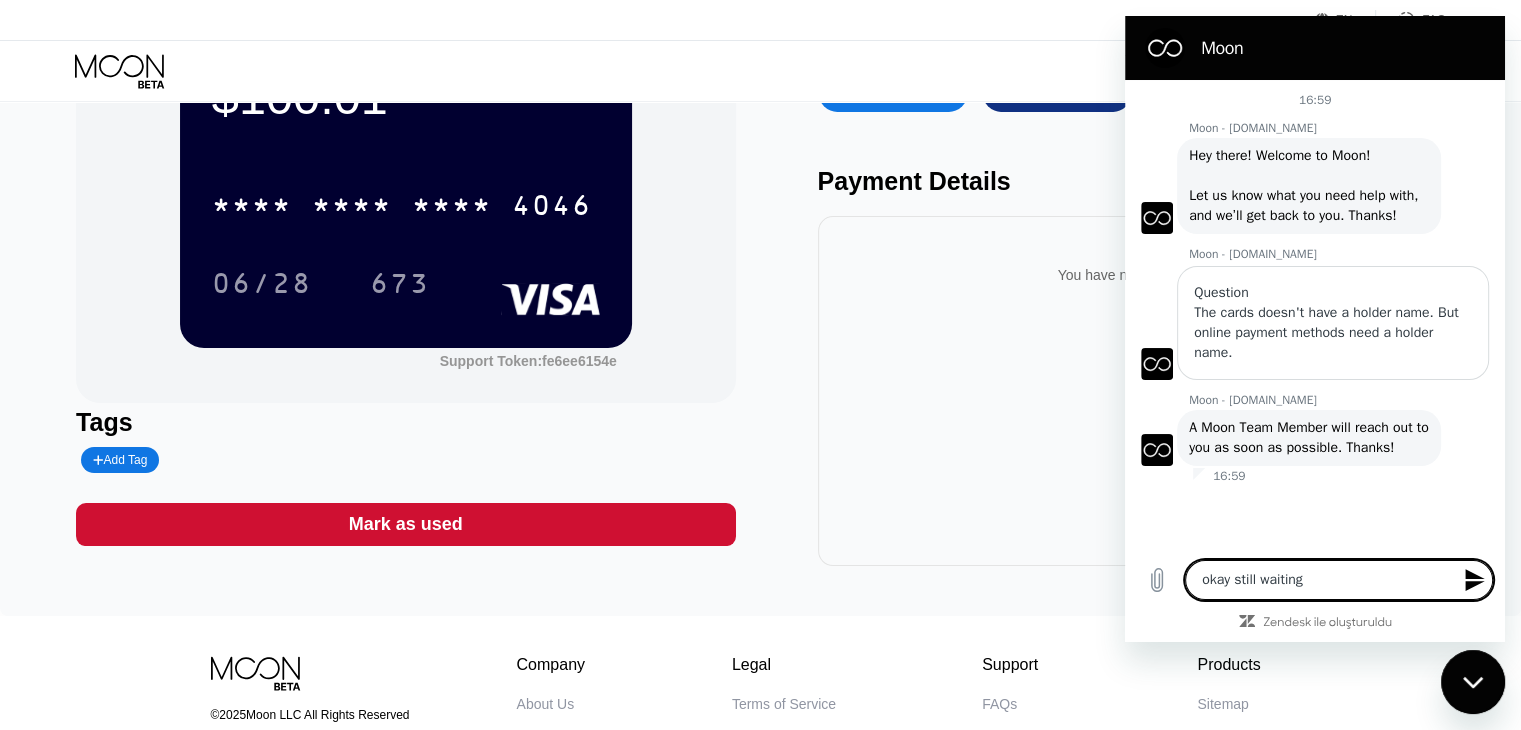 type 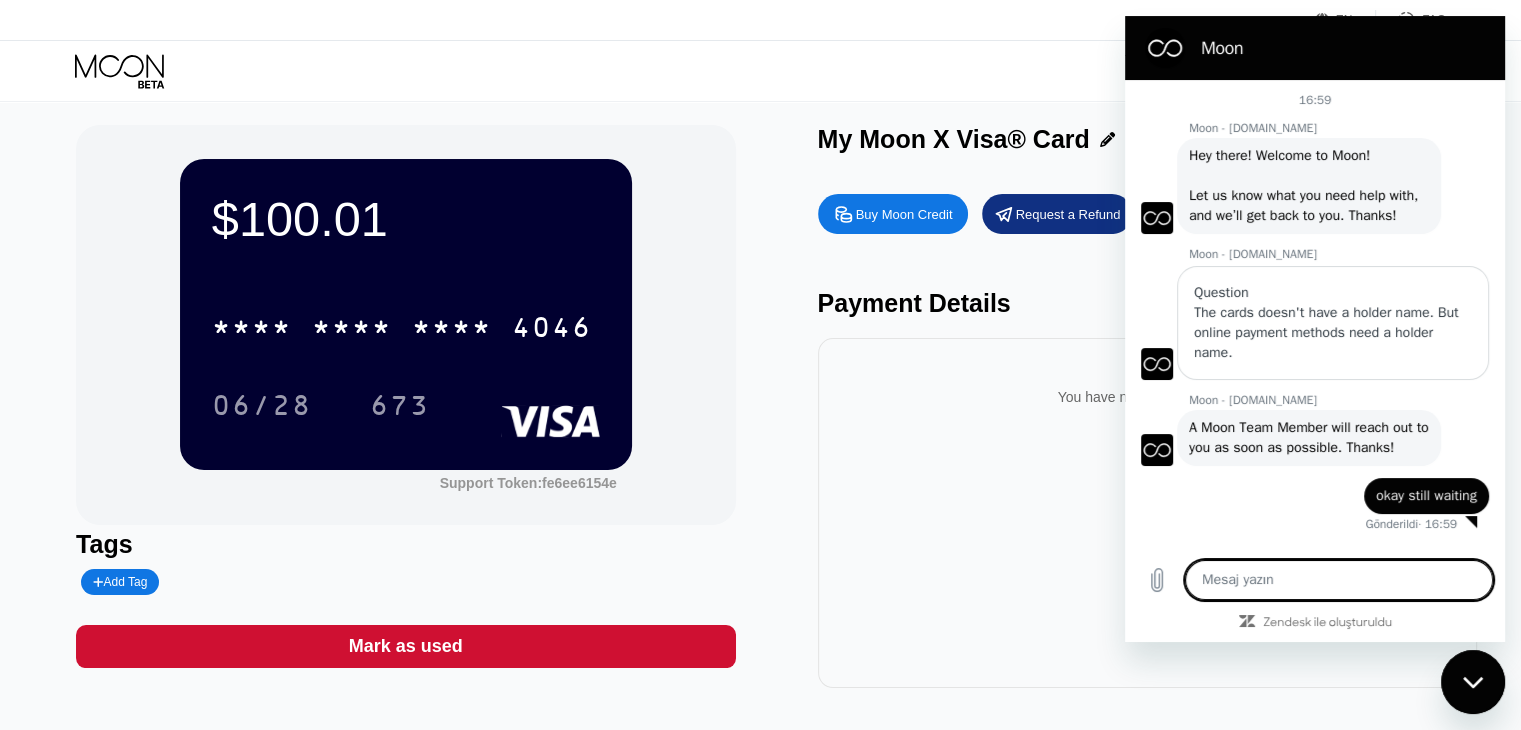 scroll, scrollTop: 0, scrollLeft: 0, axis: both 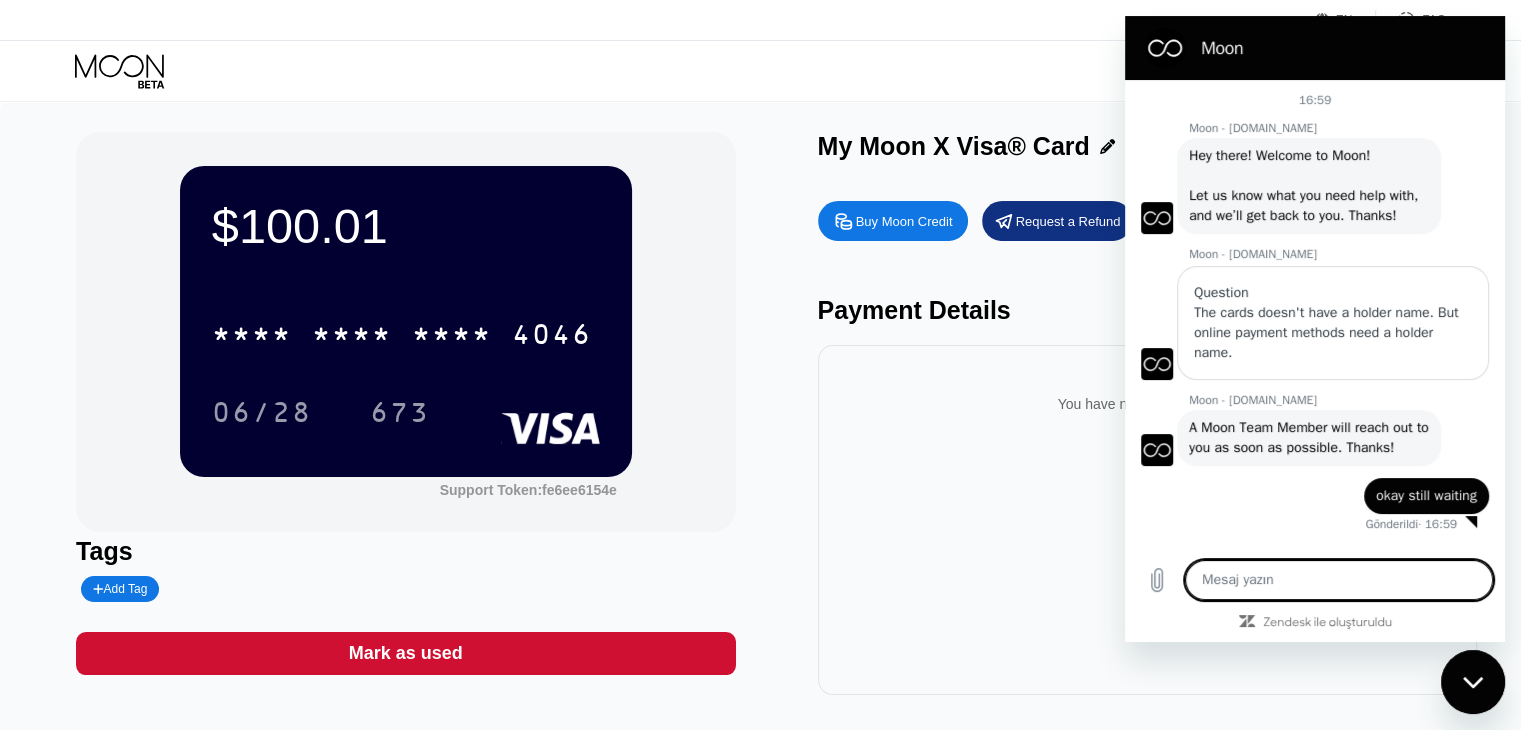 type on "x" 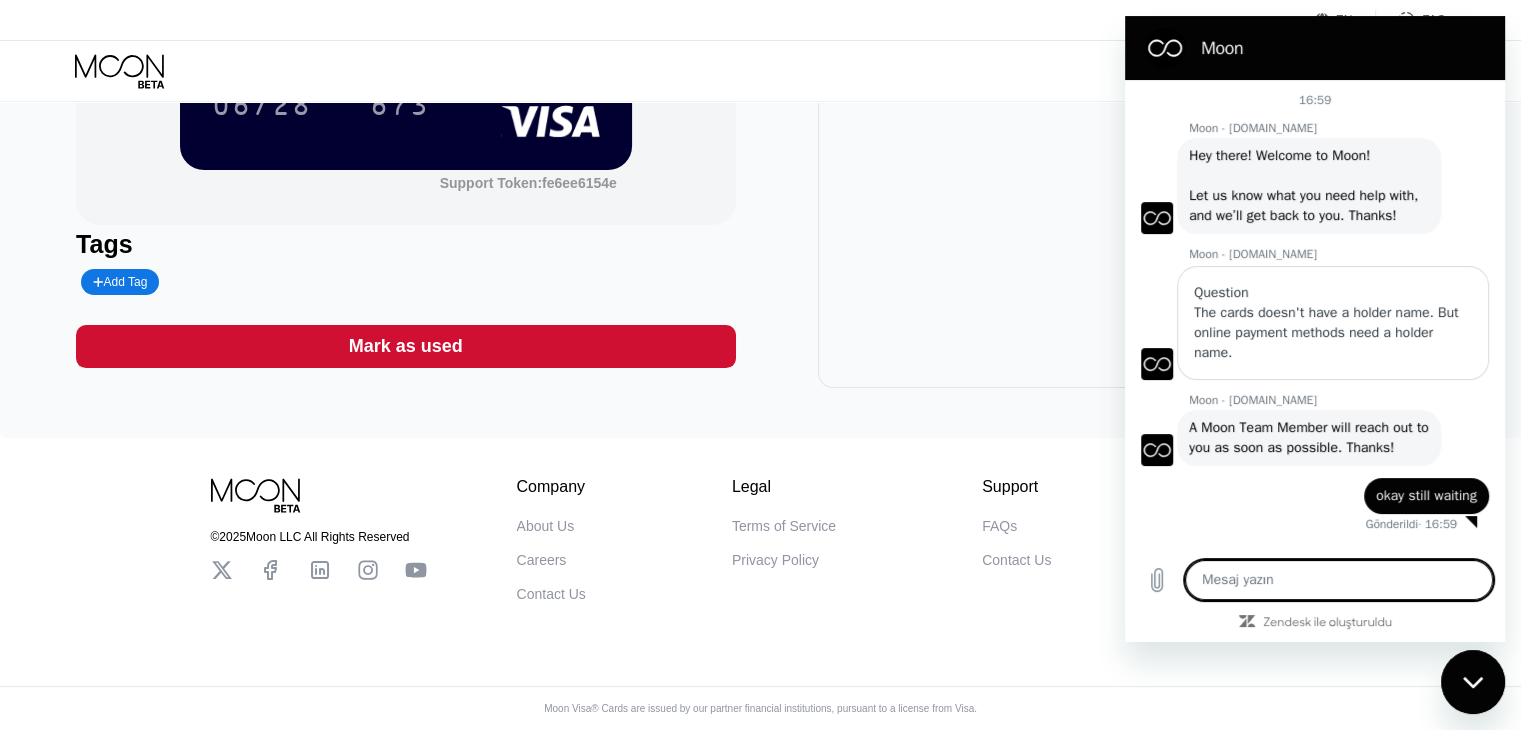 scroll, scrollTop: 329, scrollLeft: 0, axis: vertical 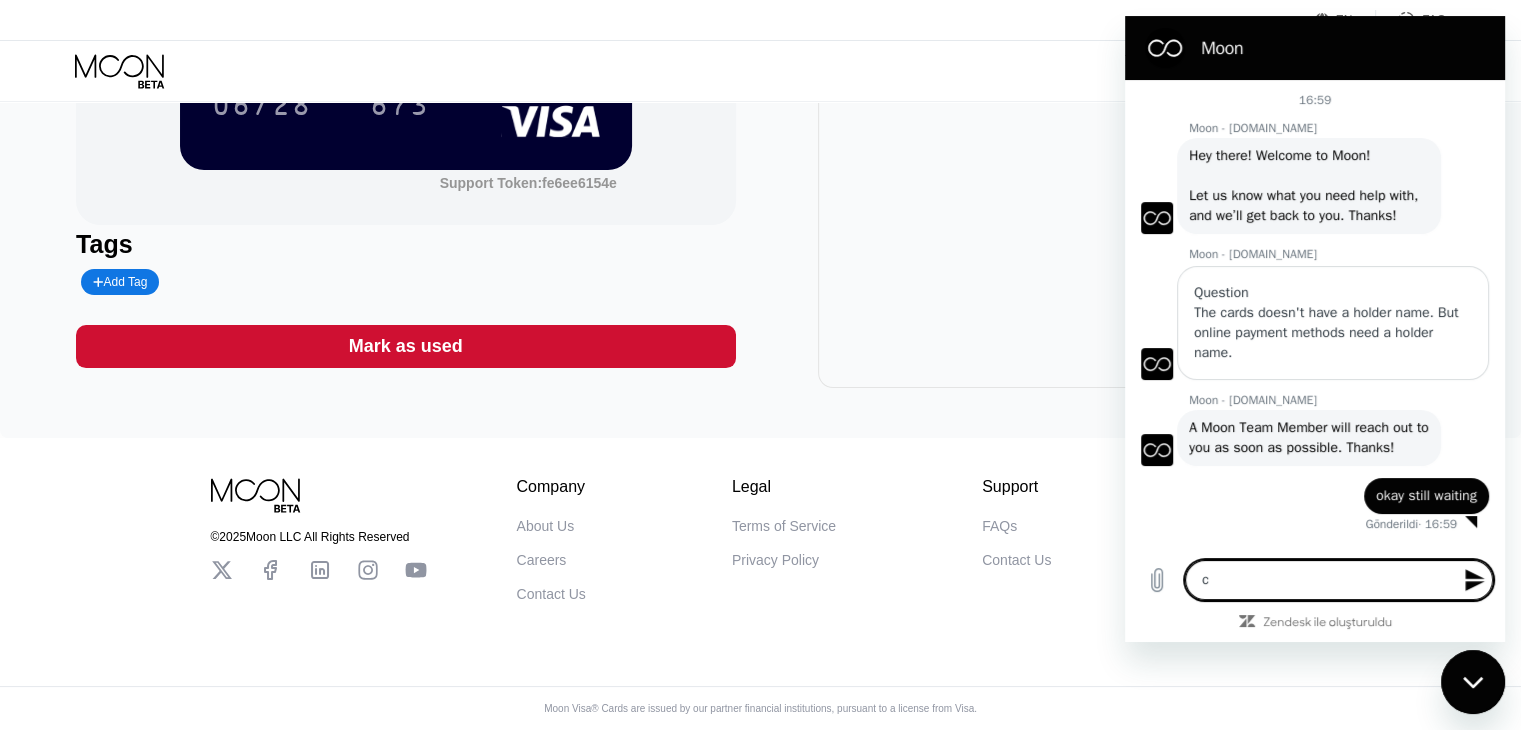type on "ca" 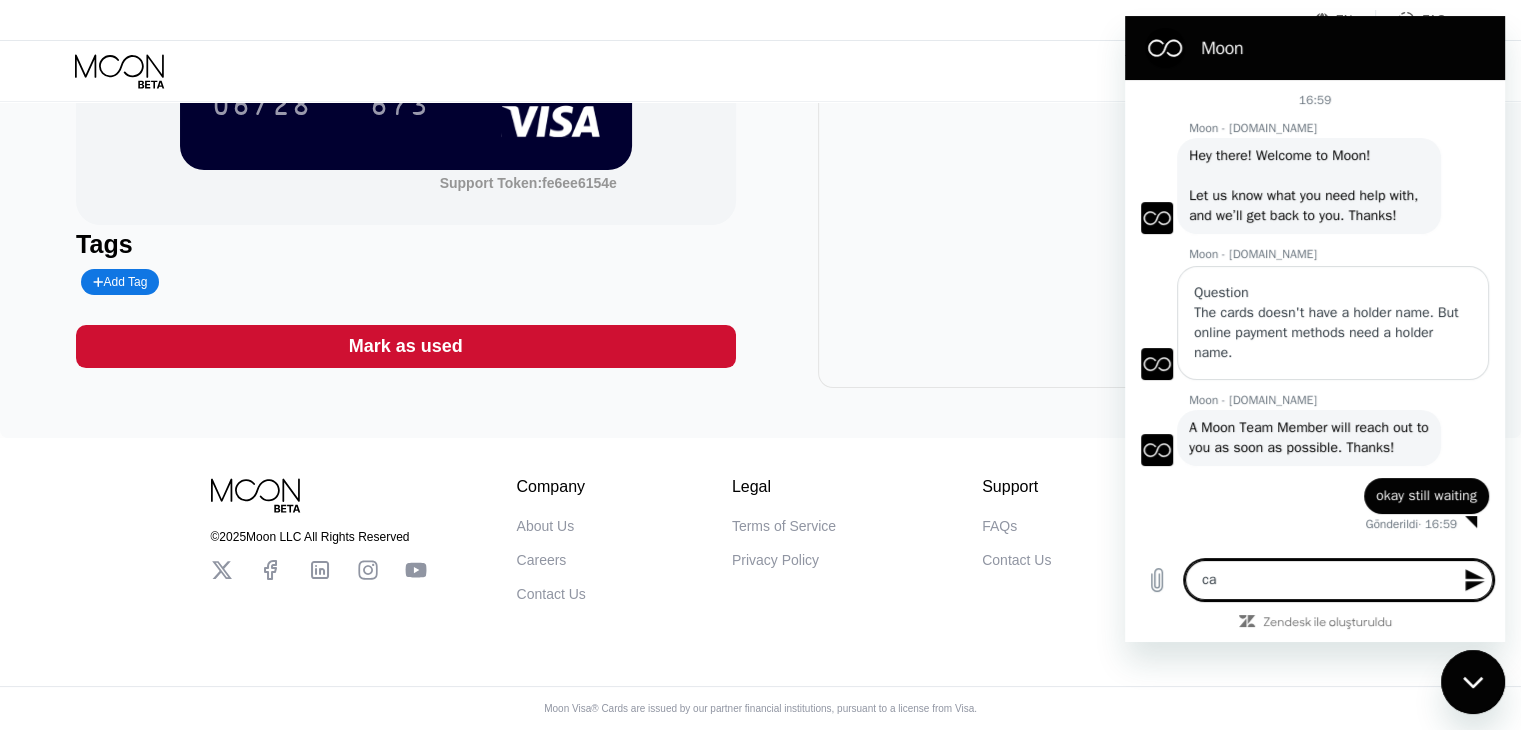 type on "can" 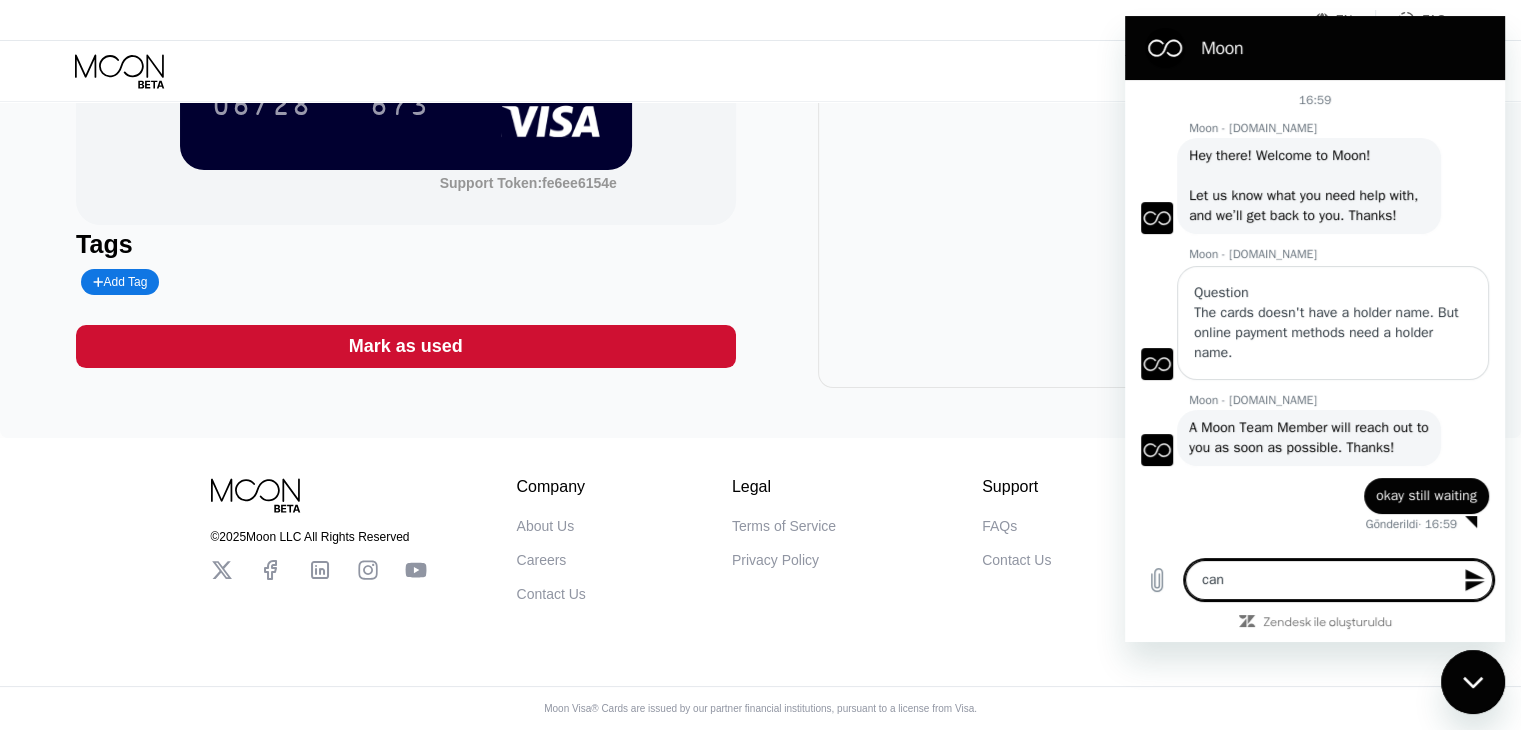type on "can" 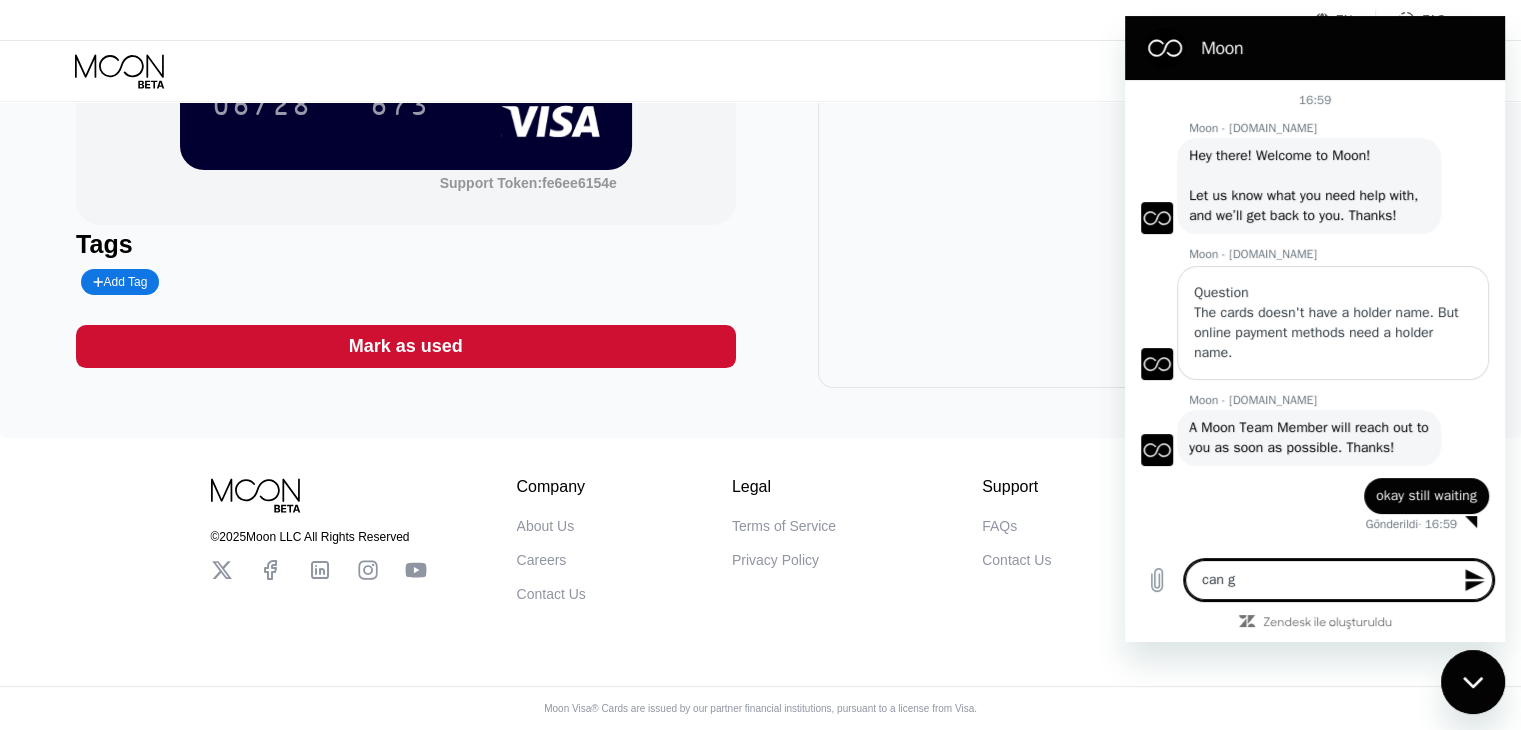 type on "can ge" 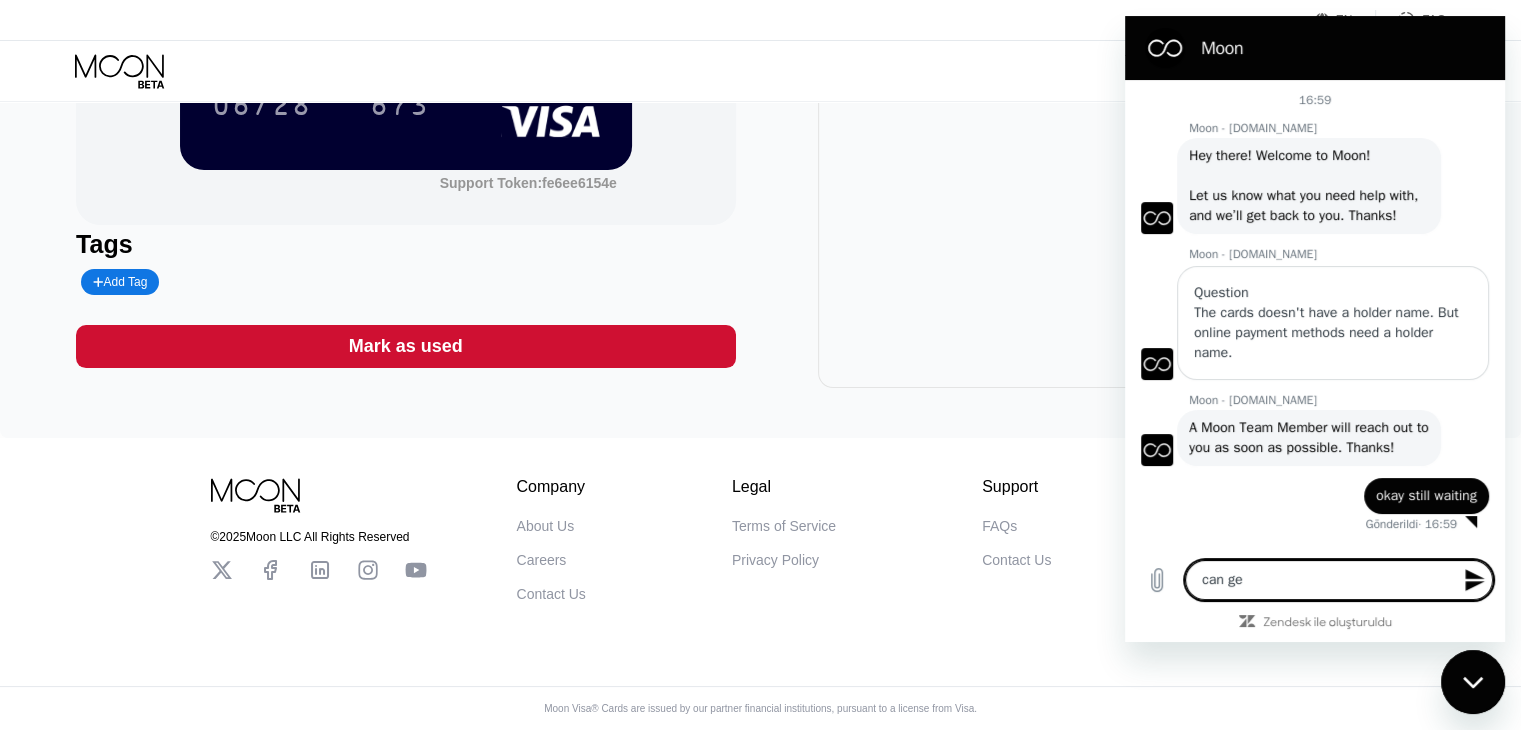 type on "can get" 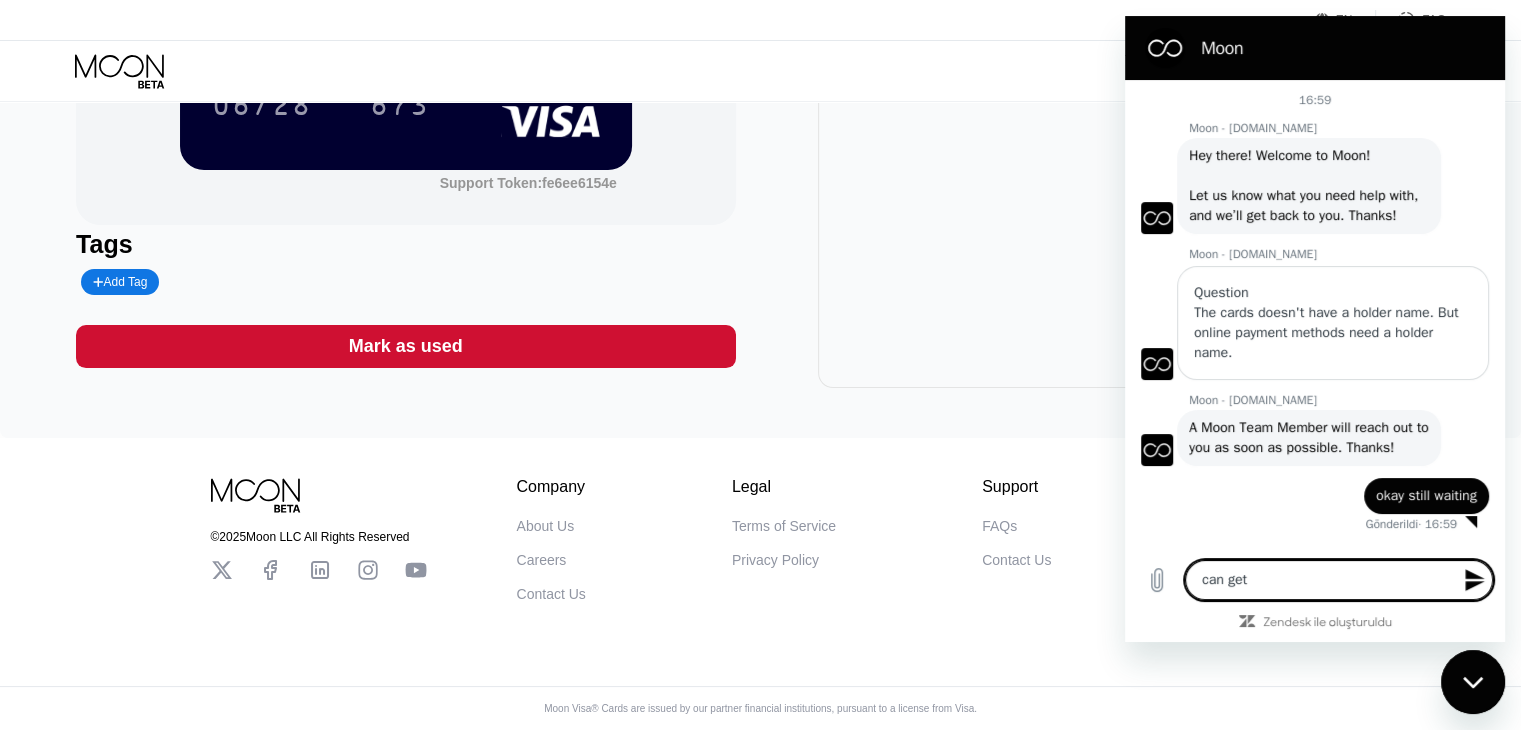 type on "can get" 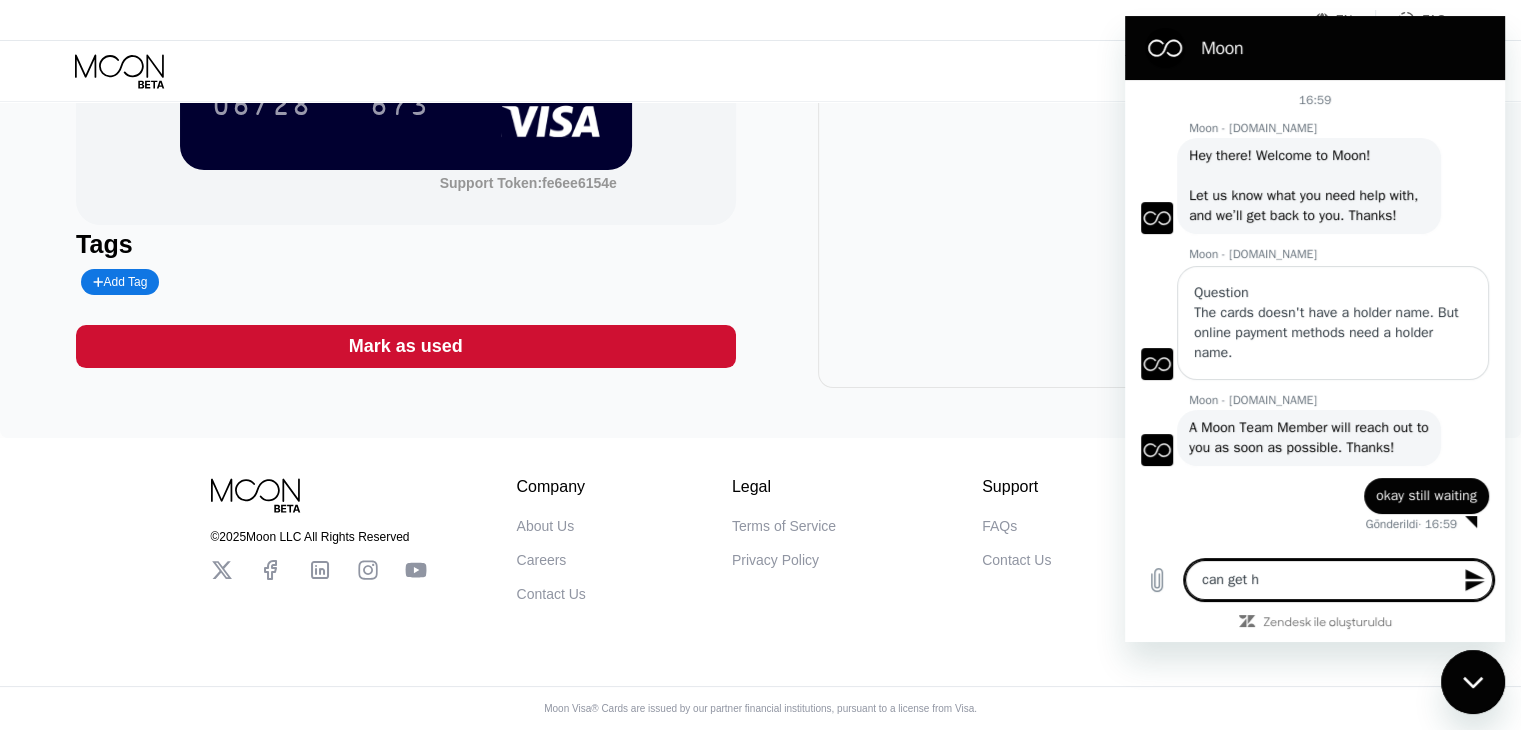 type on "can get he" 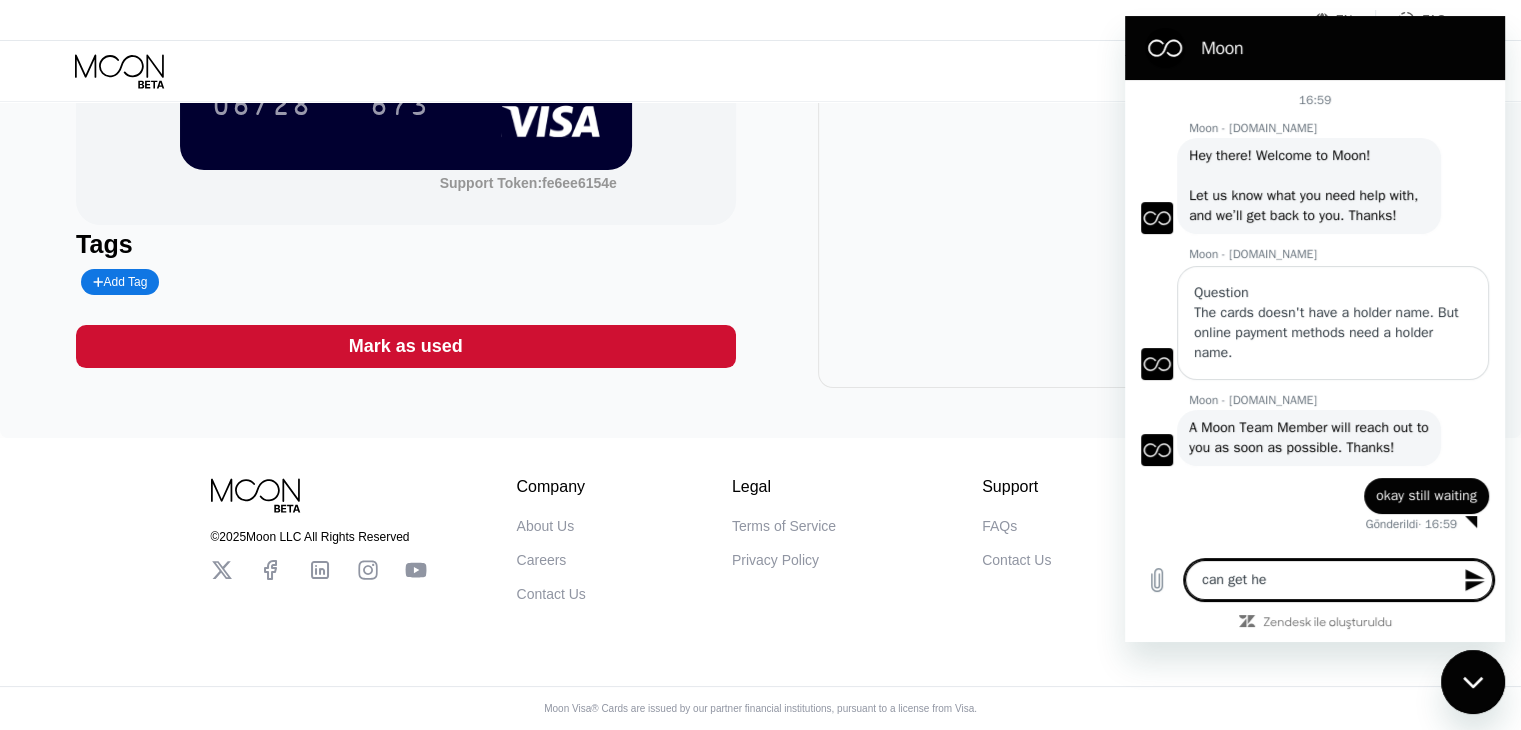 type on "can get hel" 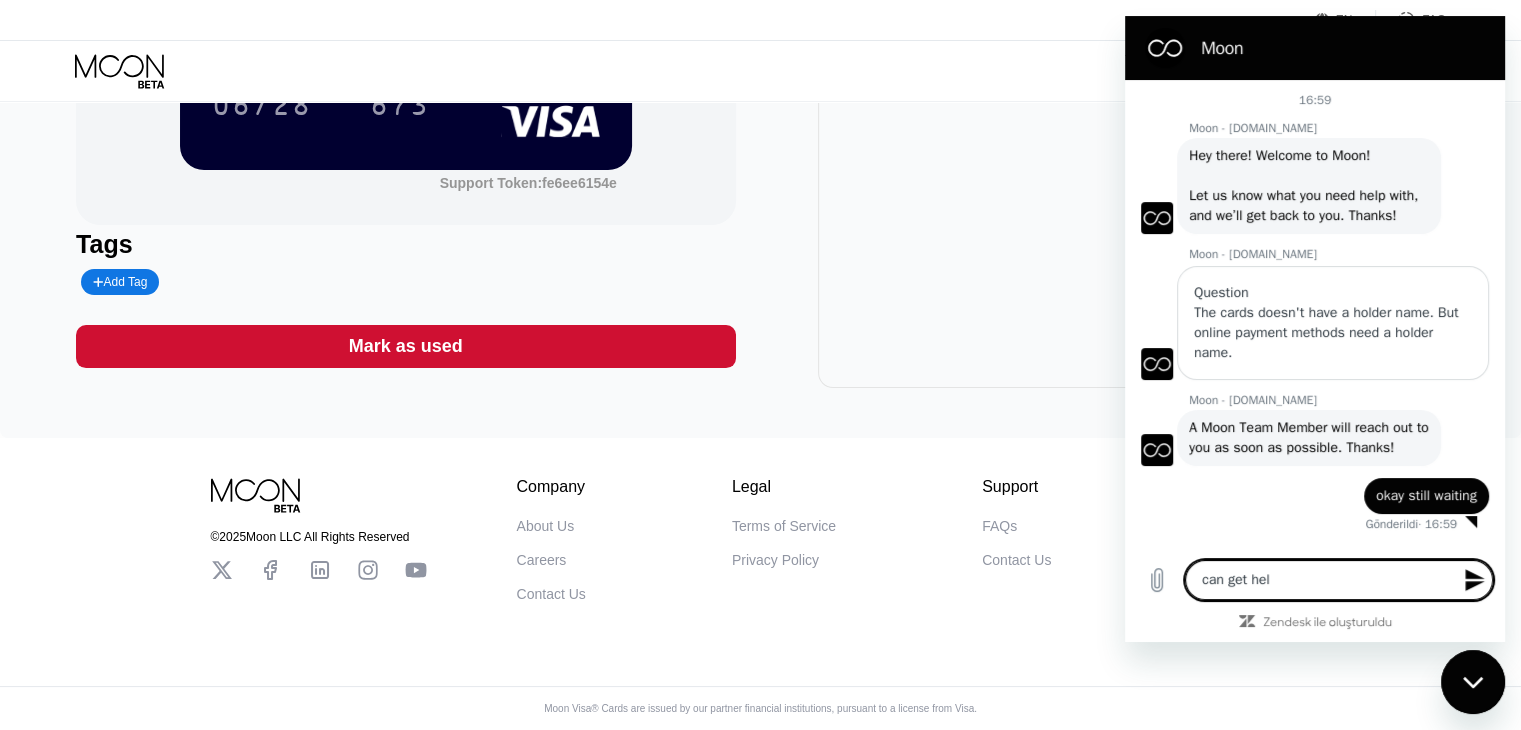 type on "can get help" 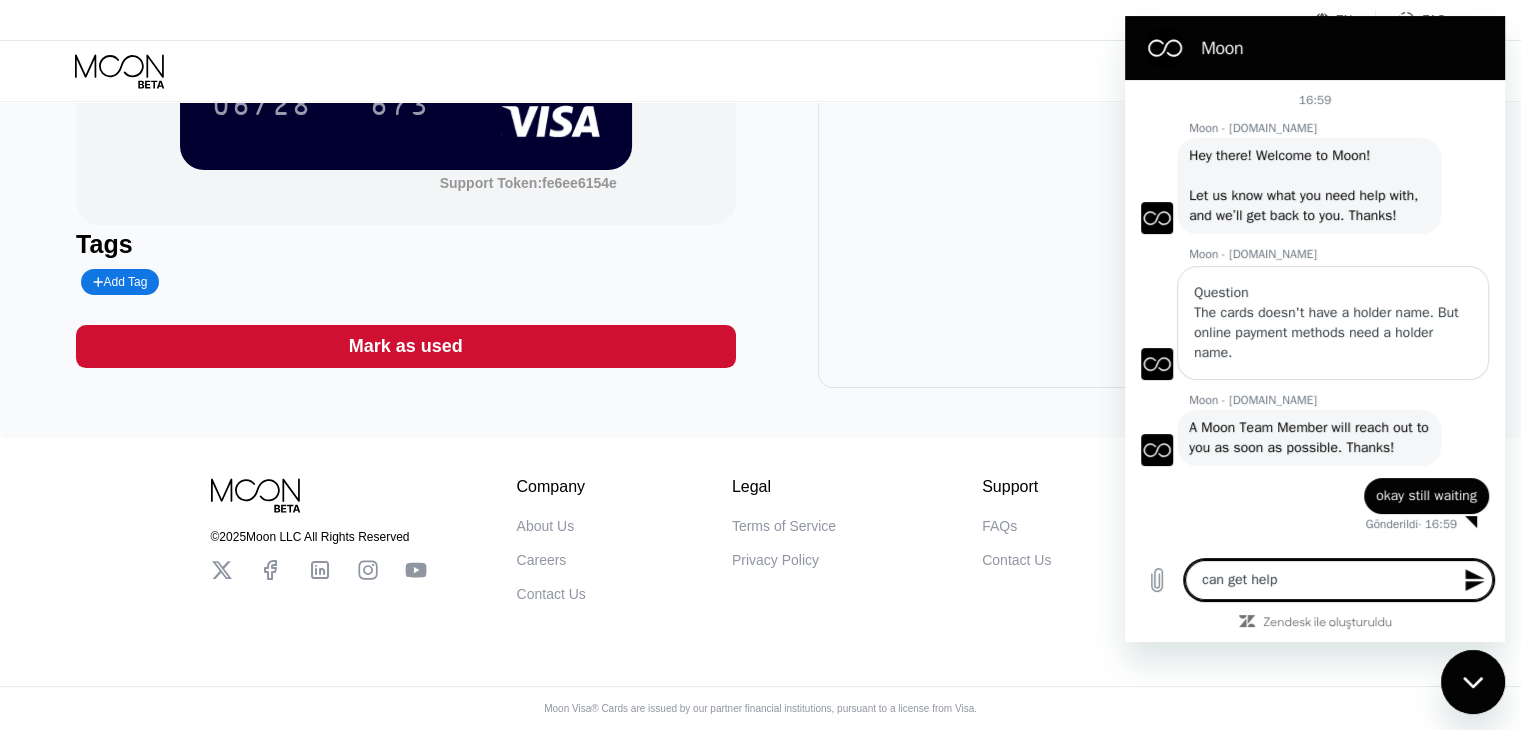 type on "can get help?" 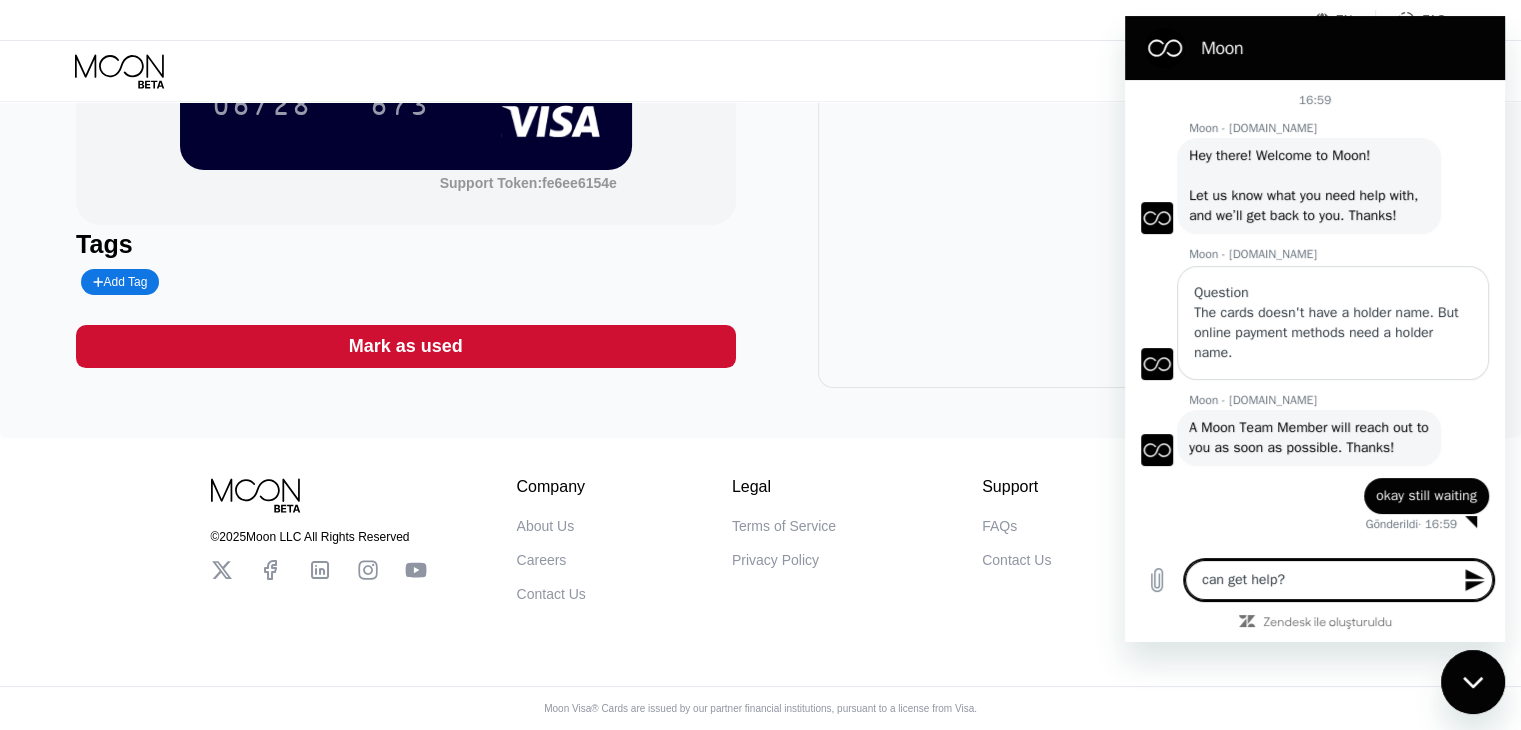 type 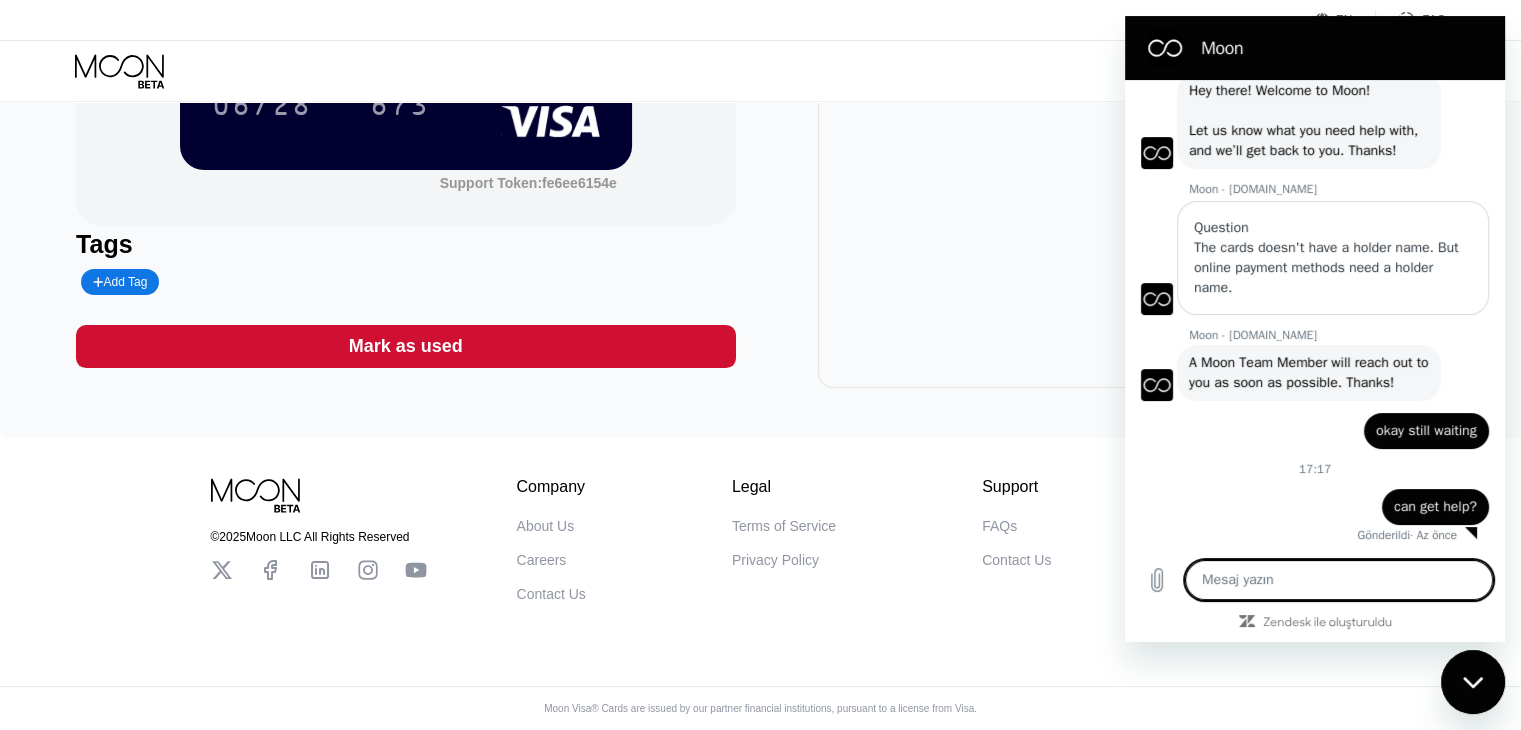 scroll, scrollTop: 104, scrollLeft: 0, axis: vertical 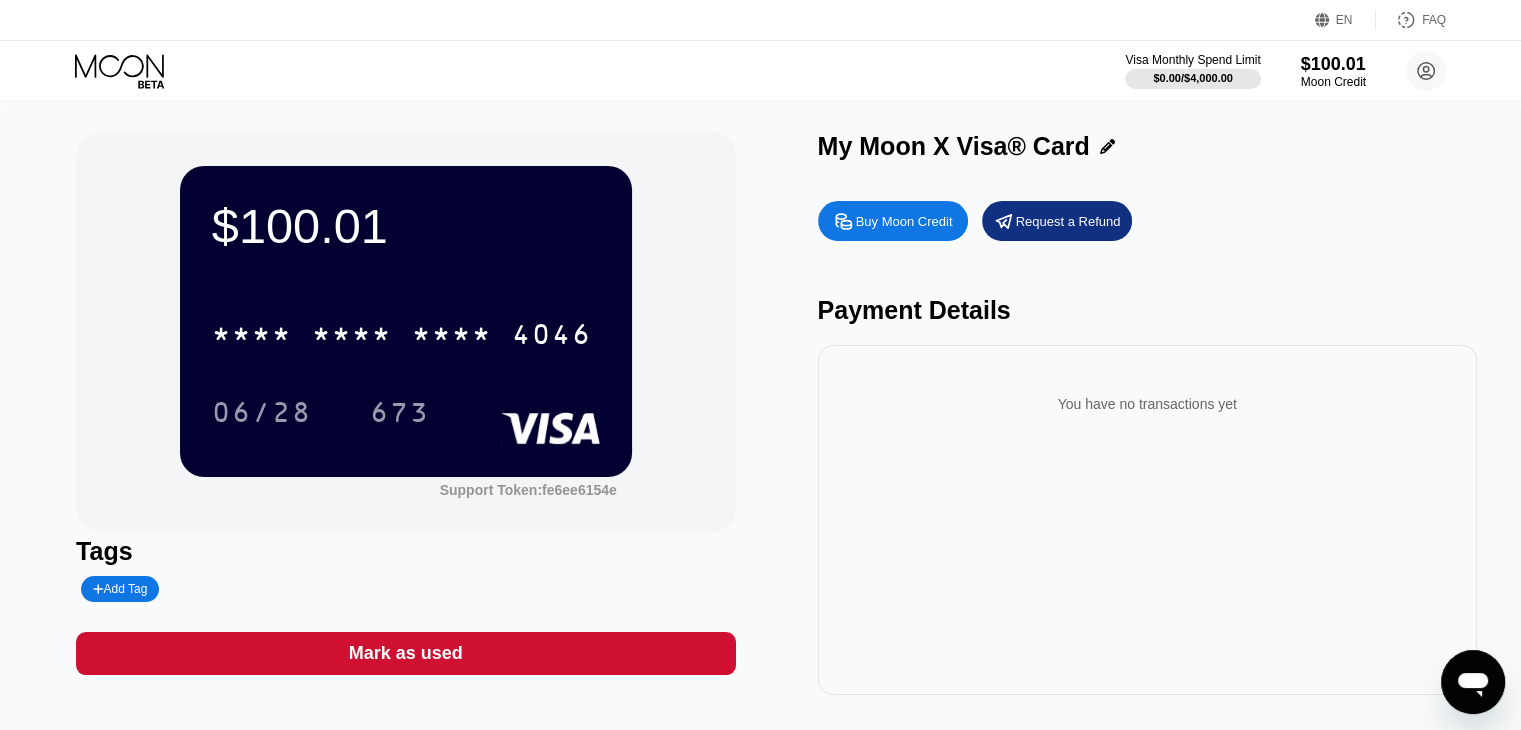 click on "Request a Refund" at bounding box center [1068, 221] 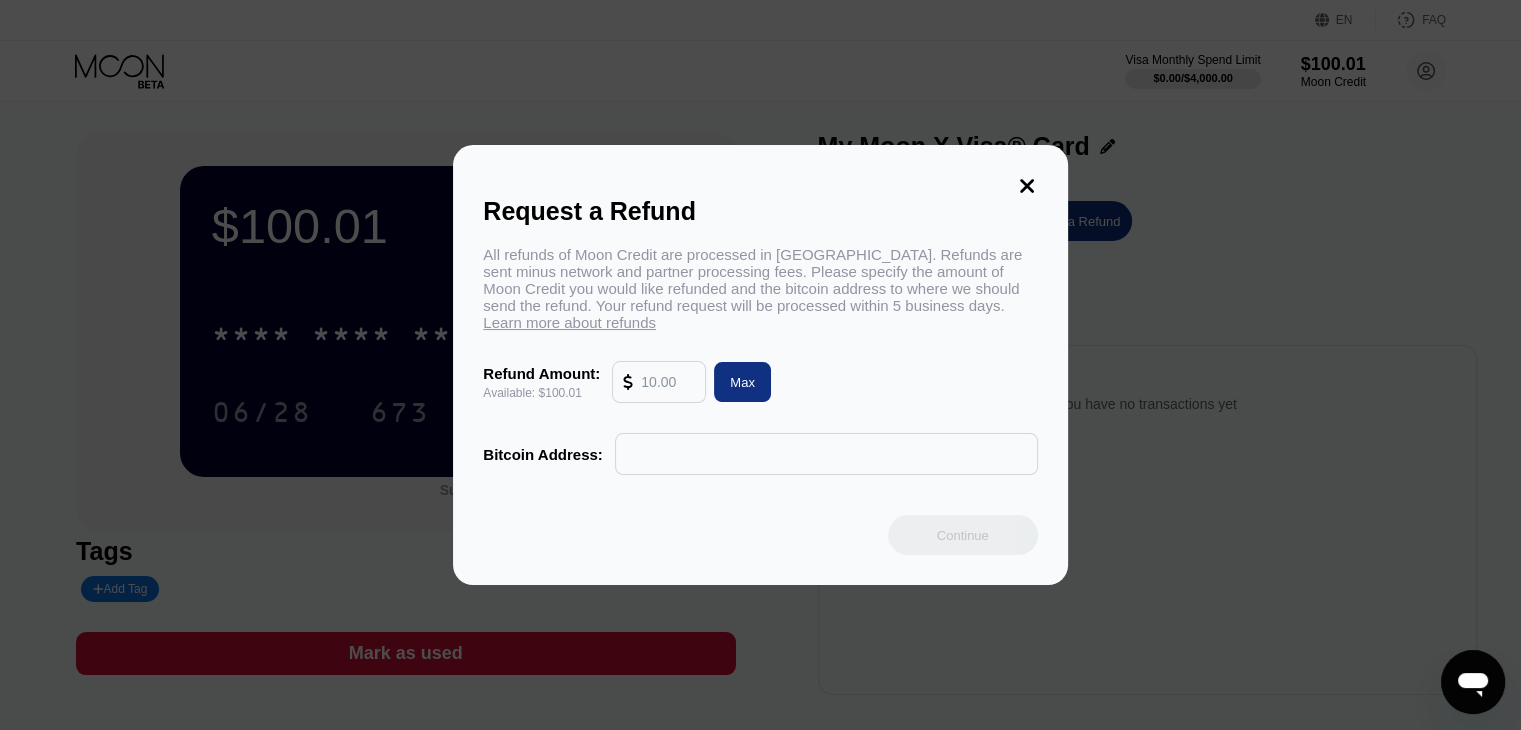 click at bounding box center [826, 454] 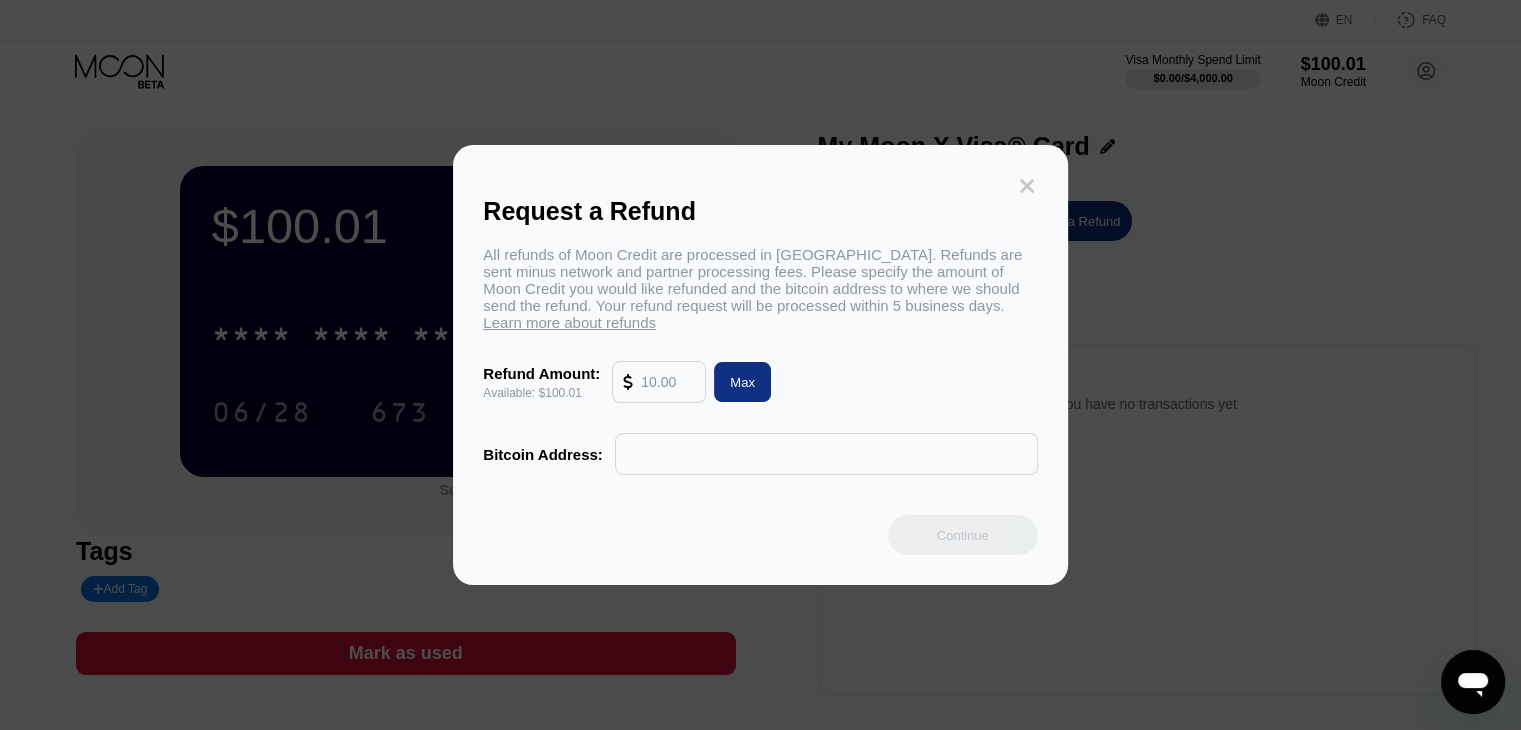 click 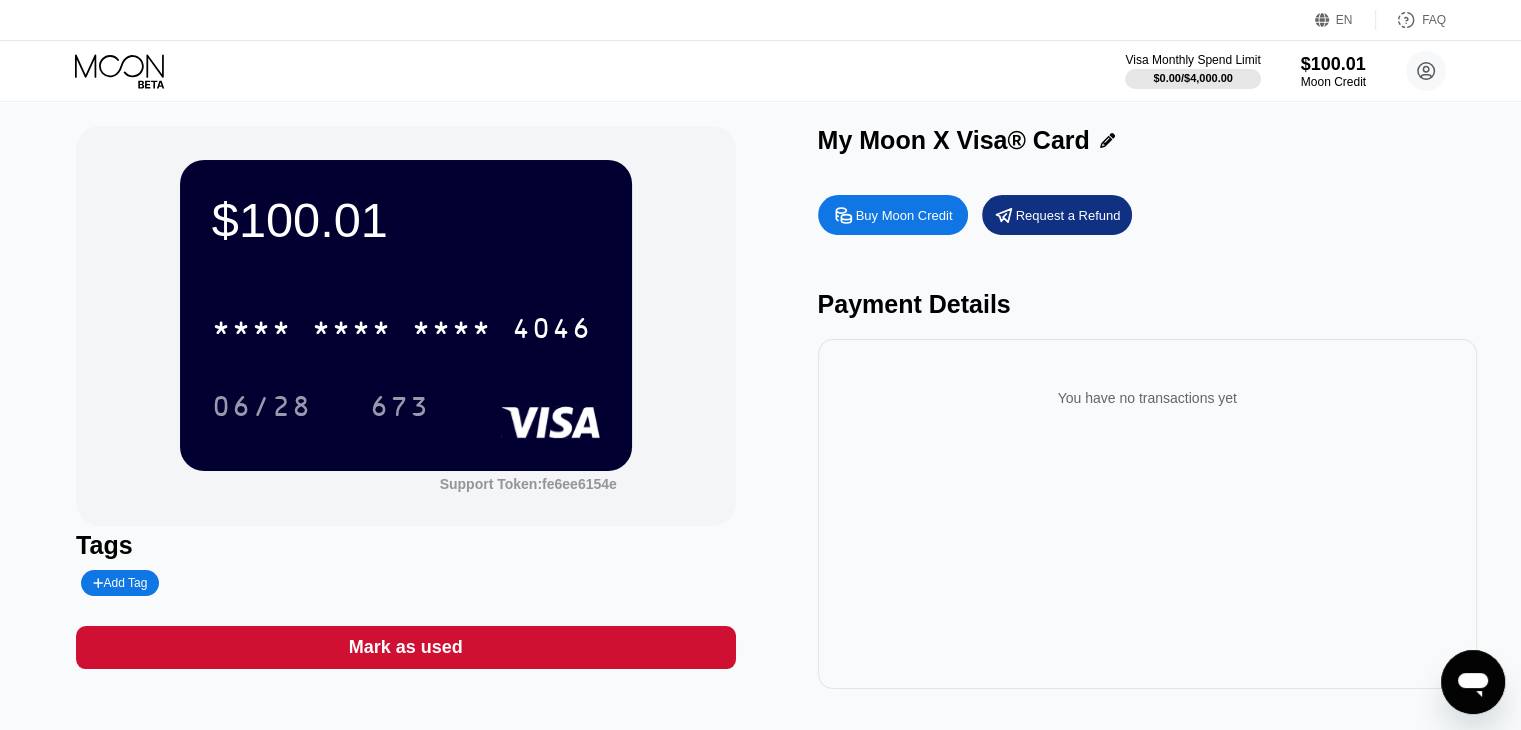 scroll, scrollTop: 0, scrollLeft: 0, axis: both 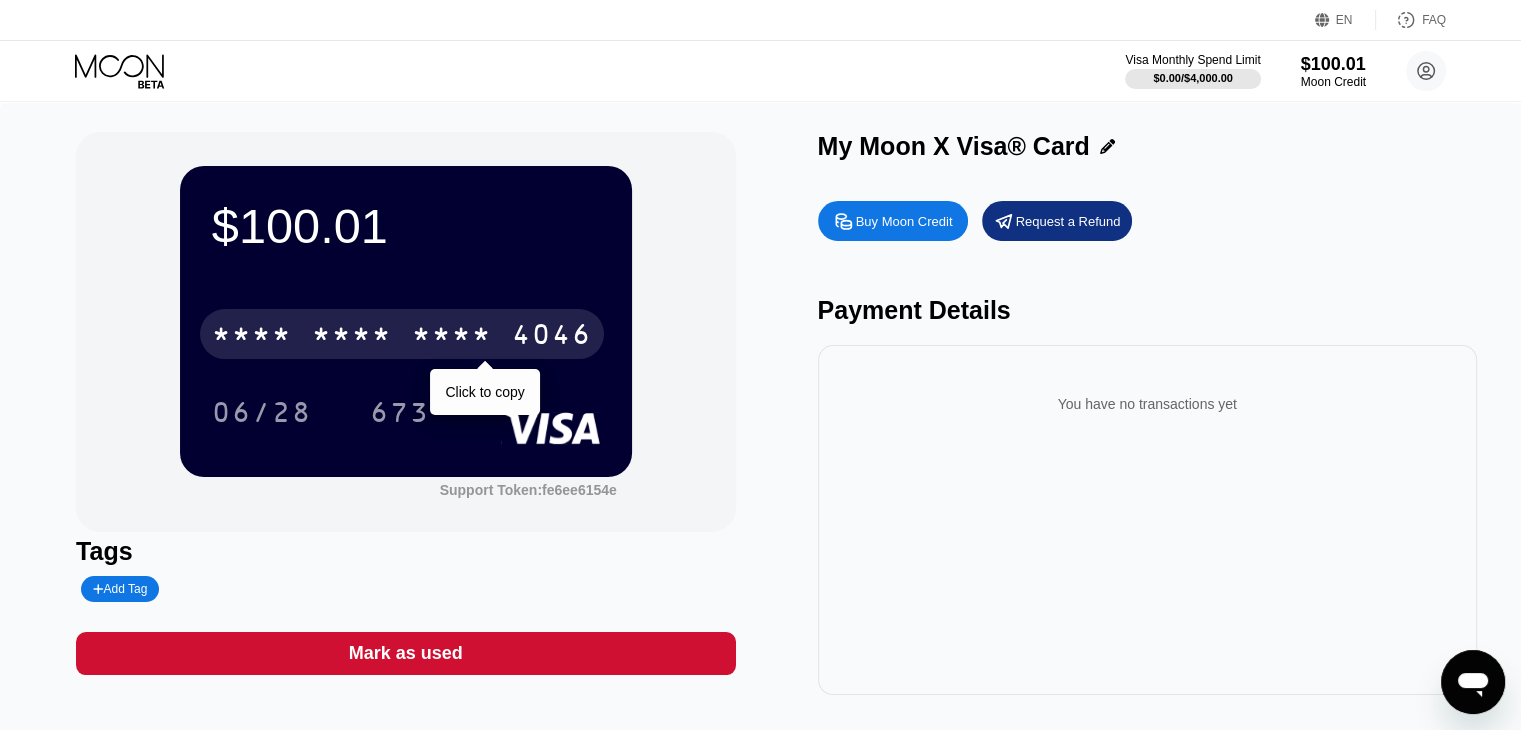 type on "x" 